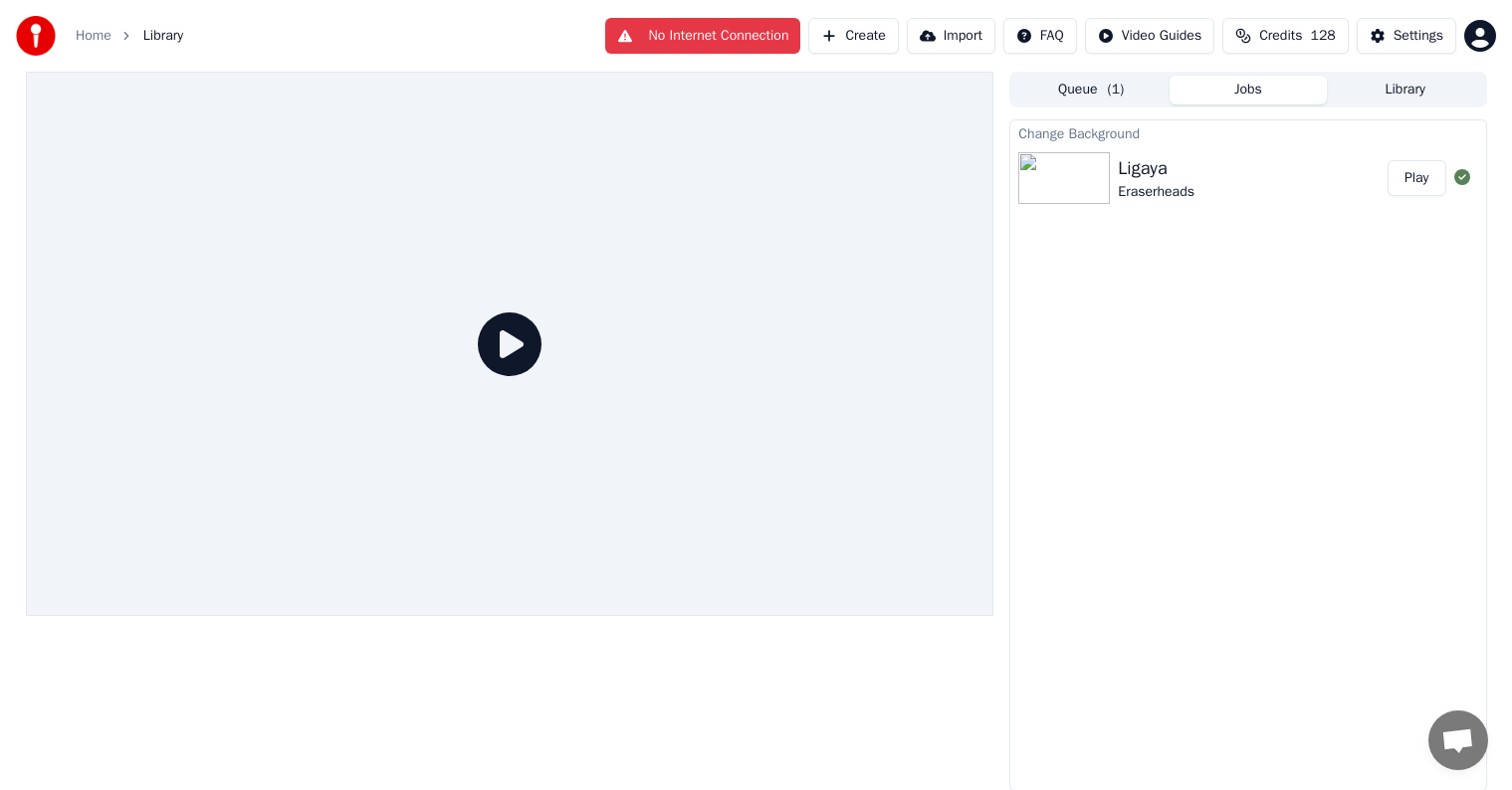 scroll, scrollTop: 0, scrollLeft: 0, axis: both 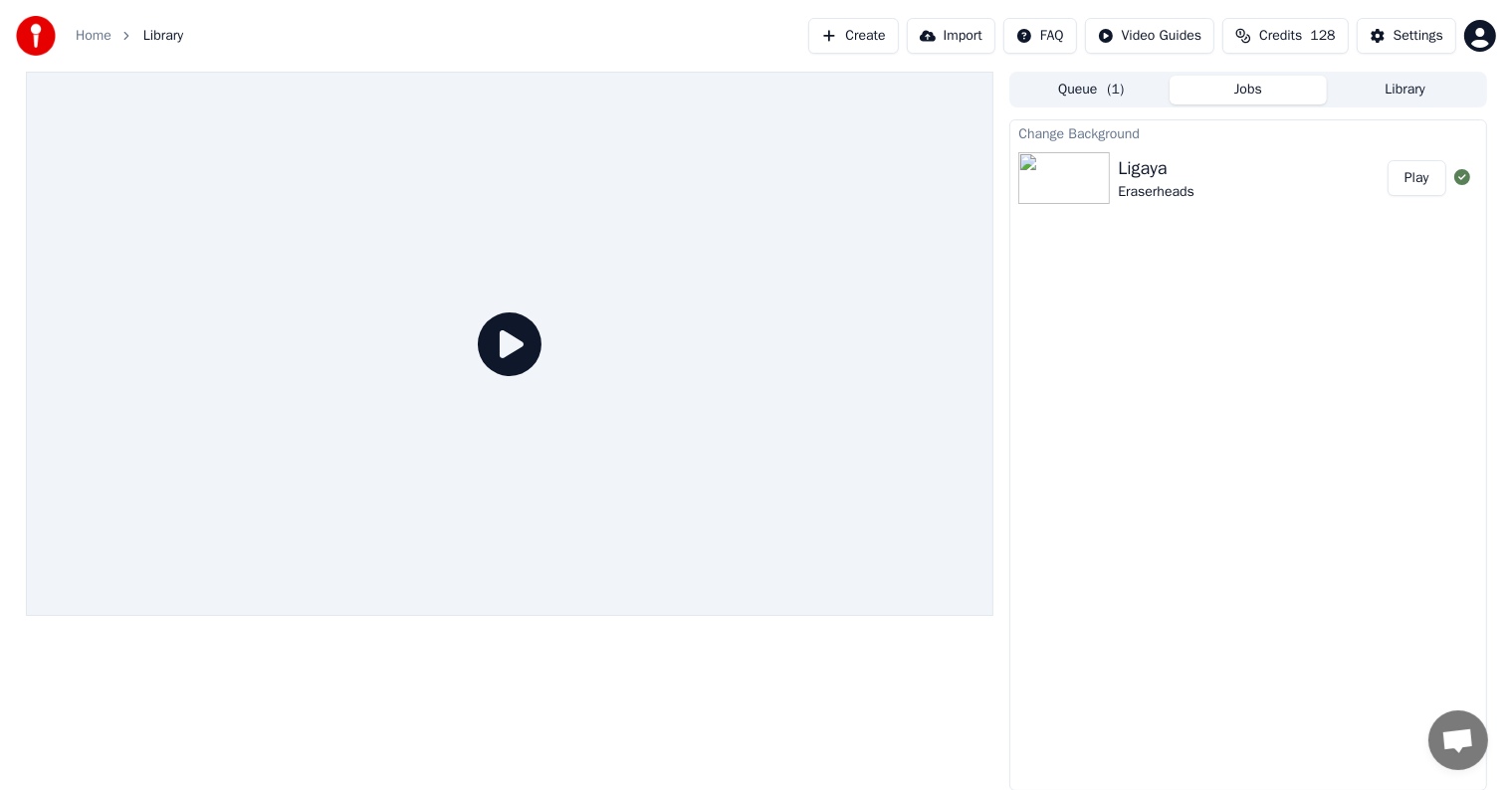 click on "Play" at bounding box center (1416, 178) 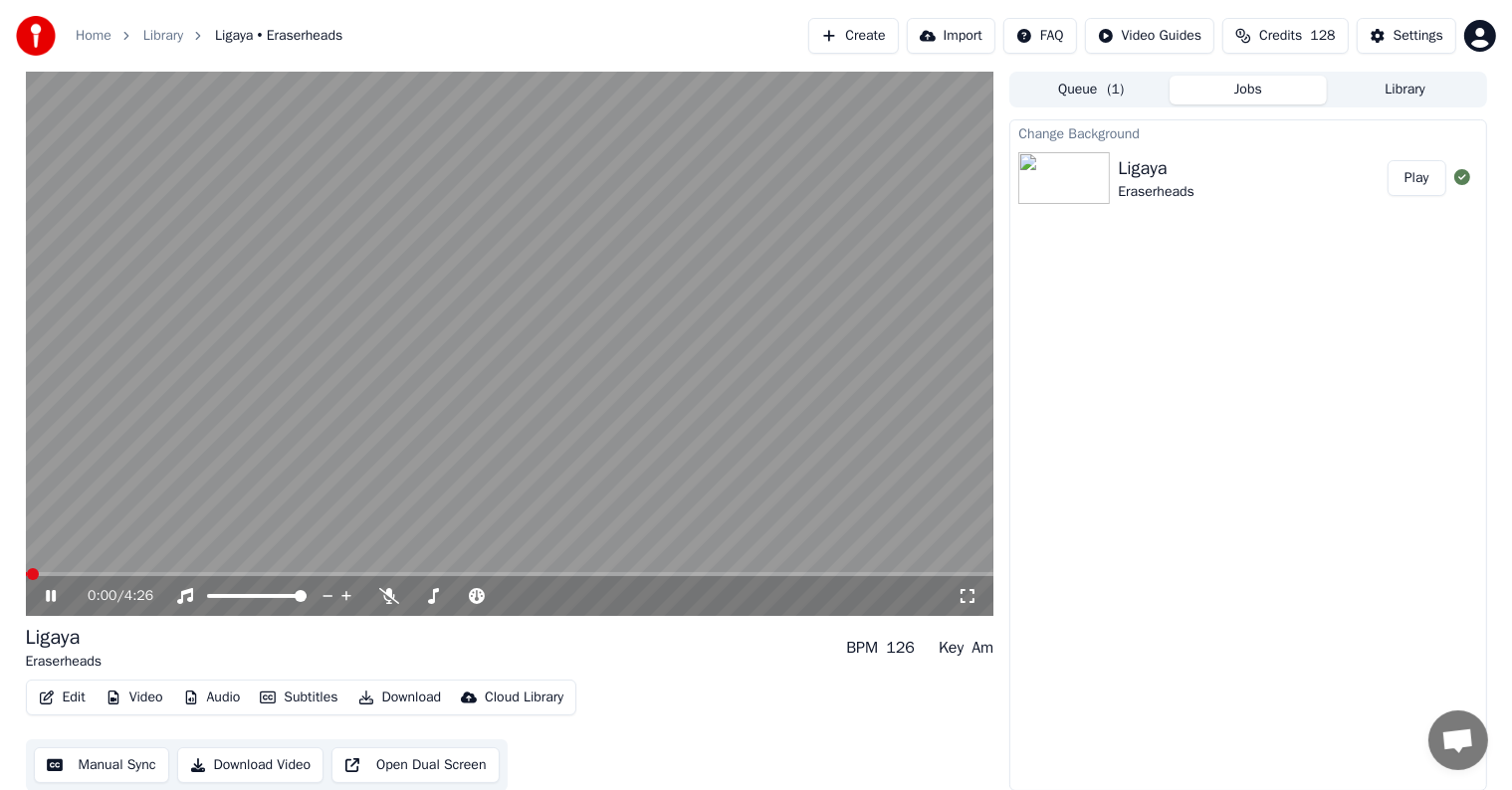 type 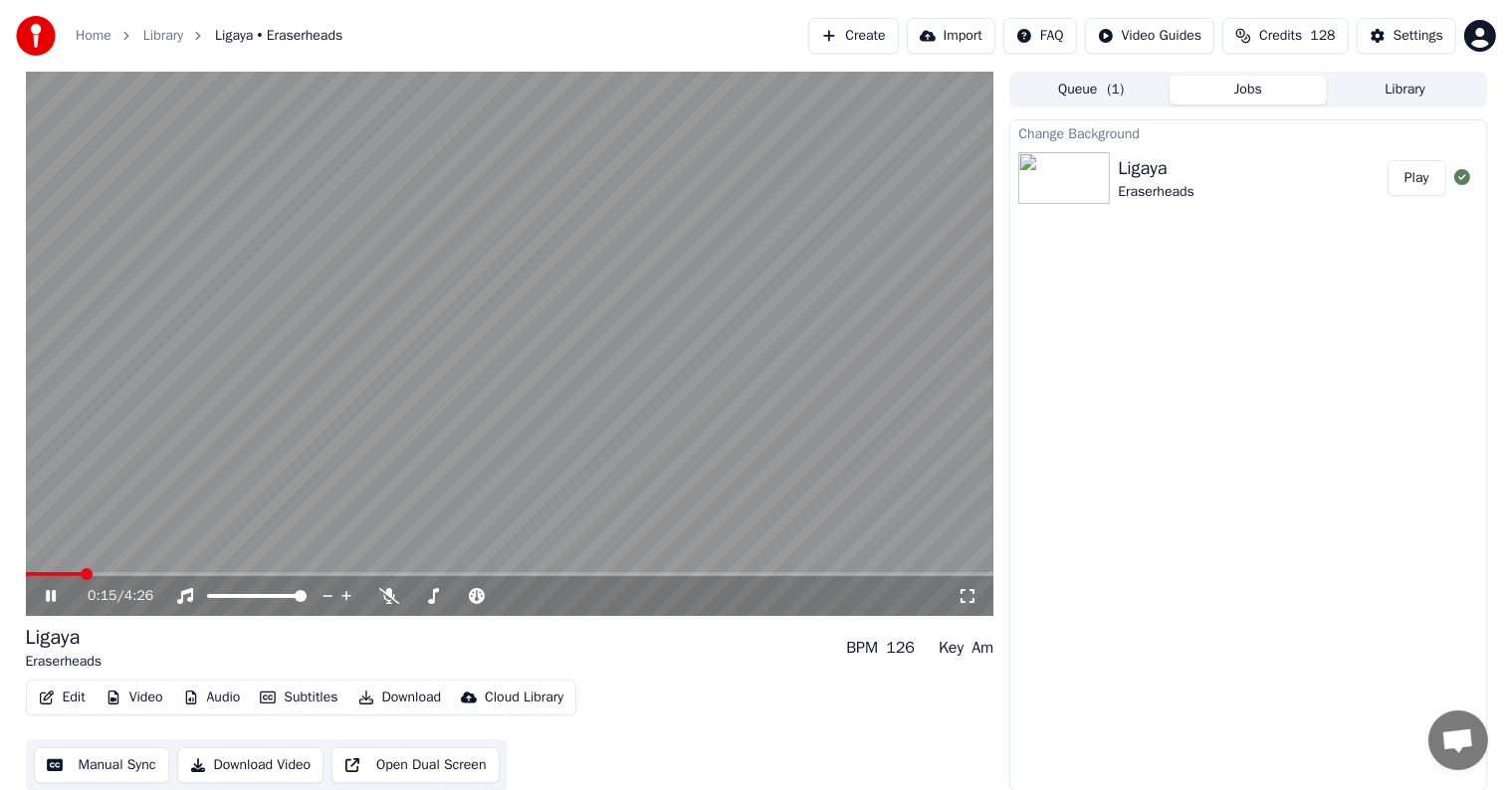 click on "Play" at bounding box center [1416, 178] 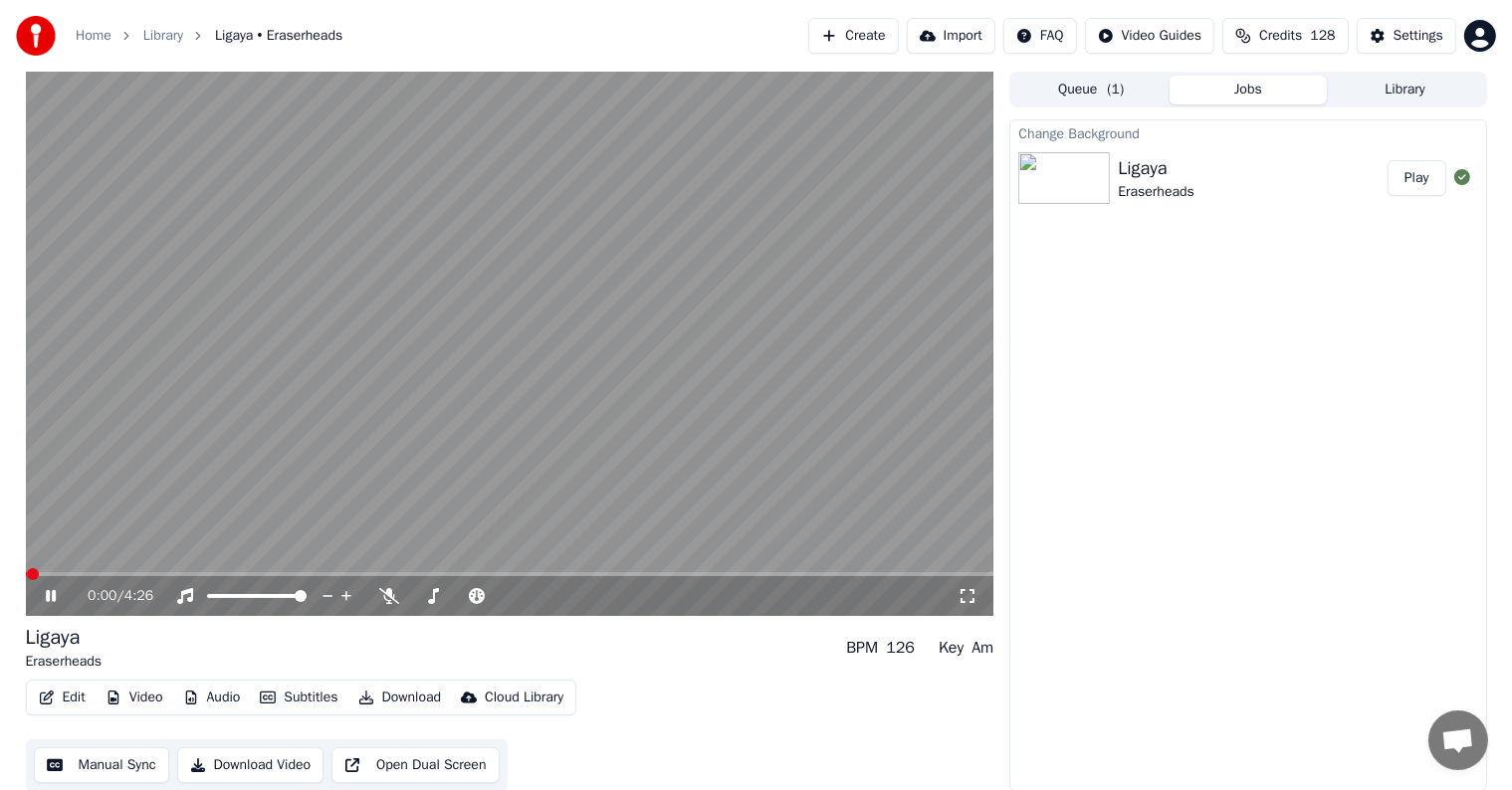 click 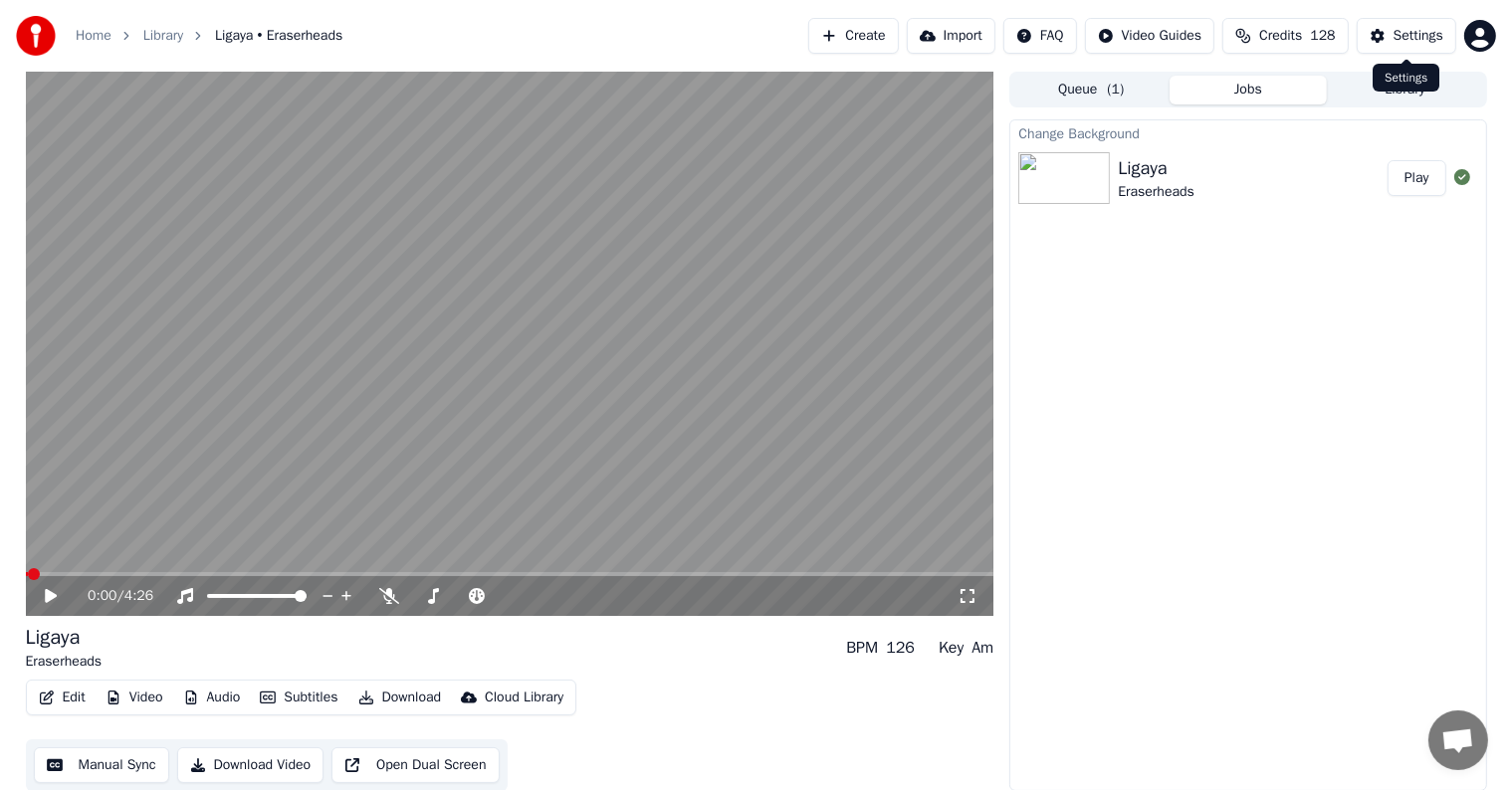 click on "Settings" at bounding box center [1418, 36] 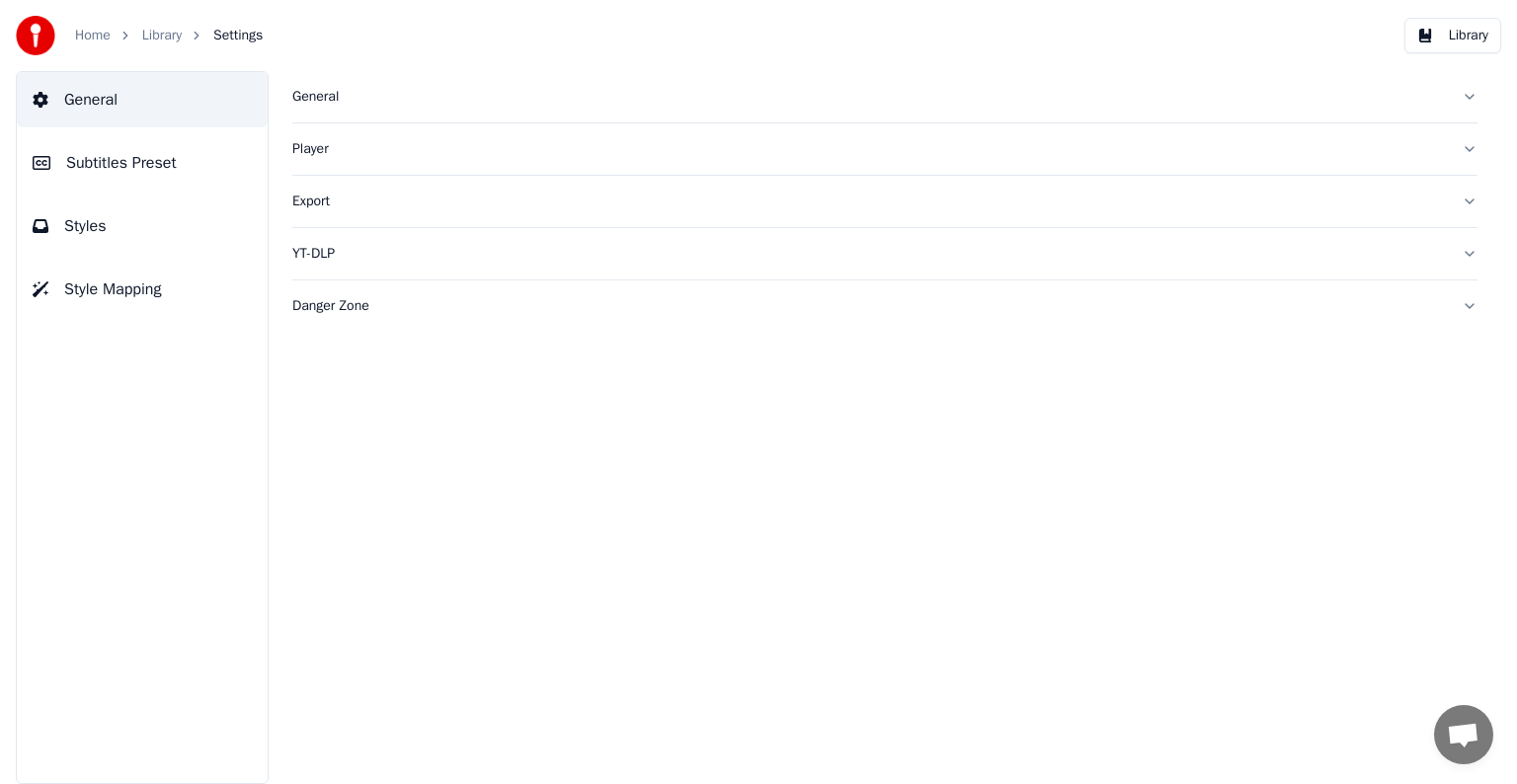 click on "Subtitles Preset" at bounding box center [121, 163] 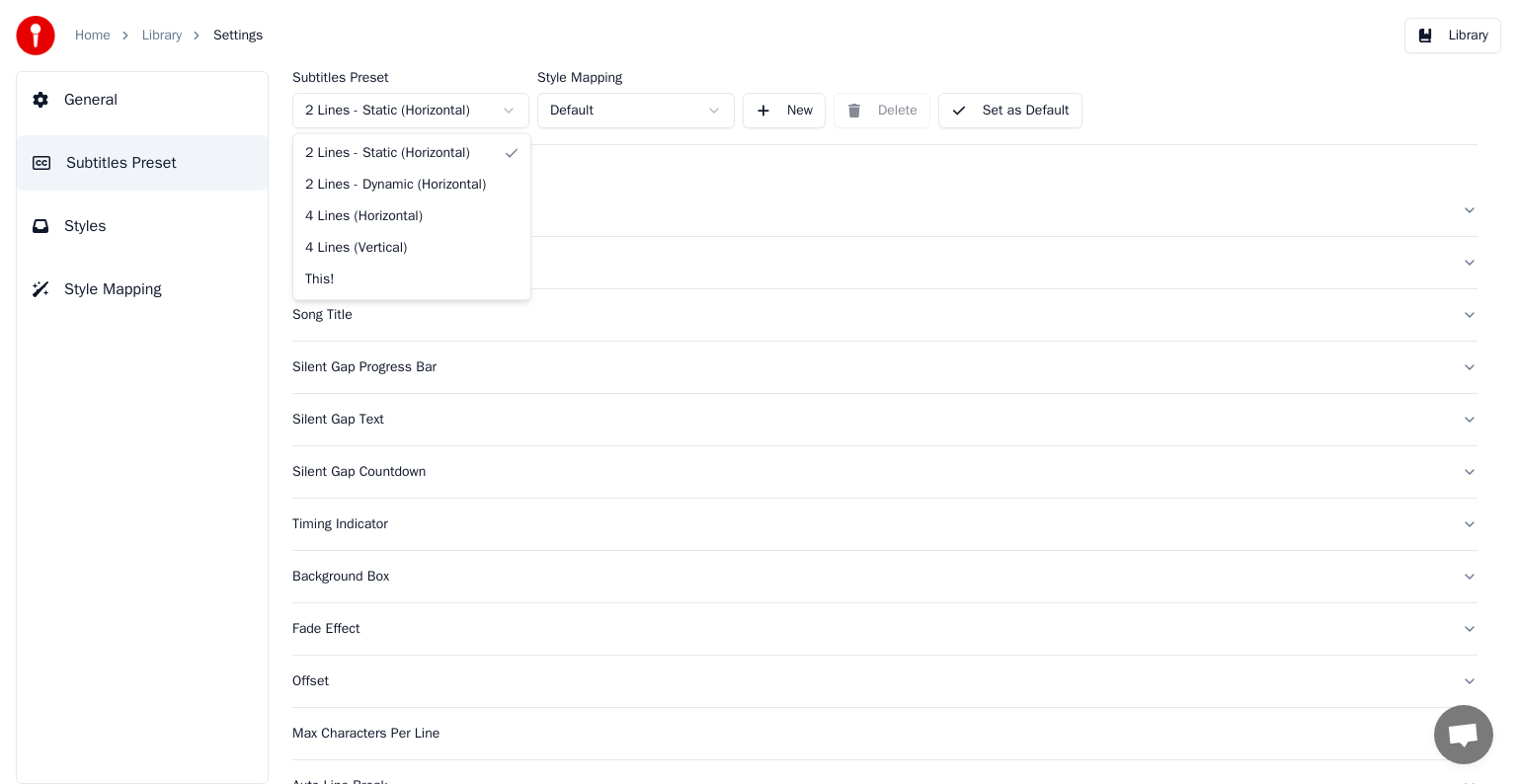 click on "Home Library Settings Library General Subtitles Preset Styles Style Mapping Subtitles Preset 2 Lines - Static (Horizontal) Style Mapping Default New Delete Set as Default General Layout Song Title Silent Gap Progress Bar Silent Gap Text Silent Gap Countdown Timing Indicator Background Box Fade Effect Offset Max Characters Per Line Auto Line Break Advanced Settings Chat Adam from Youka Desktop More channels Continue on Email Offline. Please reload the page. No messages can be received or sent for now. Youka Desktop Hello! How can I help you?  Sunday, 20 July Hi! I'ts me again. The lyrics are not appearing. Even editing to add lyrics again, it's not appearing. I already spent 22 credits for this please check 7/20/2025 Monday, 21 July Adam Hey, credits should refunded automatically in case of failure, please let me check 7/21/2025 yeah but credits are used again in adding the lyrics in the song that supposed to be good in the first place 7/21/2025 Read Adam I added 22 more credits to your account. 7/21/2025" at bounding box center [758, 392] 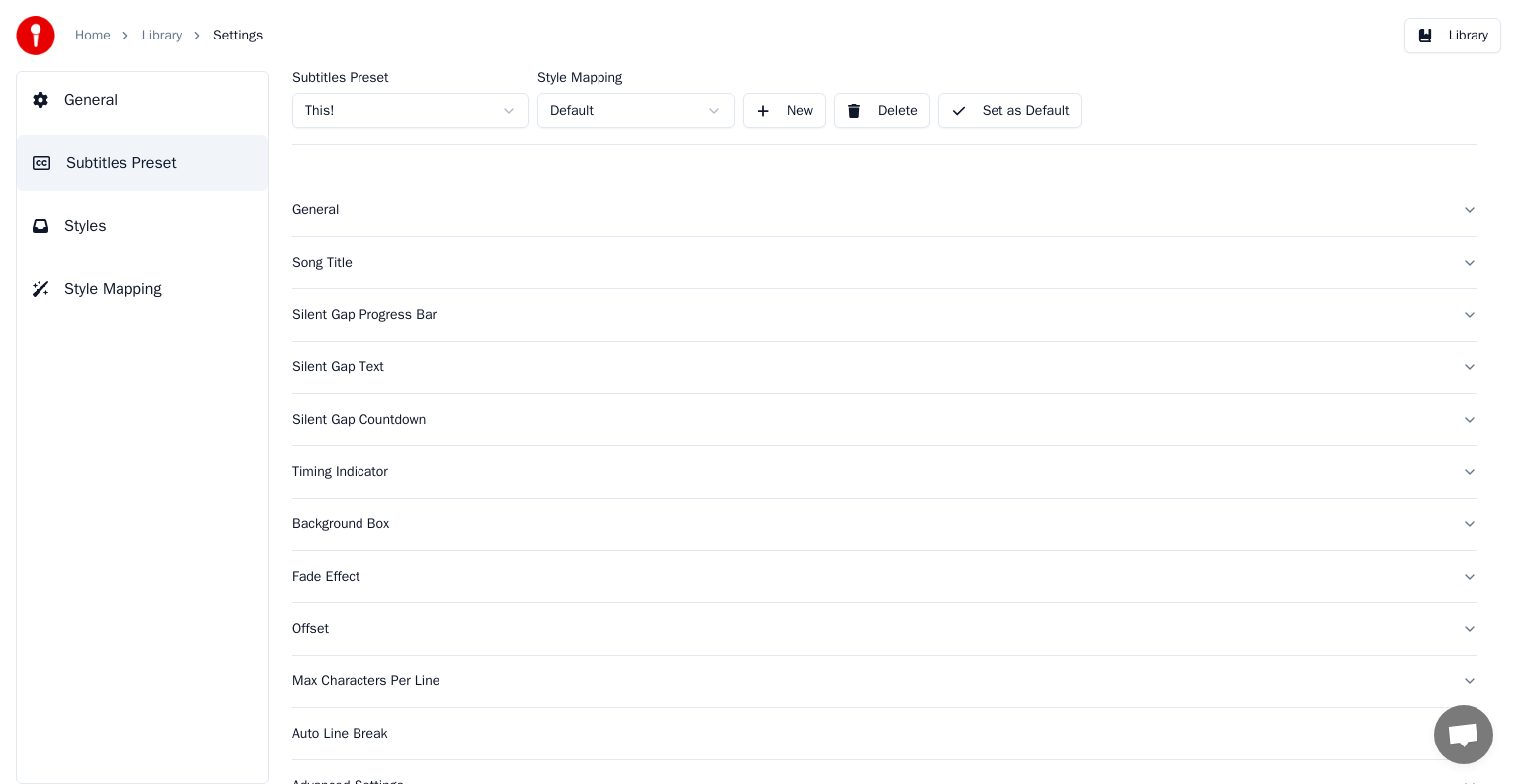 click on "Song Title" at bounding box center (885, 263) 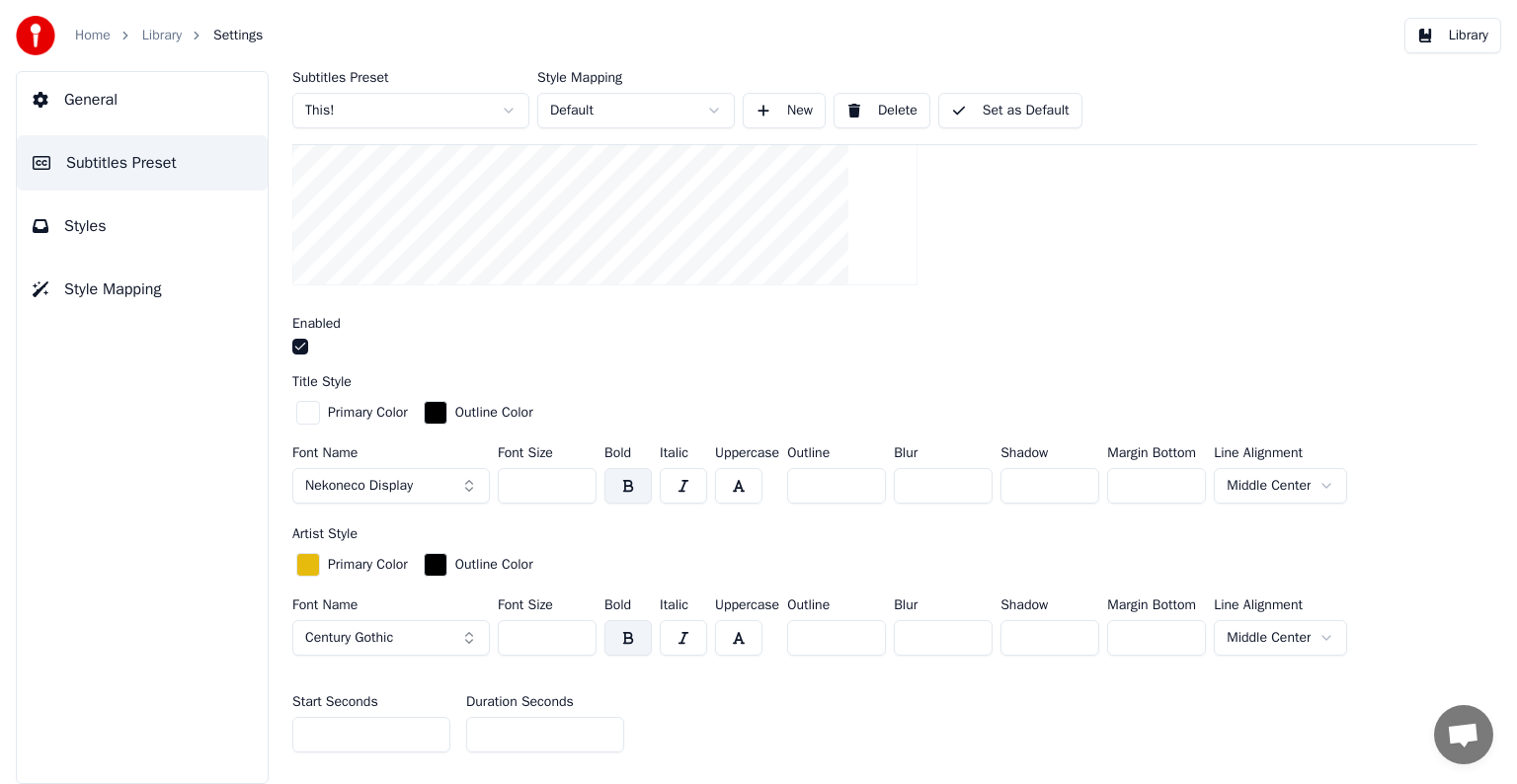 scroll, scrollTop: 494, scrollLeft: 0, axis: vertical 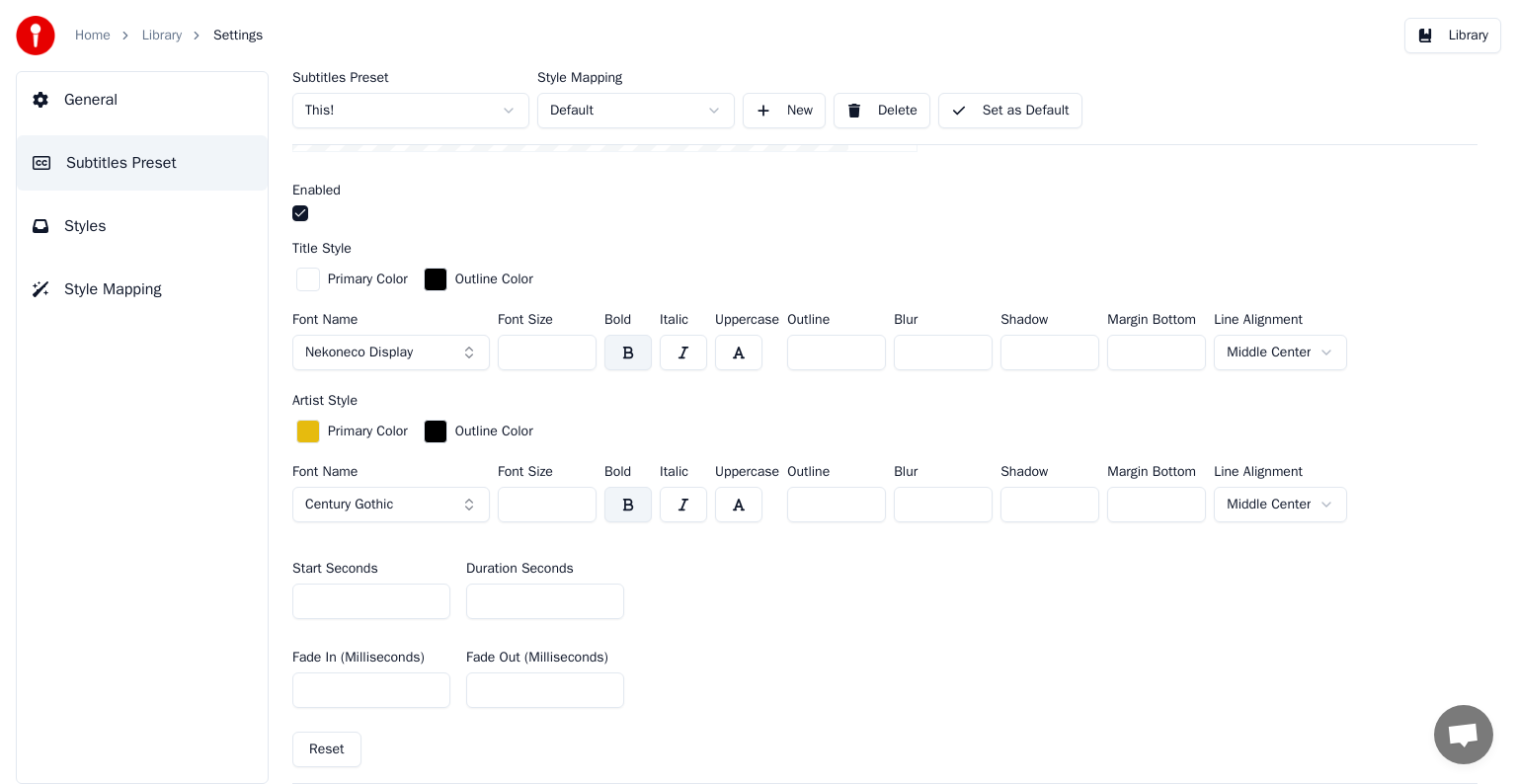 drag, startPoint x: 514, startPoint y: 347, endPoint x: 559, endPoint y: 356, distance: 45.89118 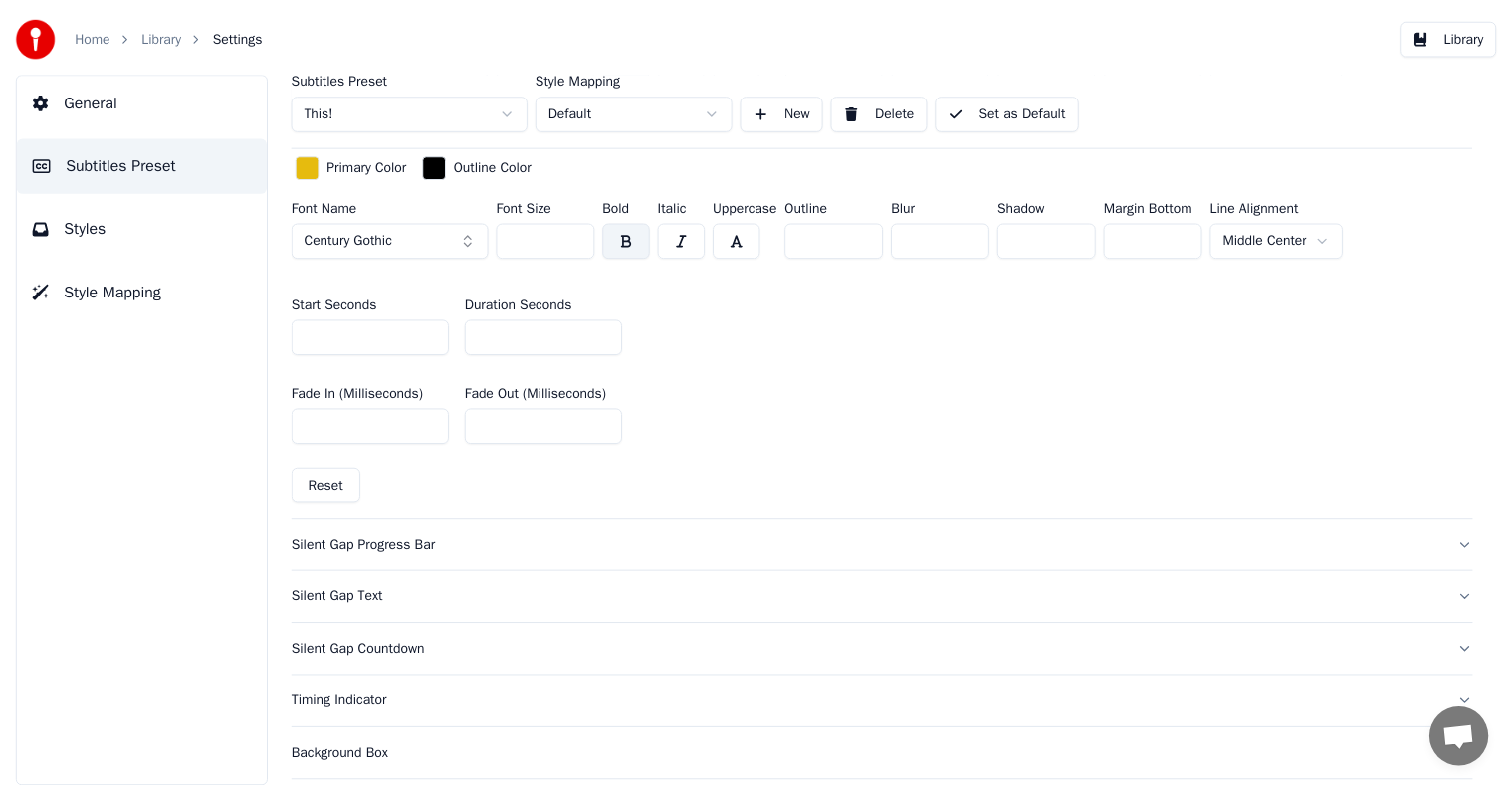 scroll, scrollTop: 796, scrollLeft: 0, axis: vertical 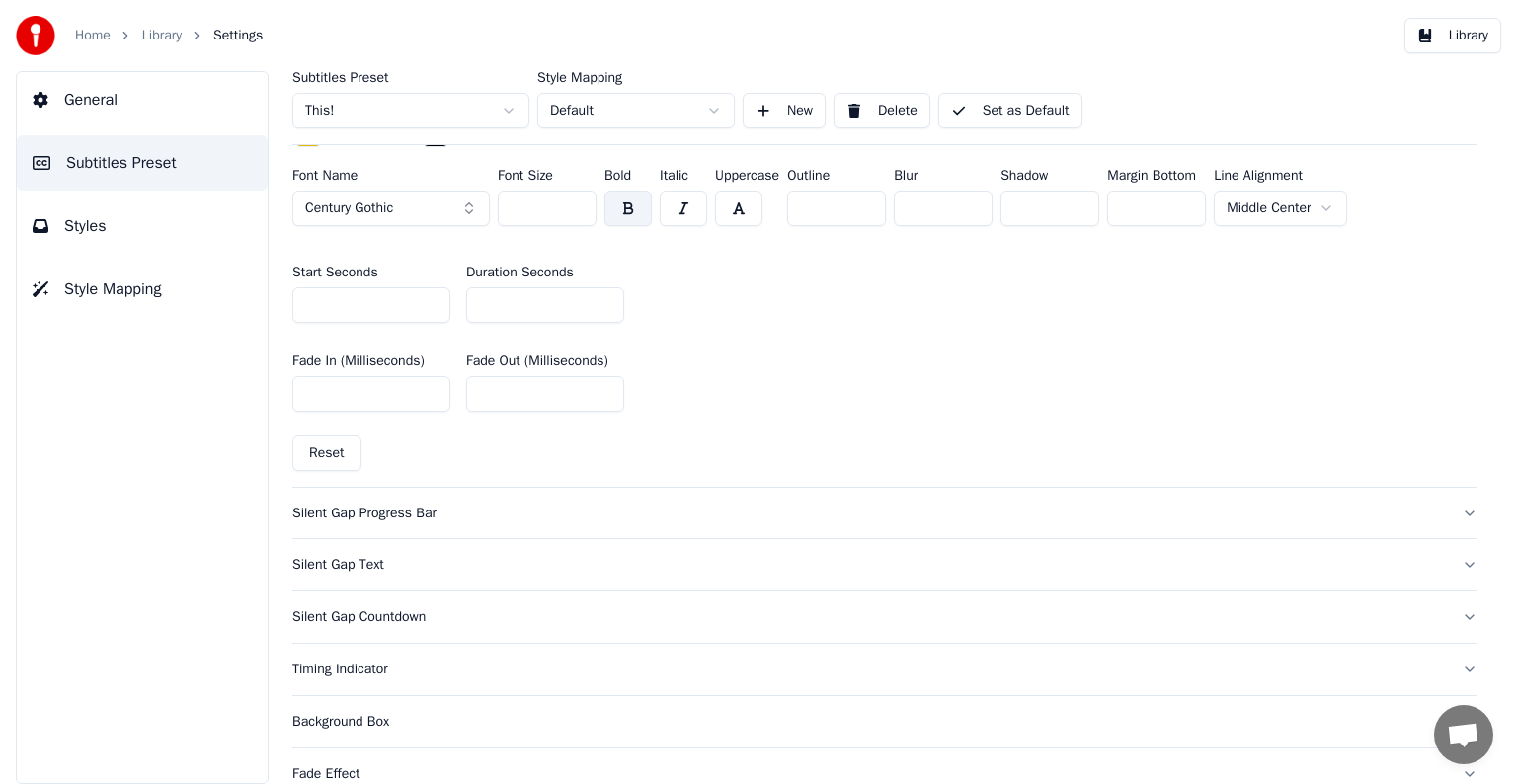 type on "*" 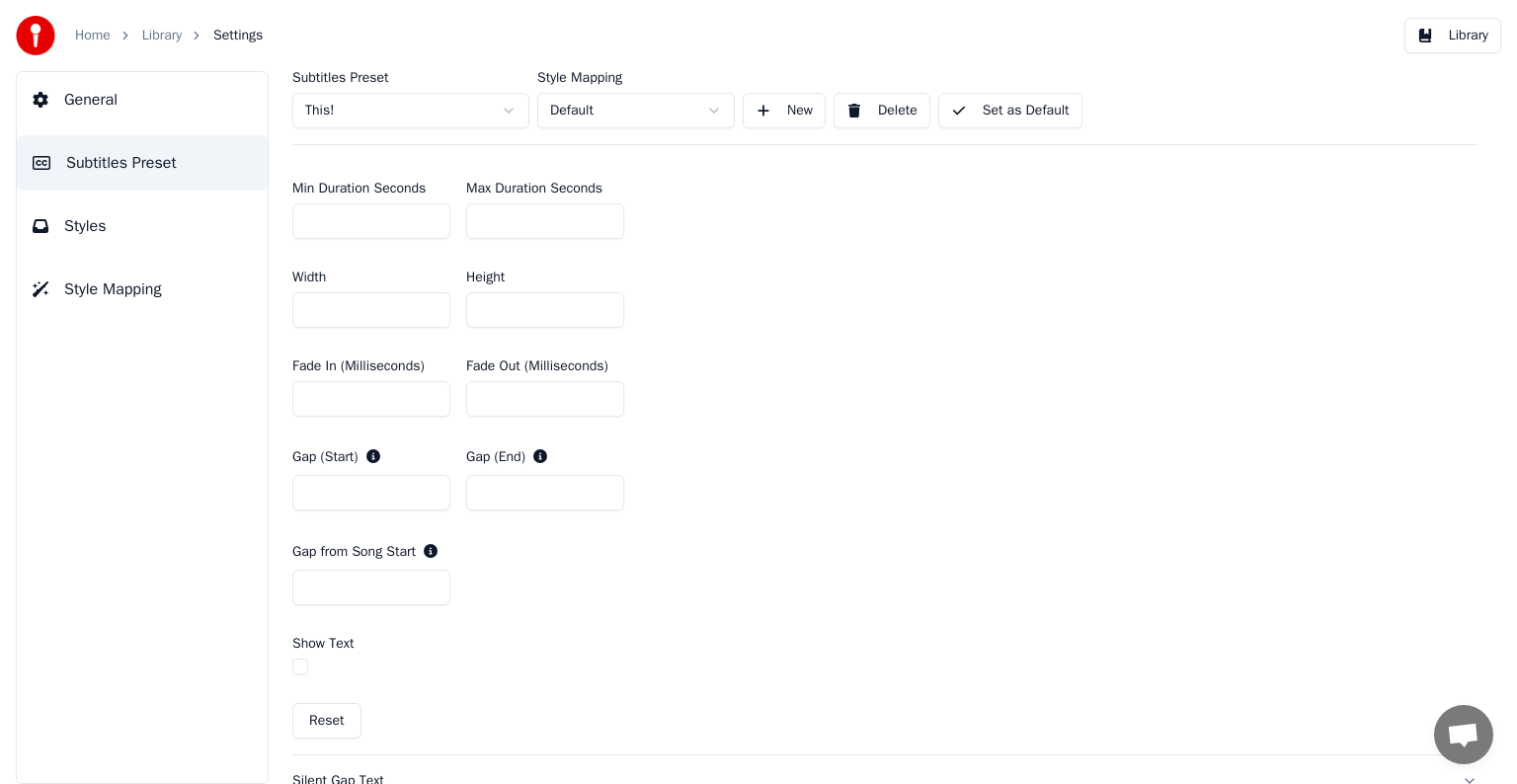 click on "Set as Default" at bounding box center [1010, 111] 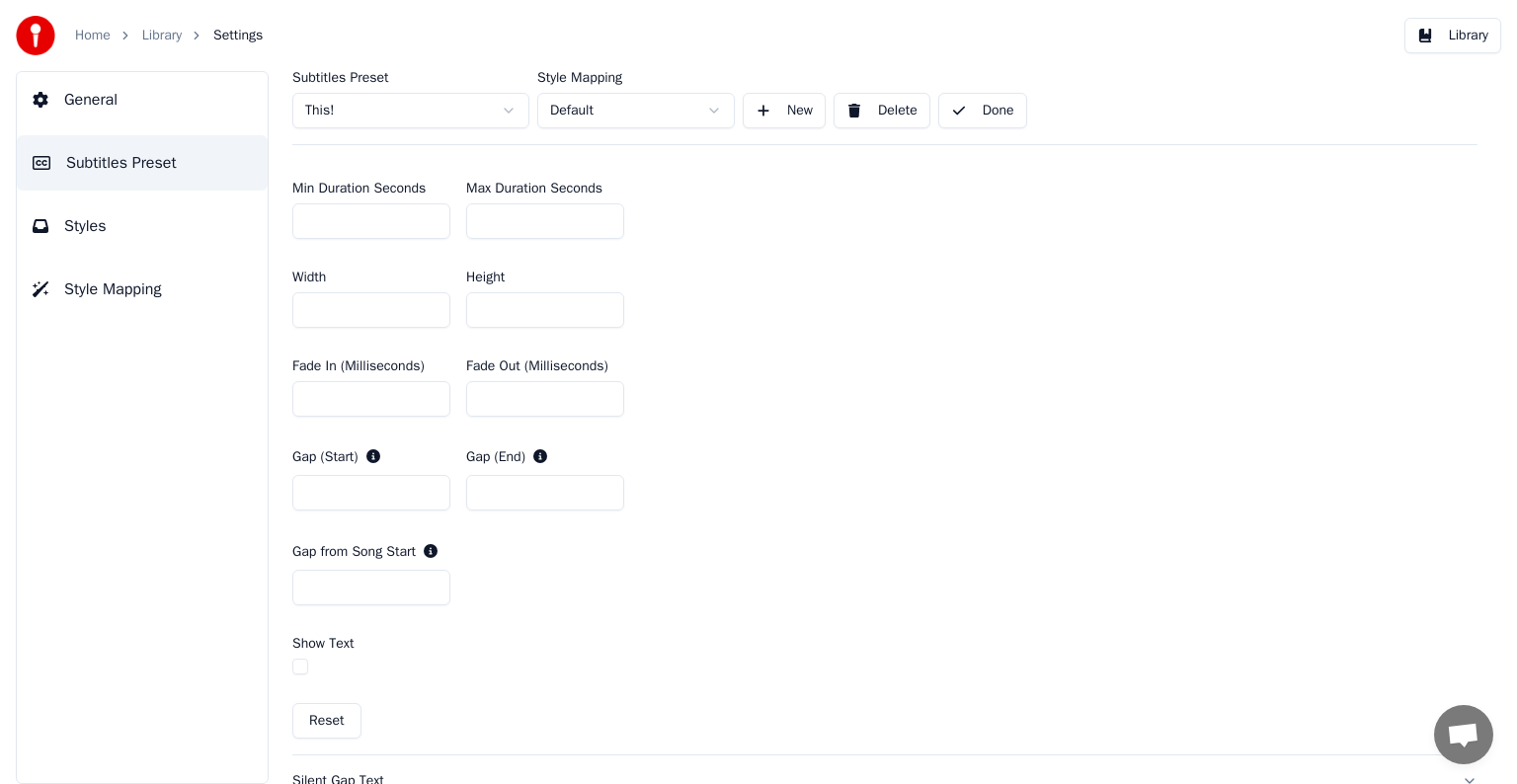 click on "Library" at bounding box center [162, 36] 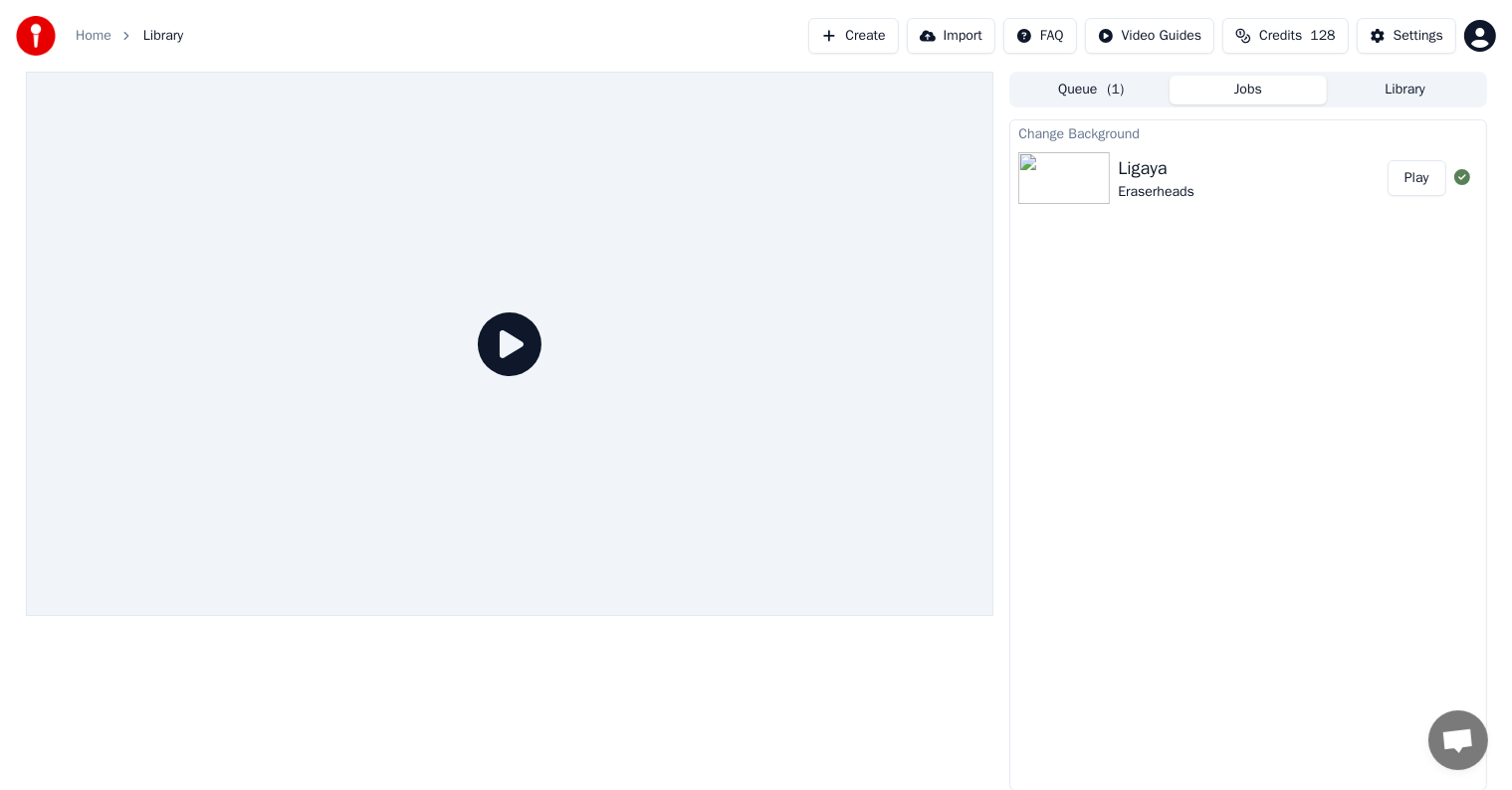 click on "Play" at bounding box center (1416, 178) 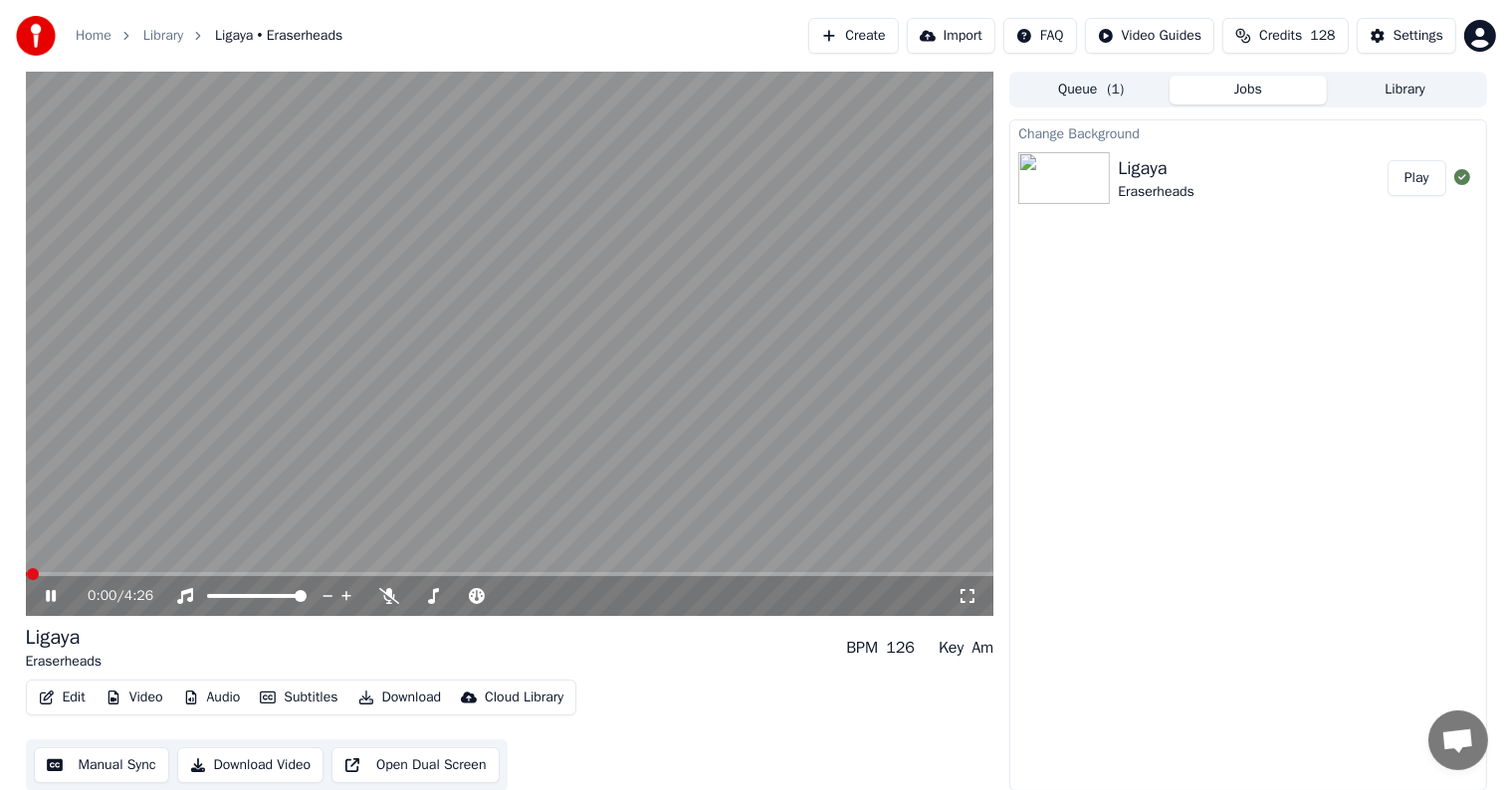 click at bounding box center [510, 574] 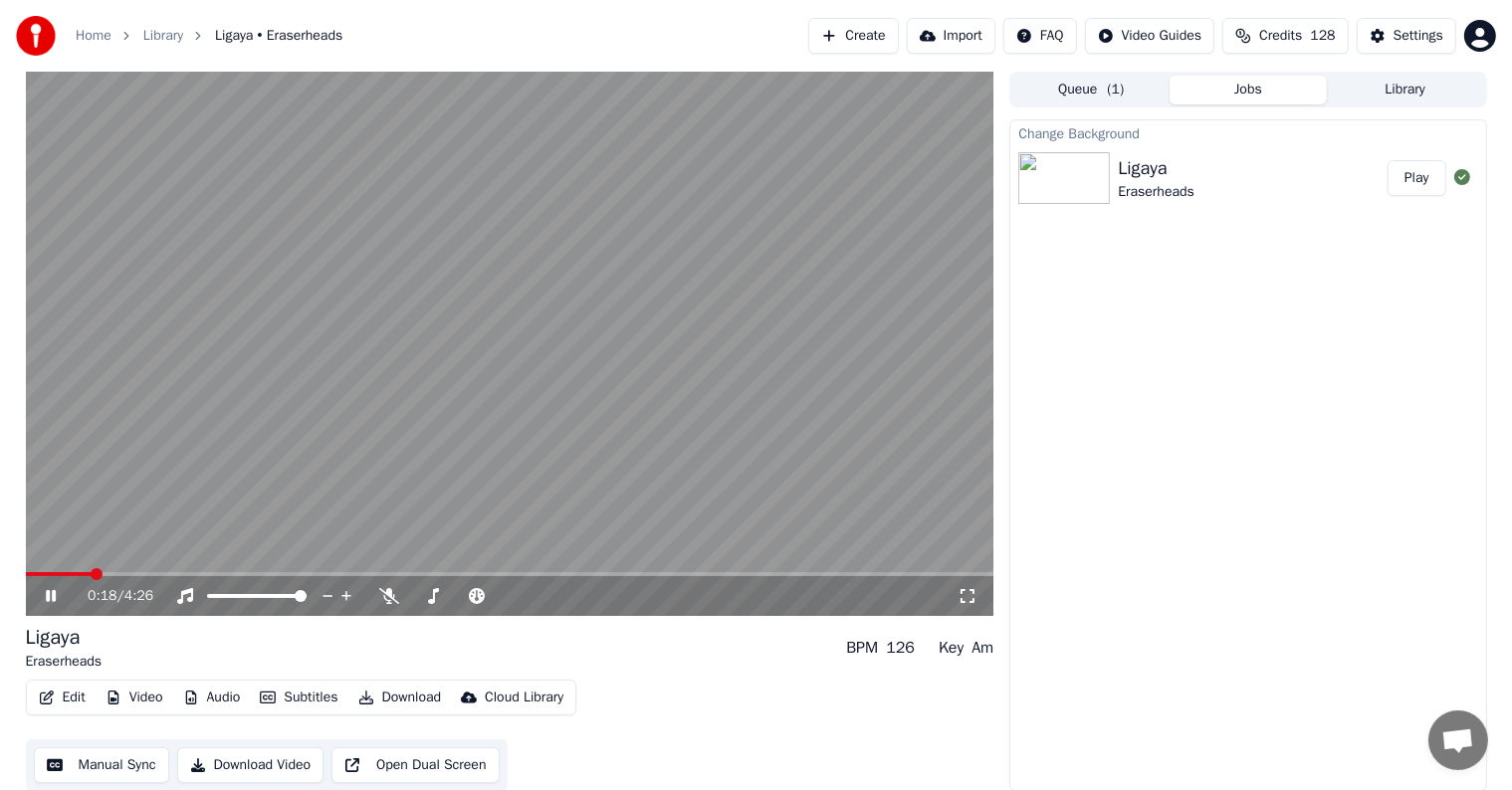 click on "0:18  /  4:26" at bounding box center [510, 596] 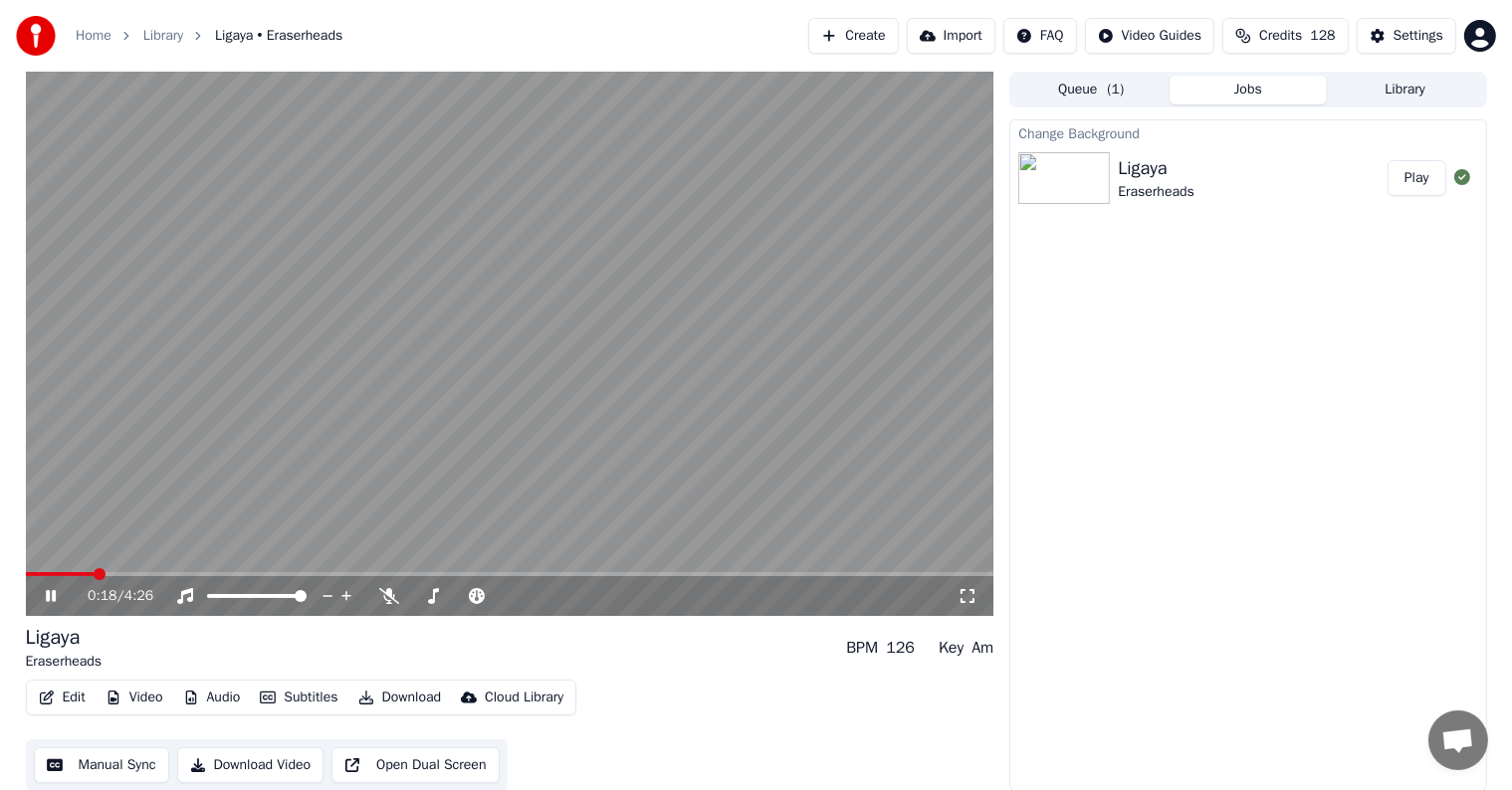 click 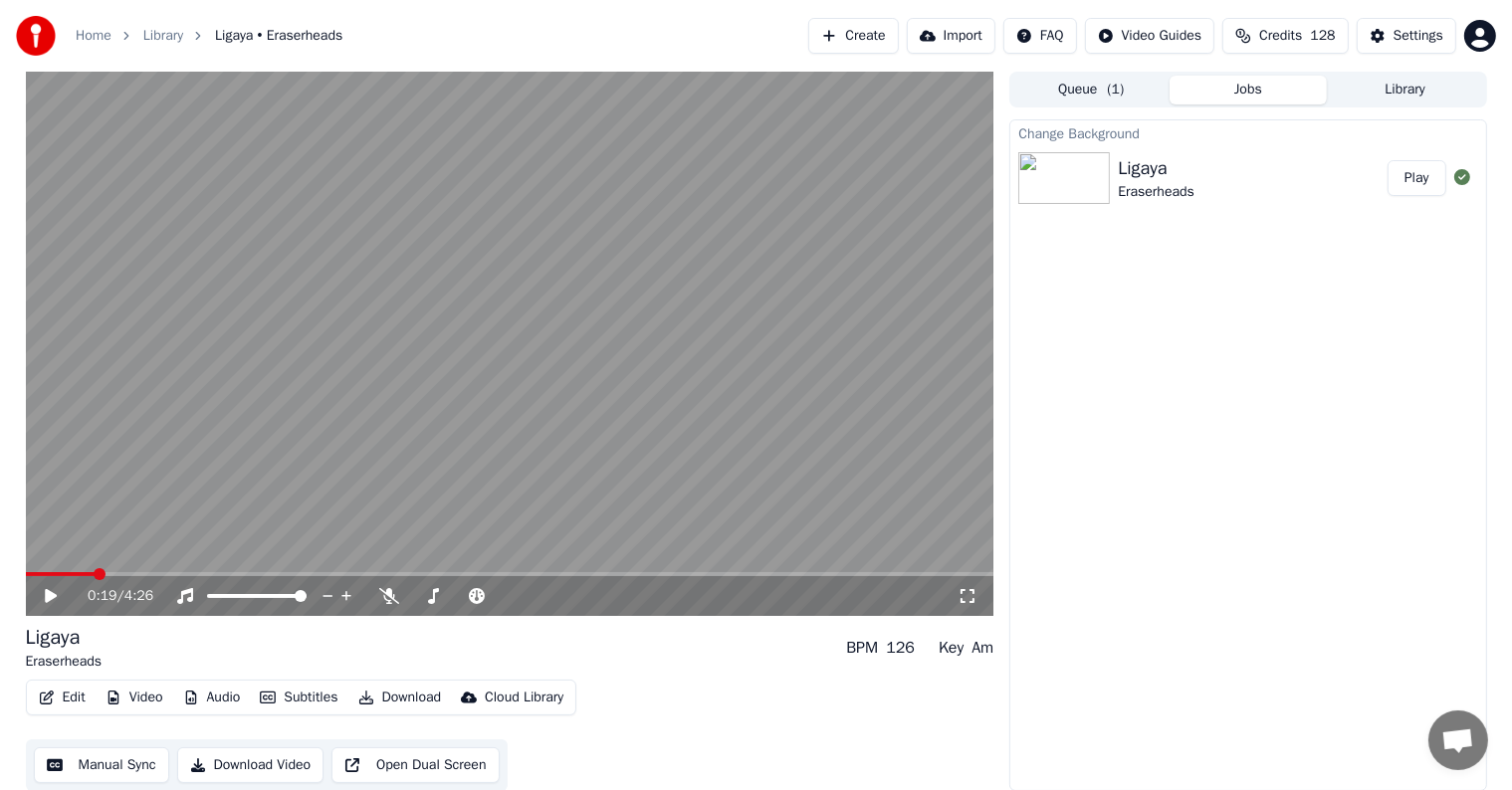click on "Manual Sync" at bounding box center (102, 765) 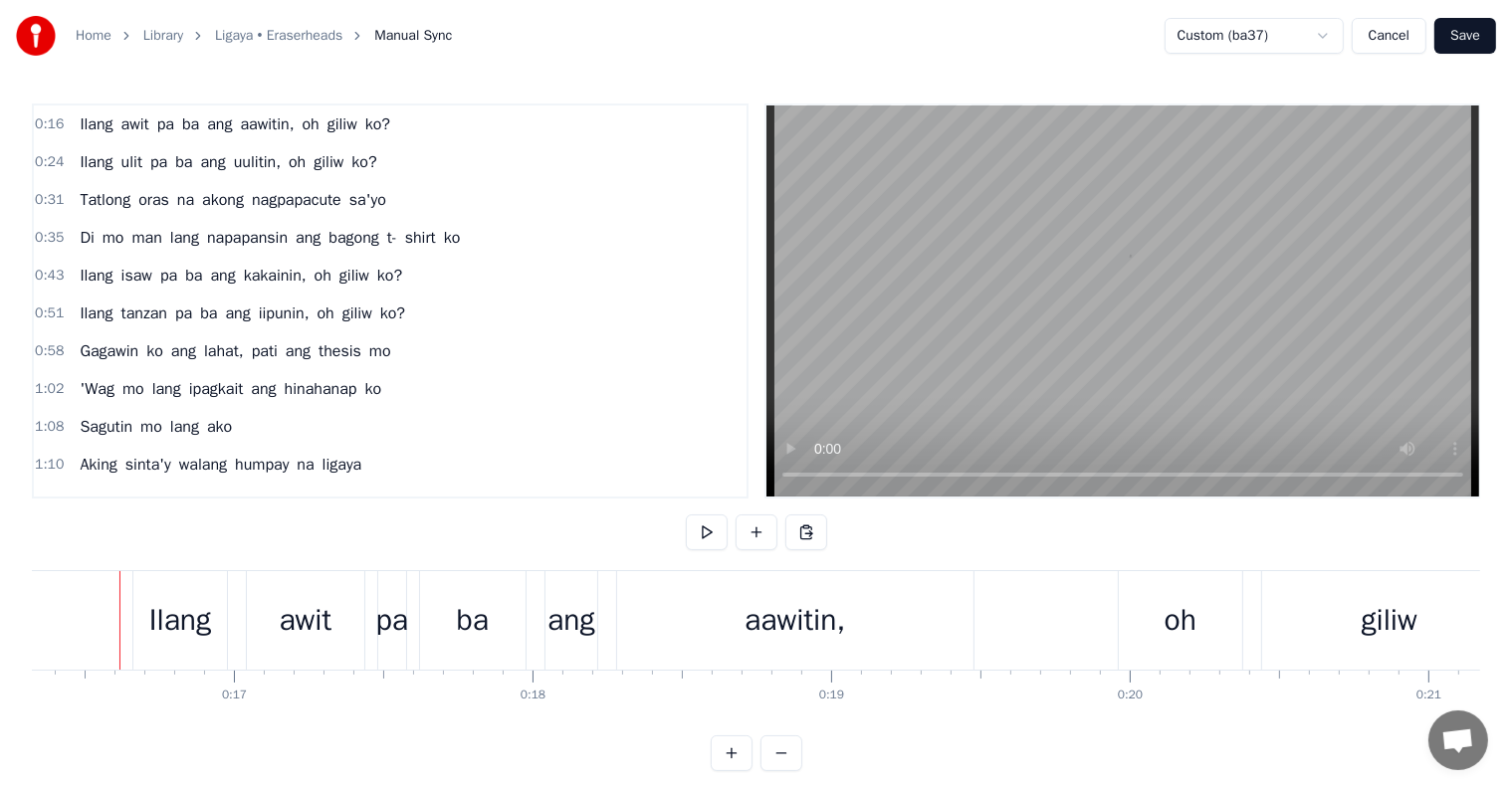 scroll, scrollTop: 0, scrollLeft: 4861, axis: horizontal 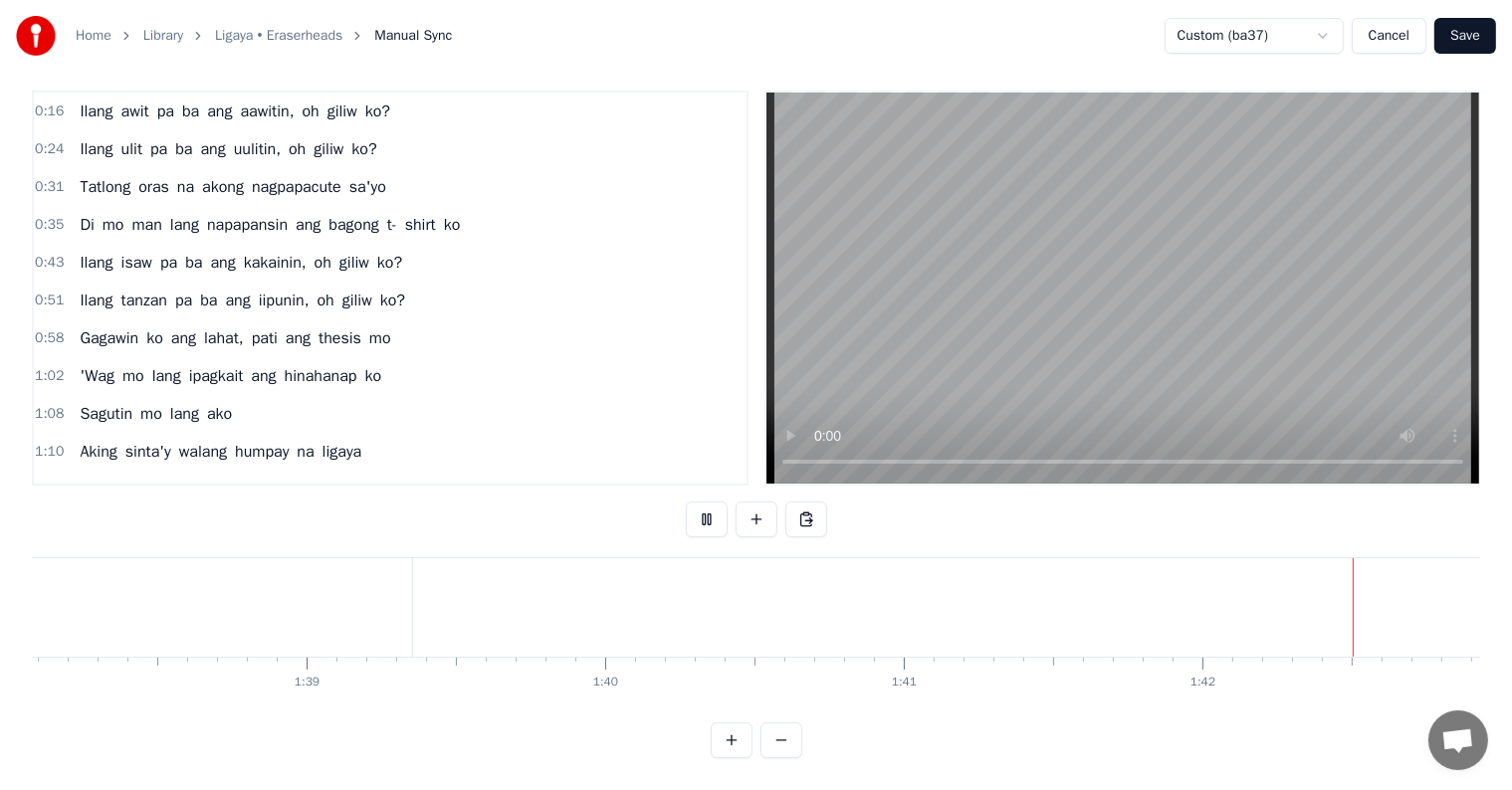 type 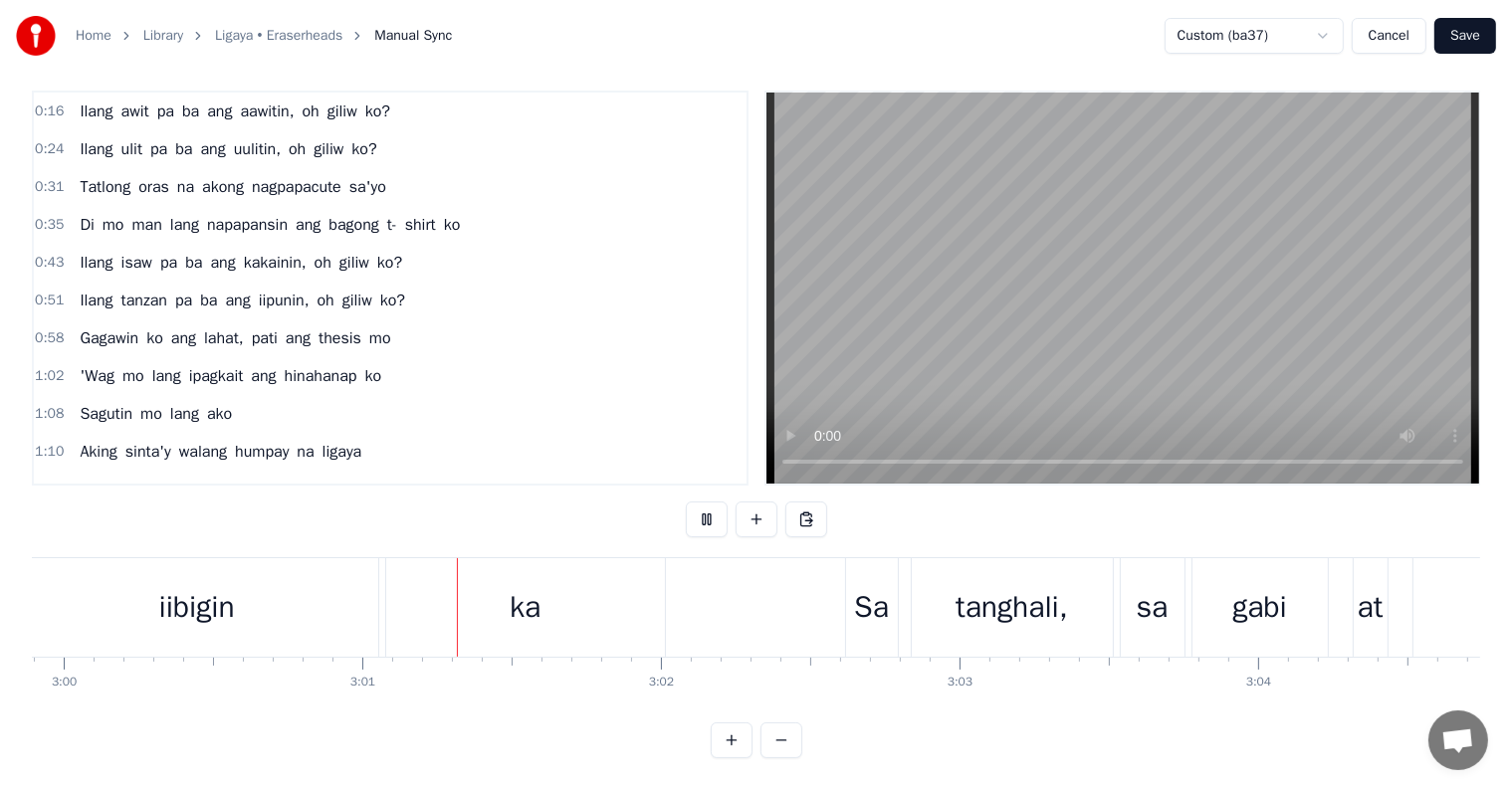 scroll, scrollTop: 0, scrollLeft: 53801, axis: horizontal 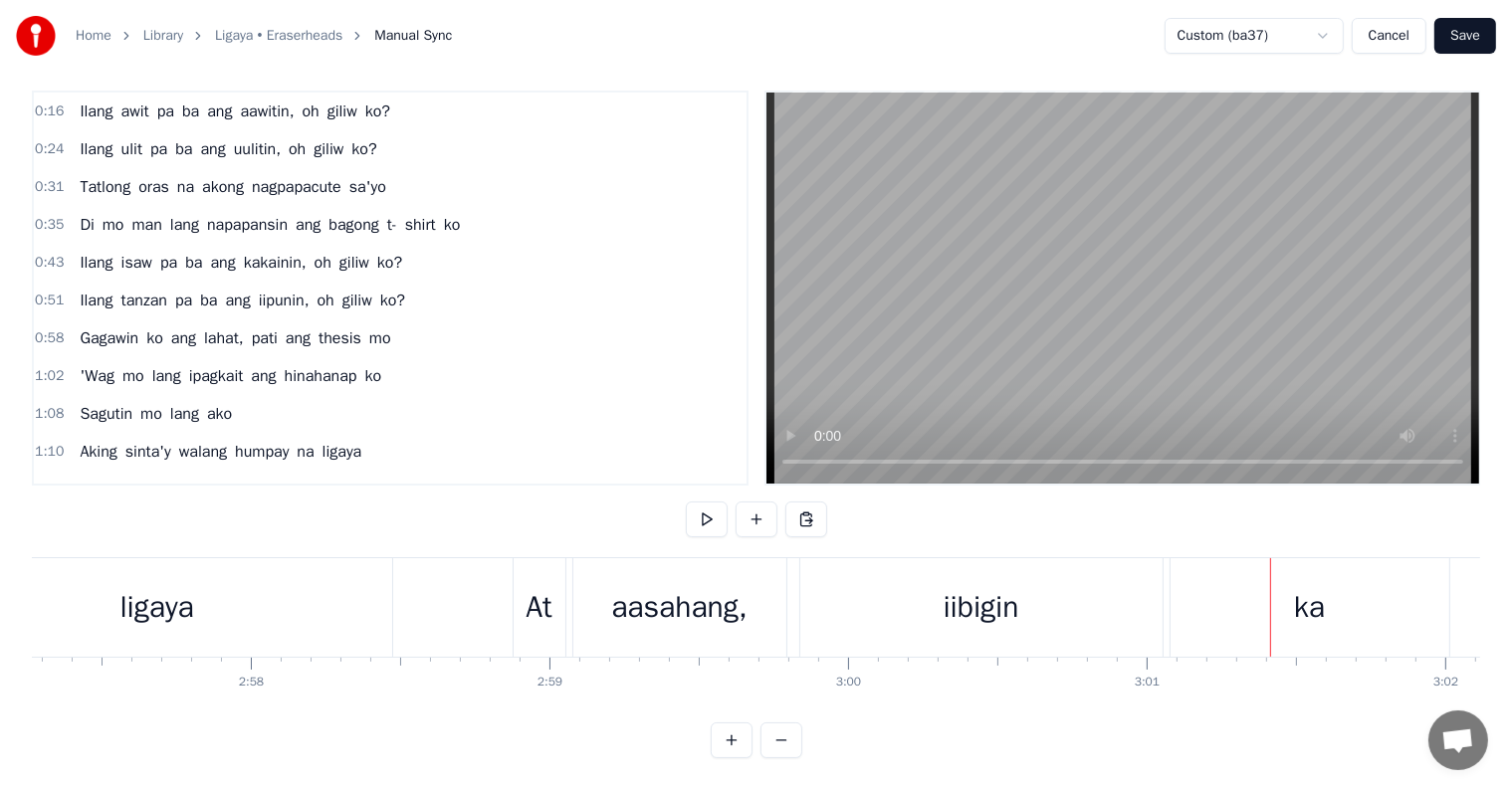 click on "aasahang," at bounding box center [679, 607] 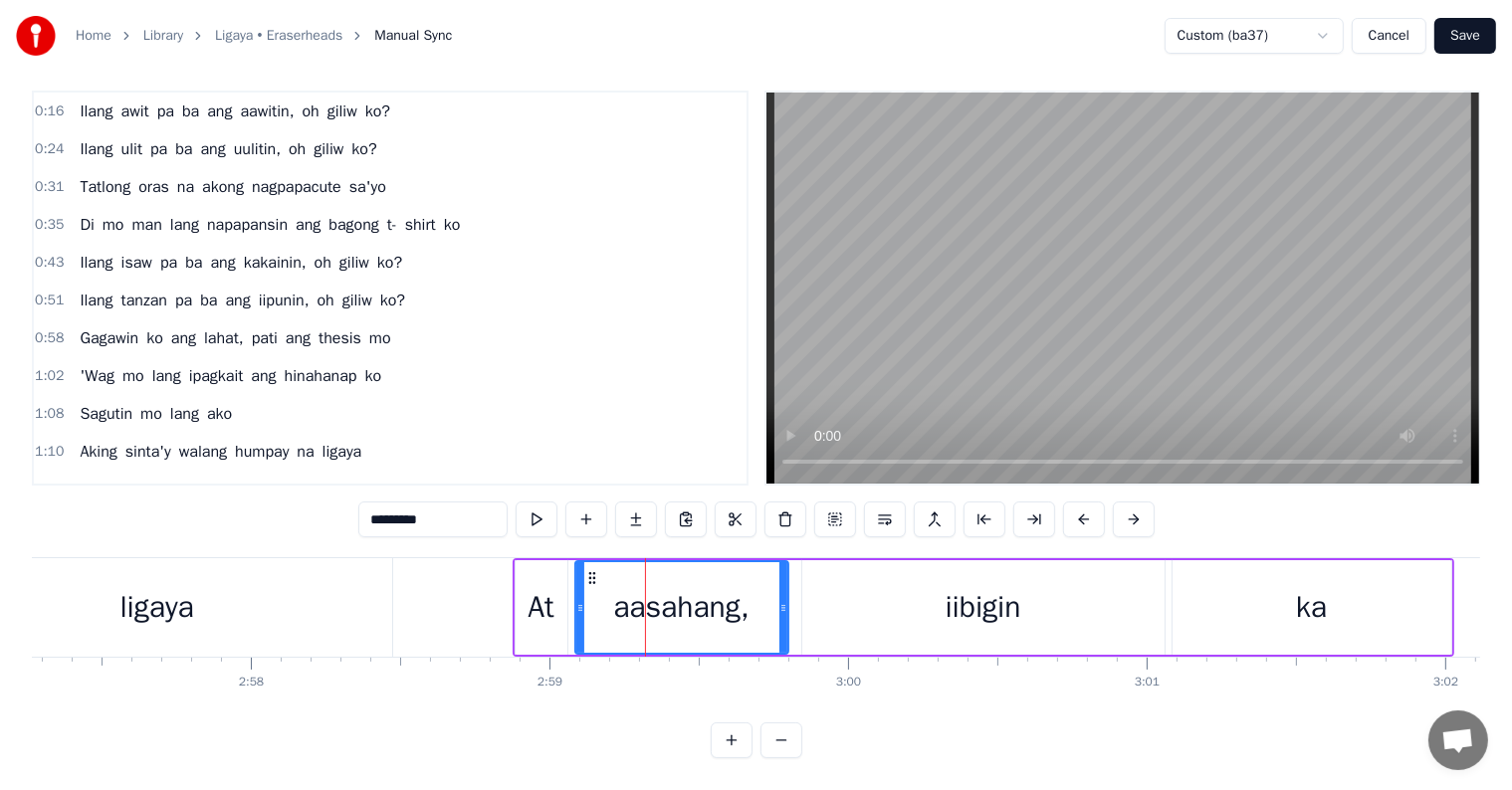 scroll, scrollTop: 0, scrollLeft: 0, axis: both 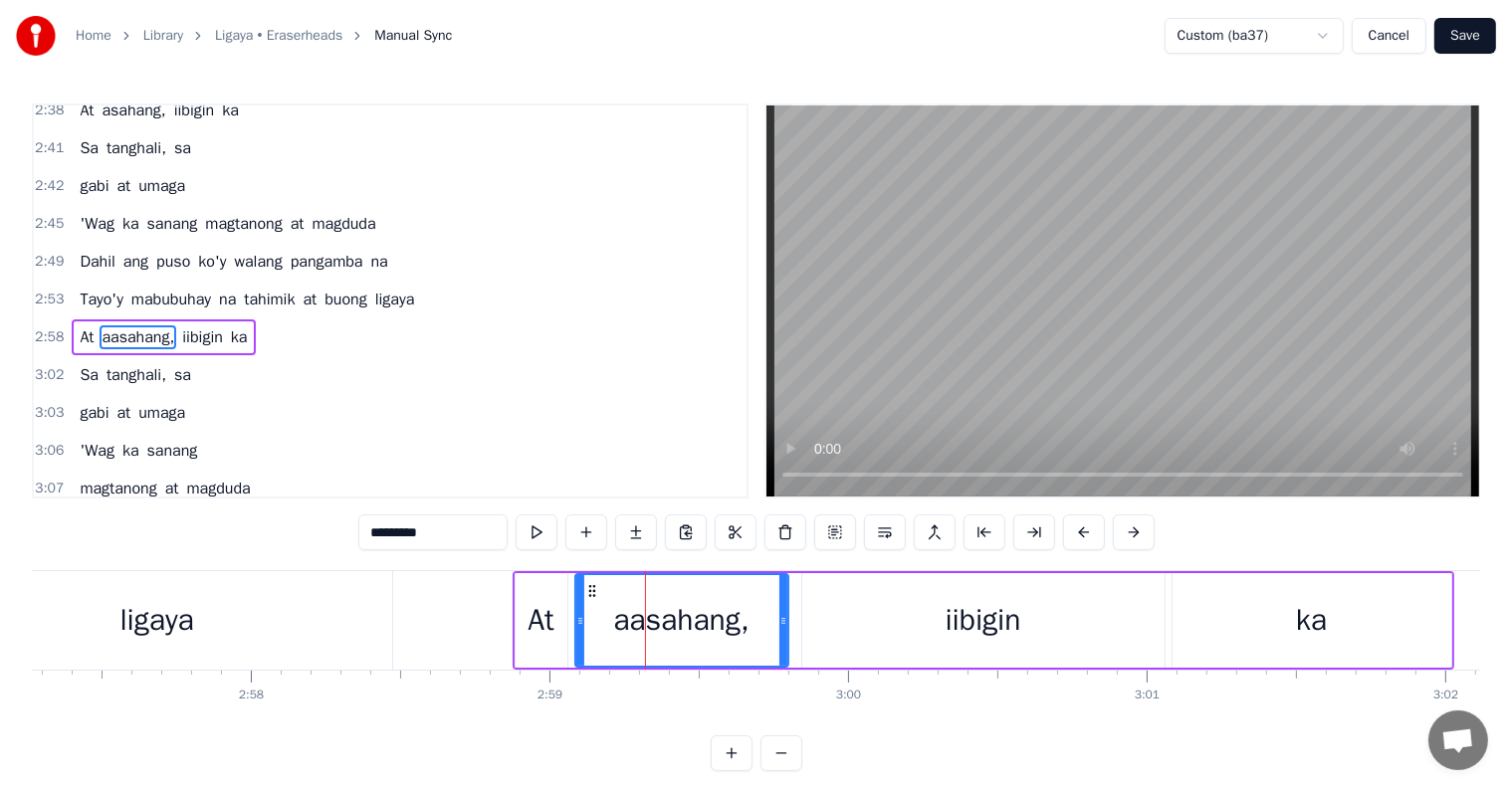 click on "*********" at bounding box center (433, 532) 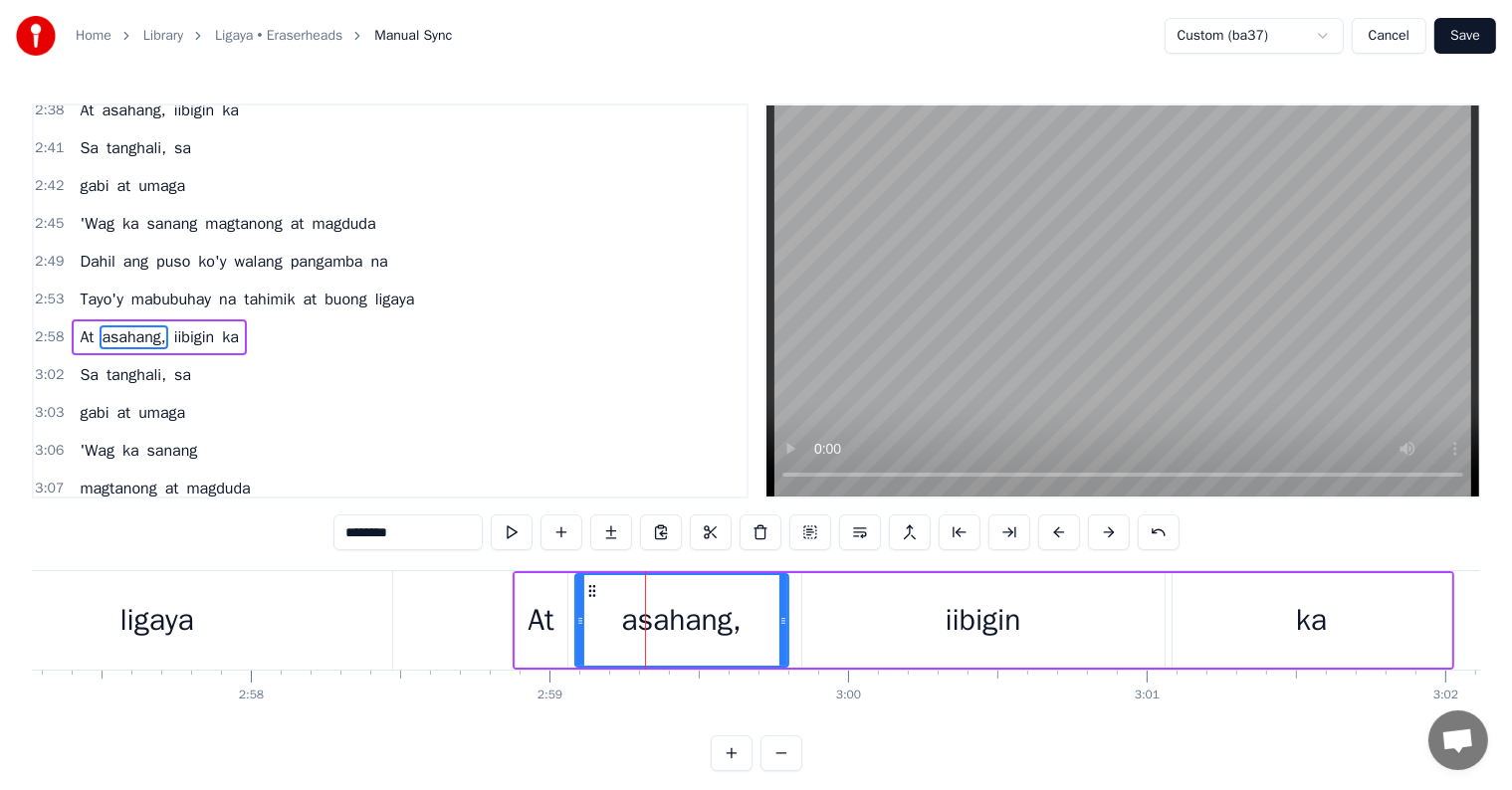 type on "********" 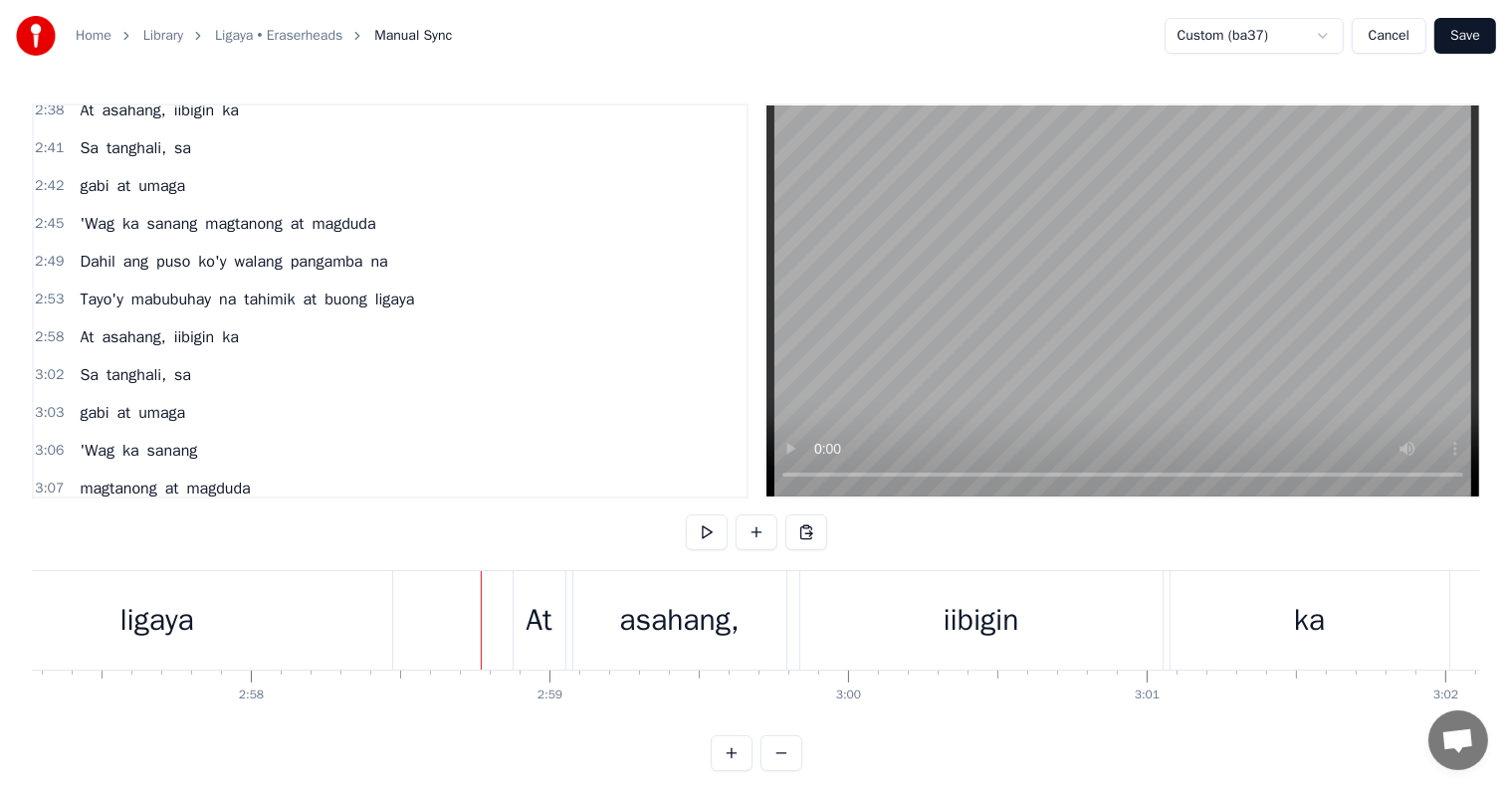 scroll, scrollTop: 30, scrollLeft: 0, axis: vertical 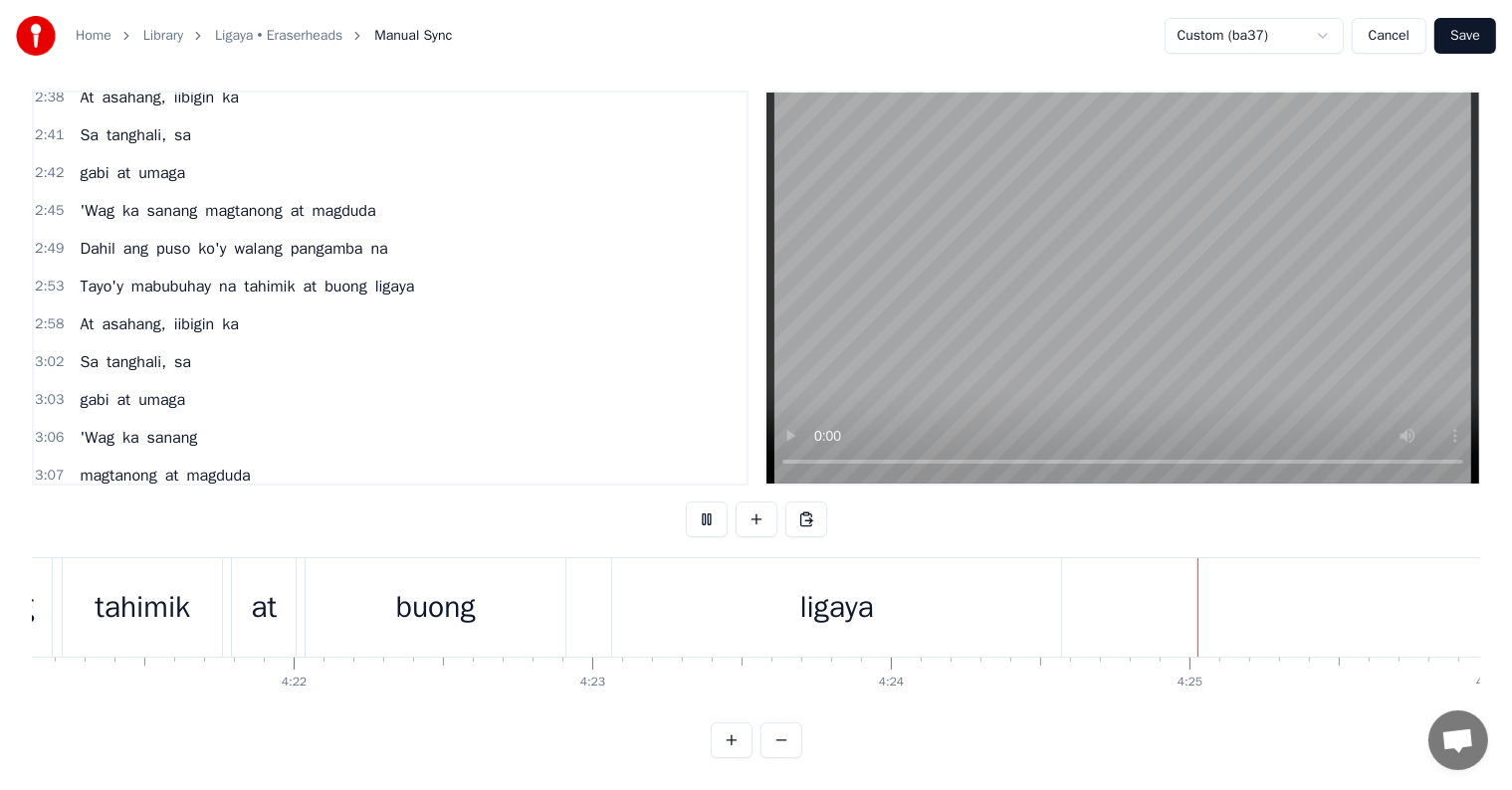 click on "Save" at bounding box center [1465, 36] 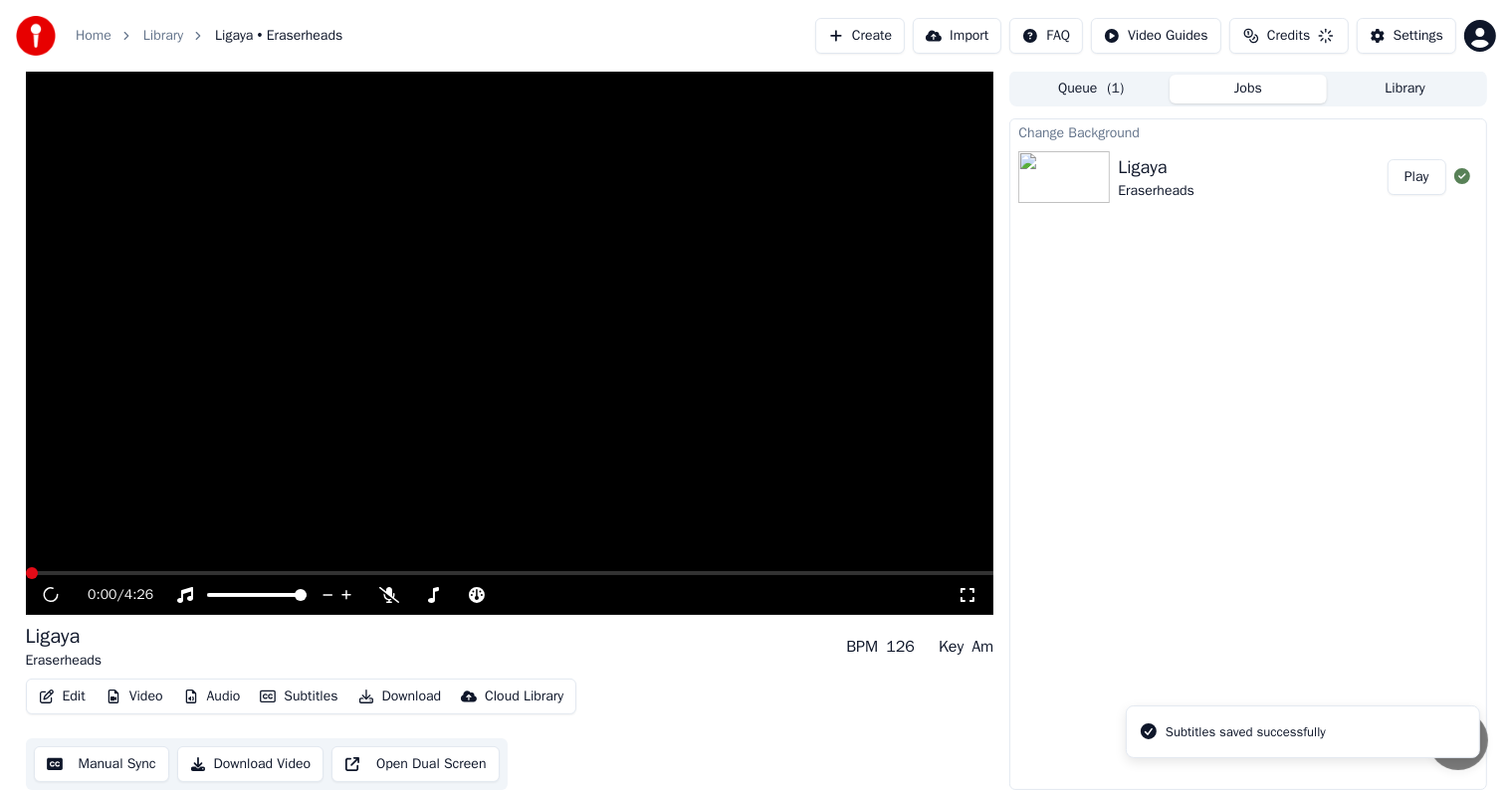 scroll, scrollTop: 1, scrollLeft: 0, axis: vertical 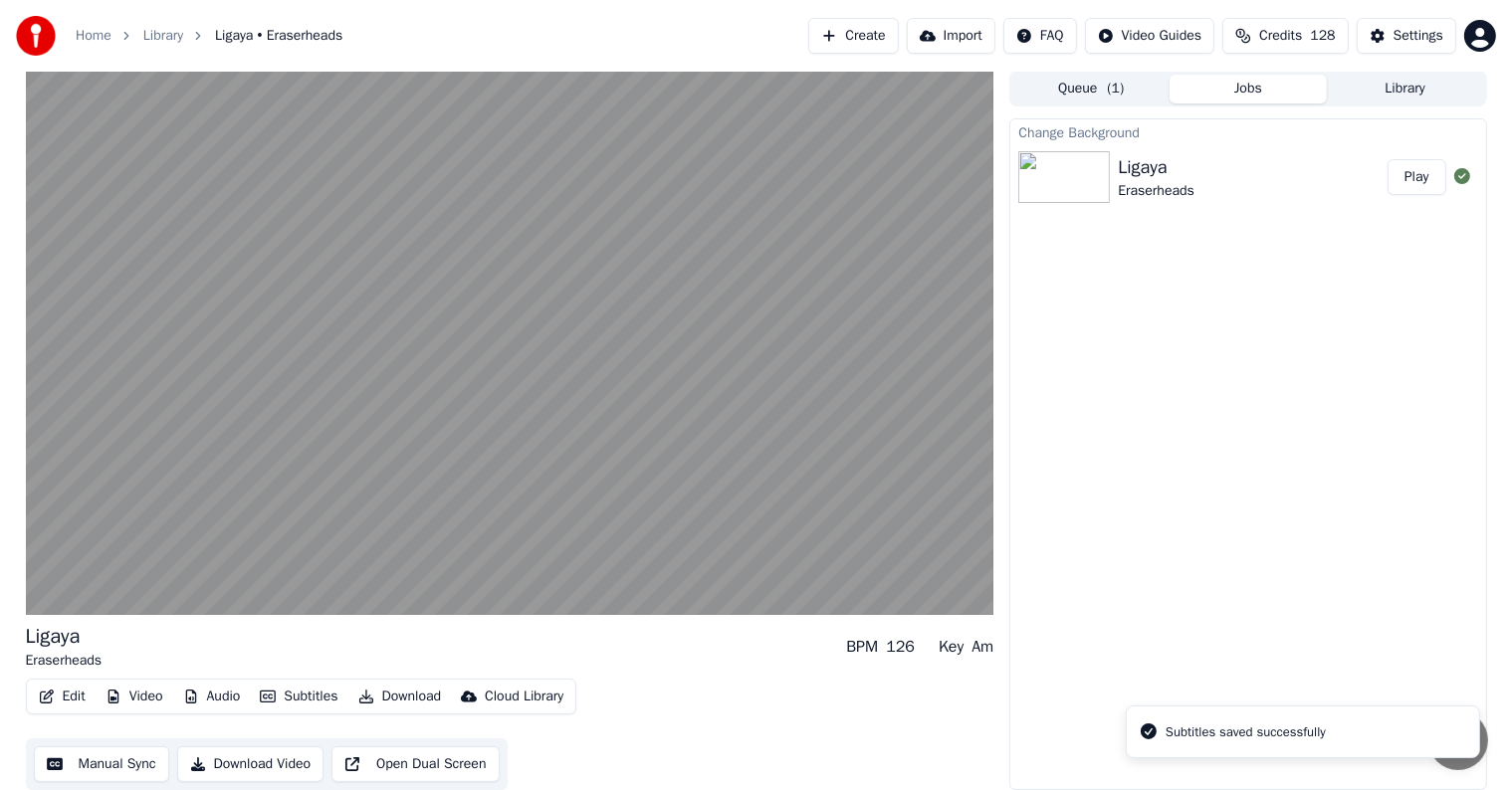 click on "Download" at bounding box center (400, 696) 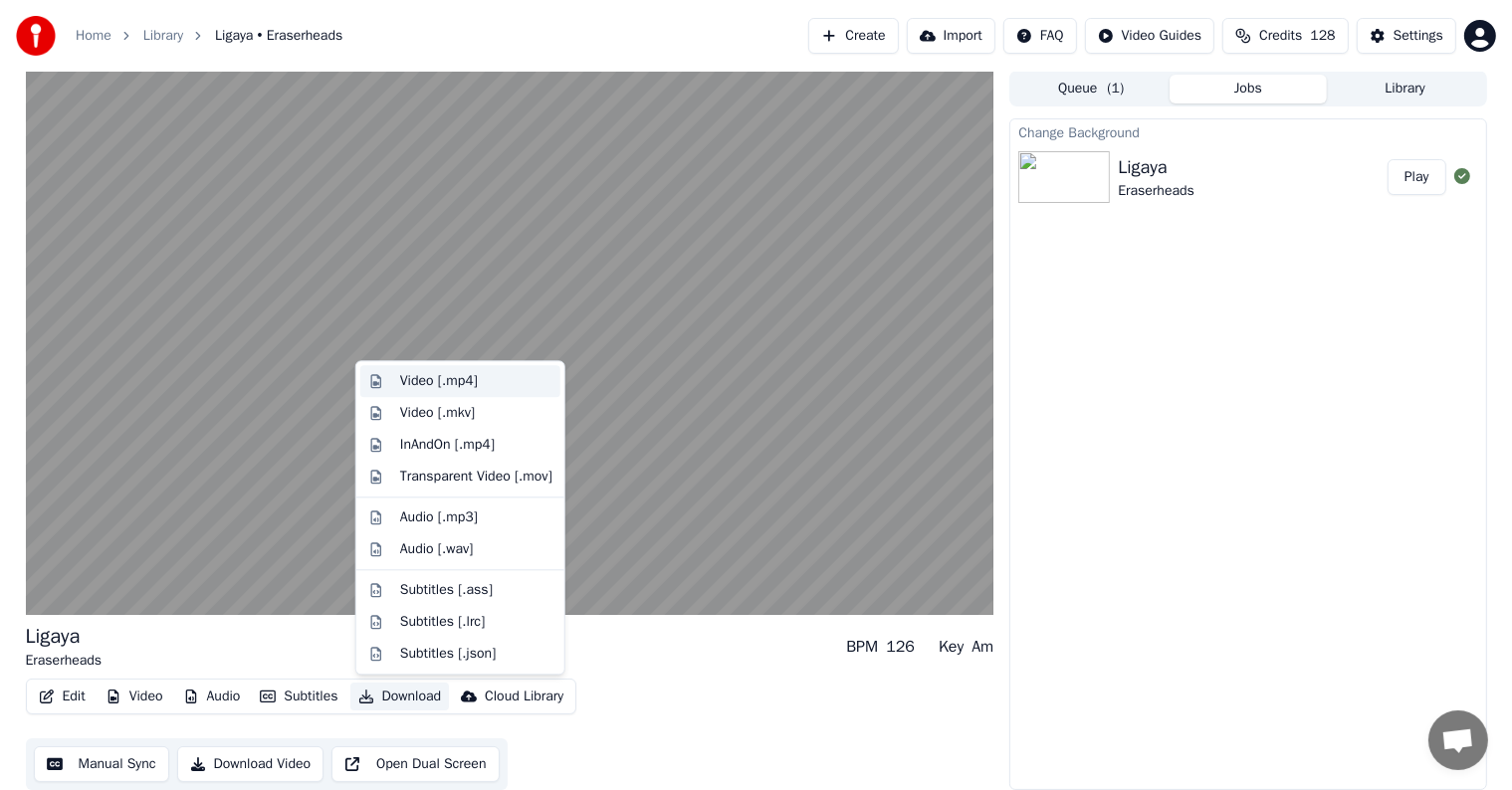 click on "Video [.mp4]" at bounding box center (439, 381) 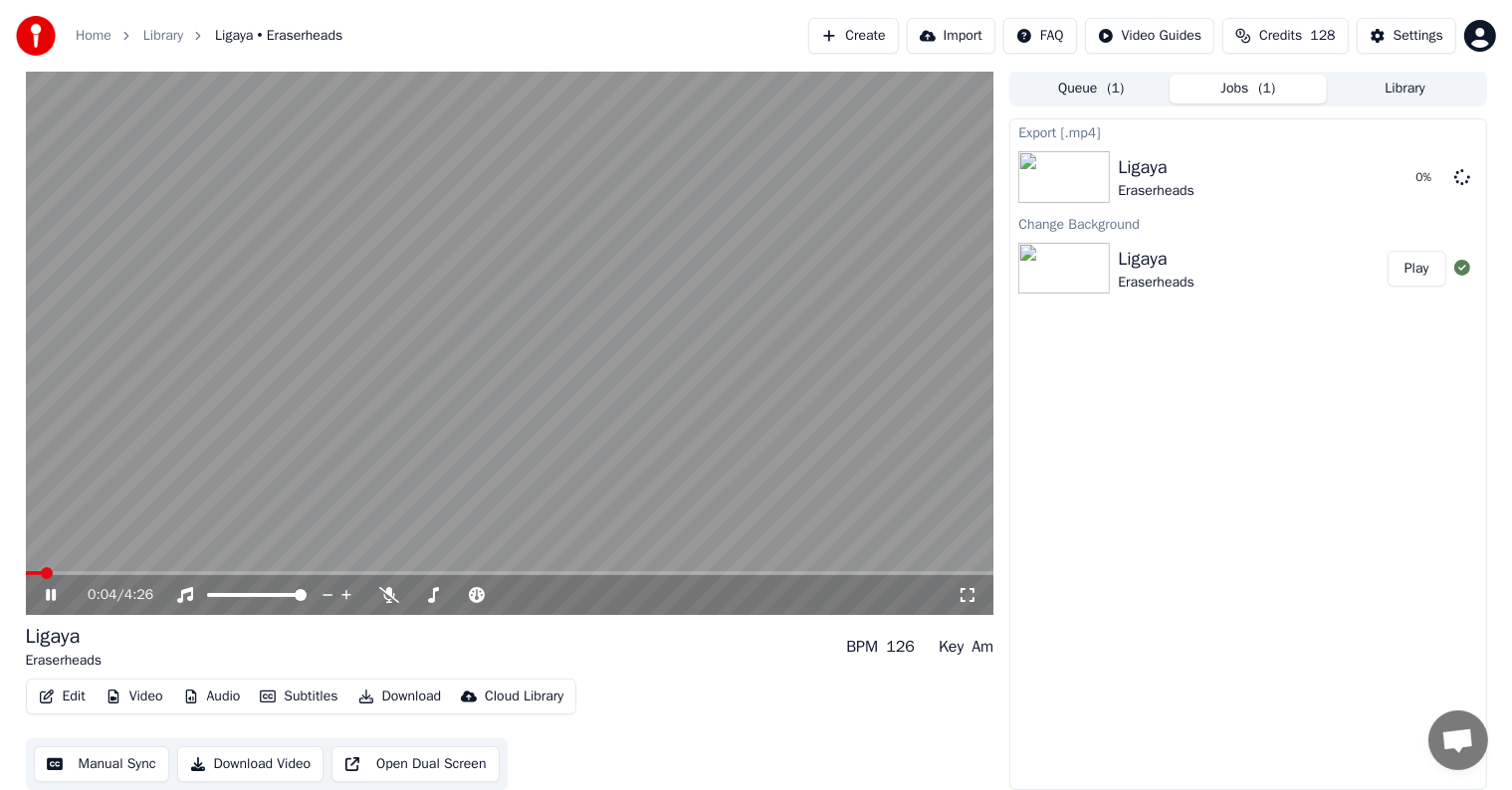 click 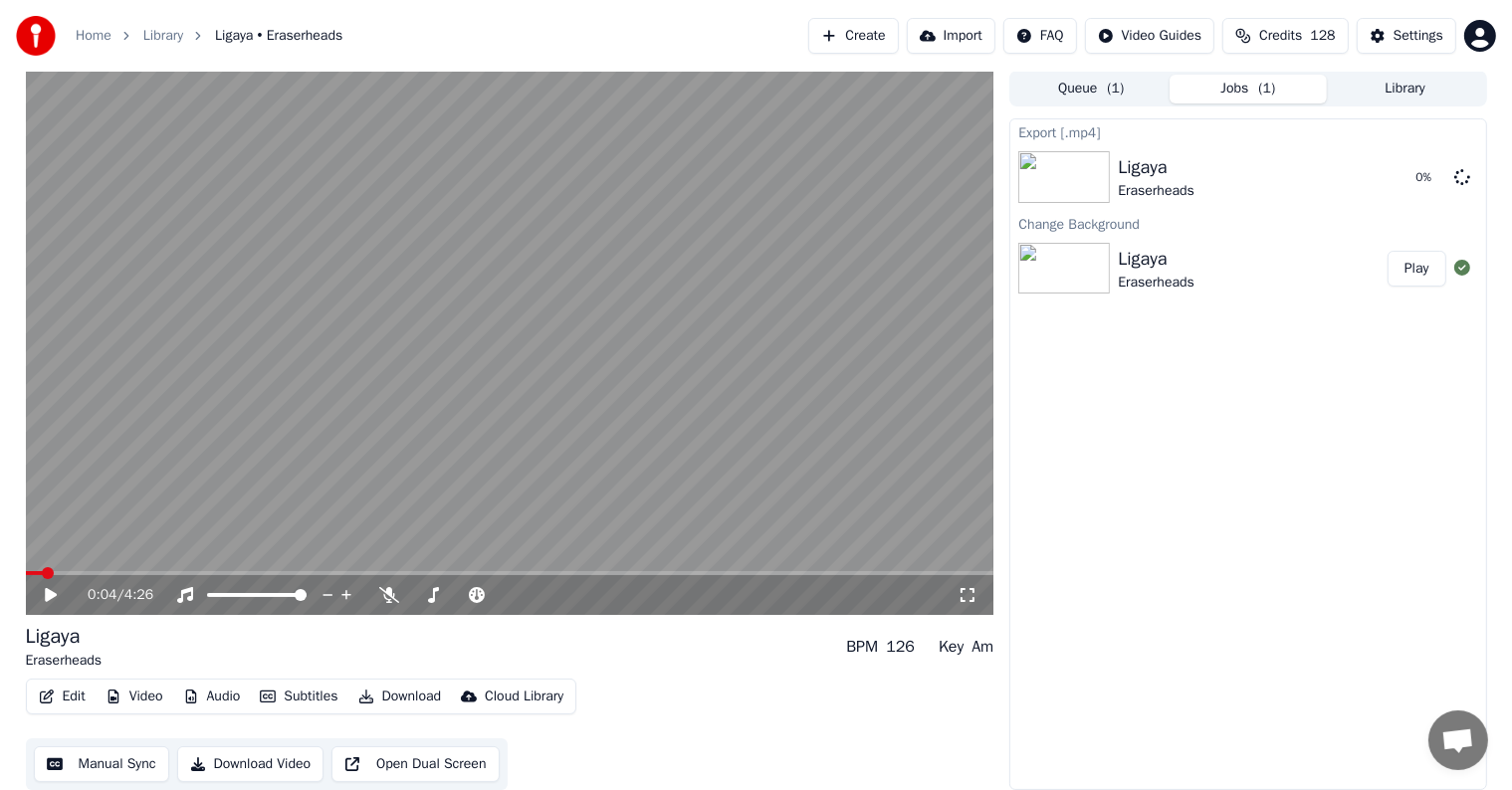click on "Library" at bounding box center [1405, 89] 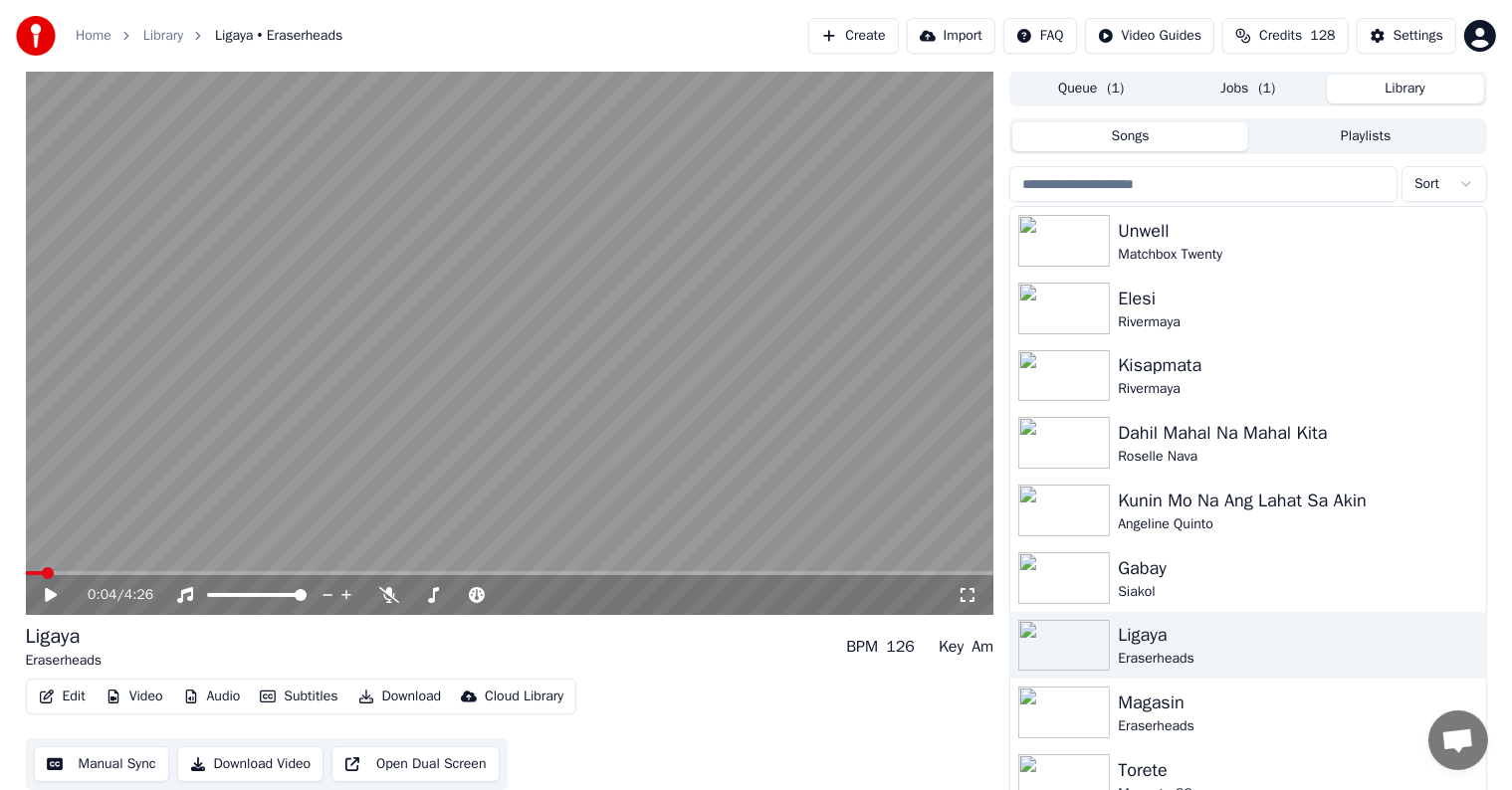 click at bounding box center [1203, 184] 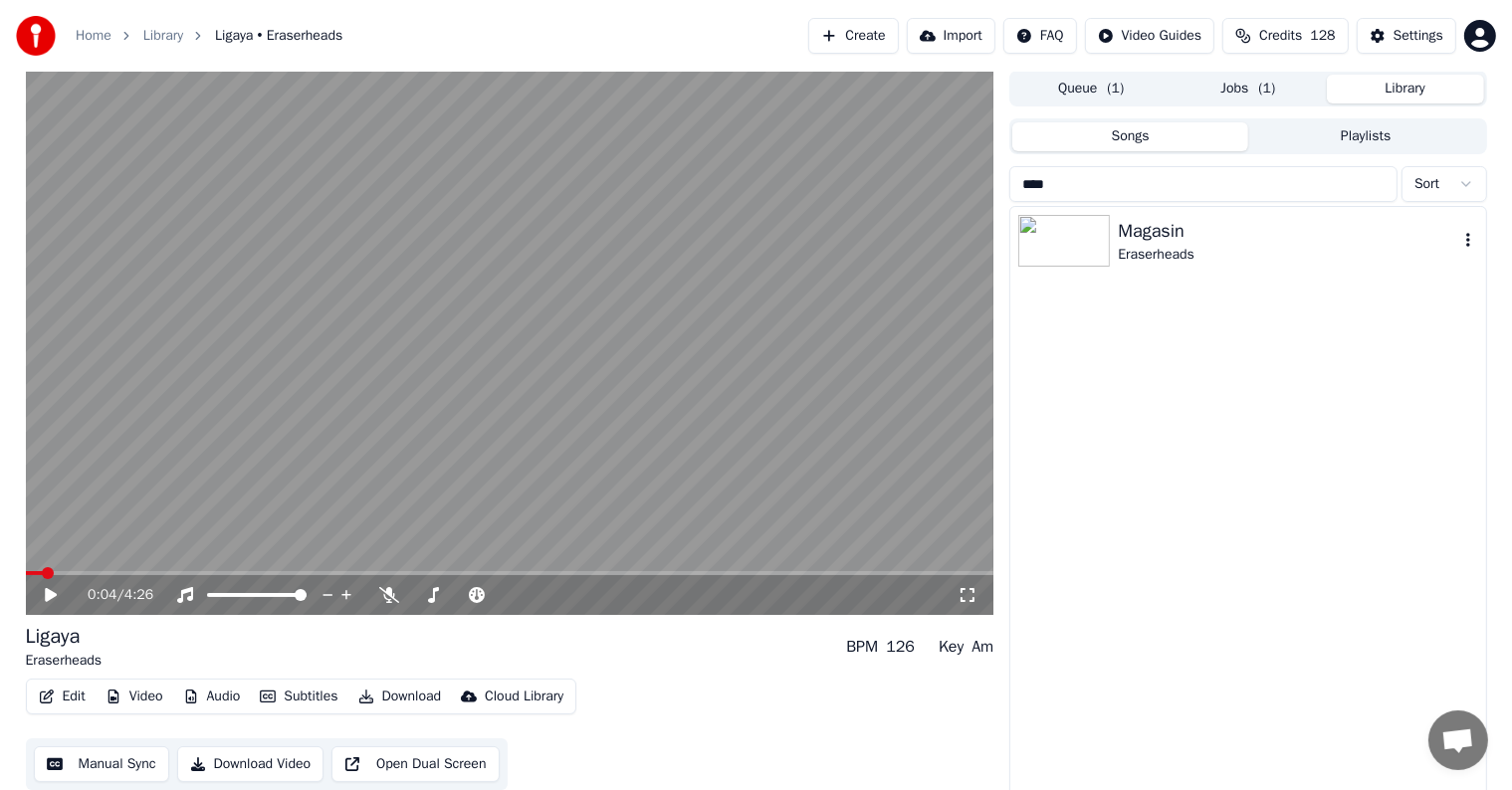 type on "****" 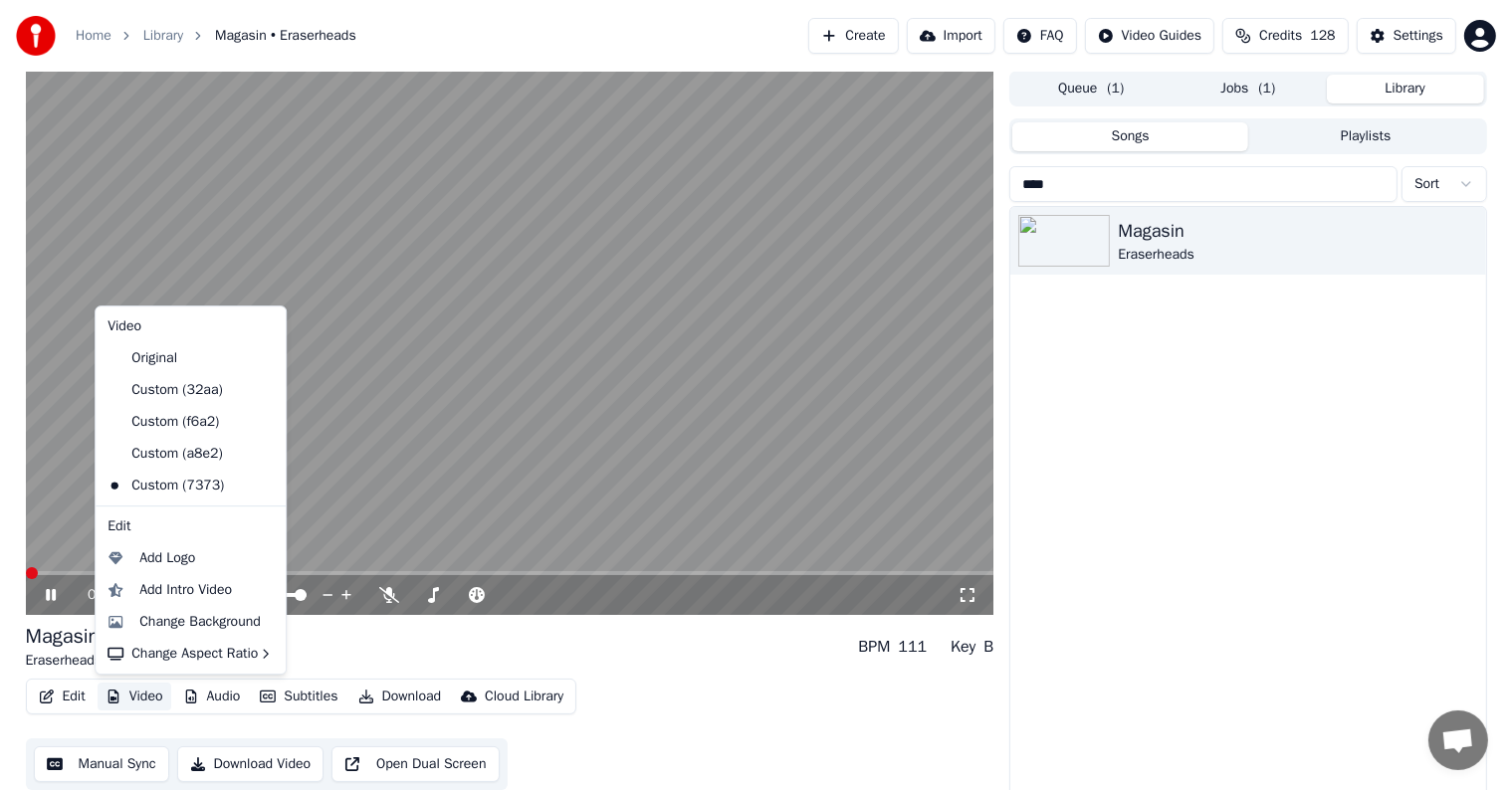 click on "Video" at bounding box center [134, 696] 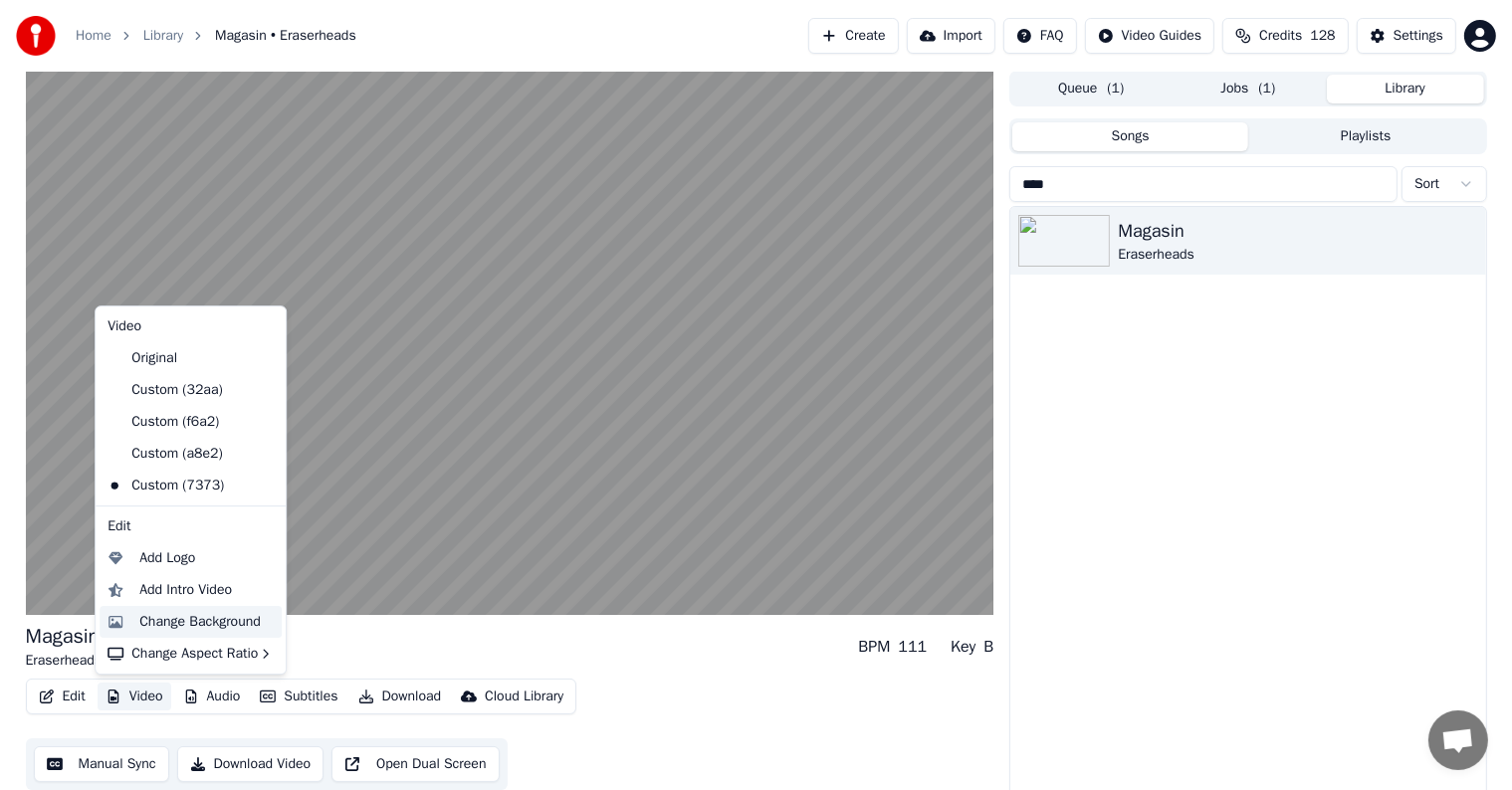 click on "Change Background" at bounding box center [200, 622] 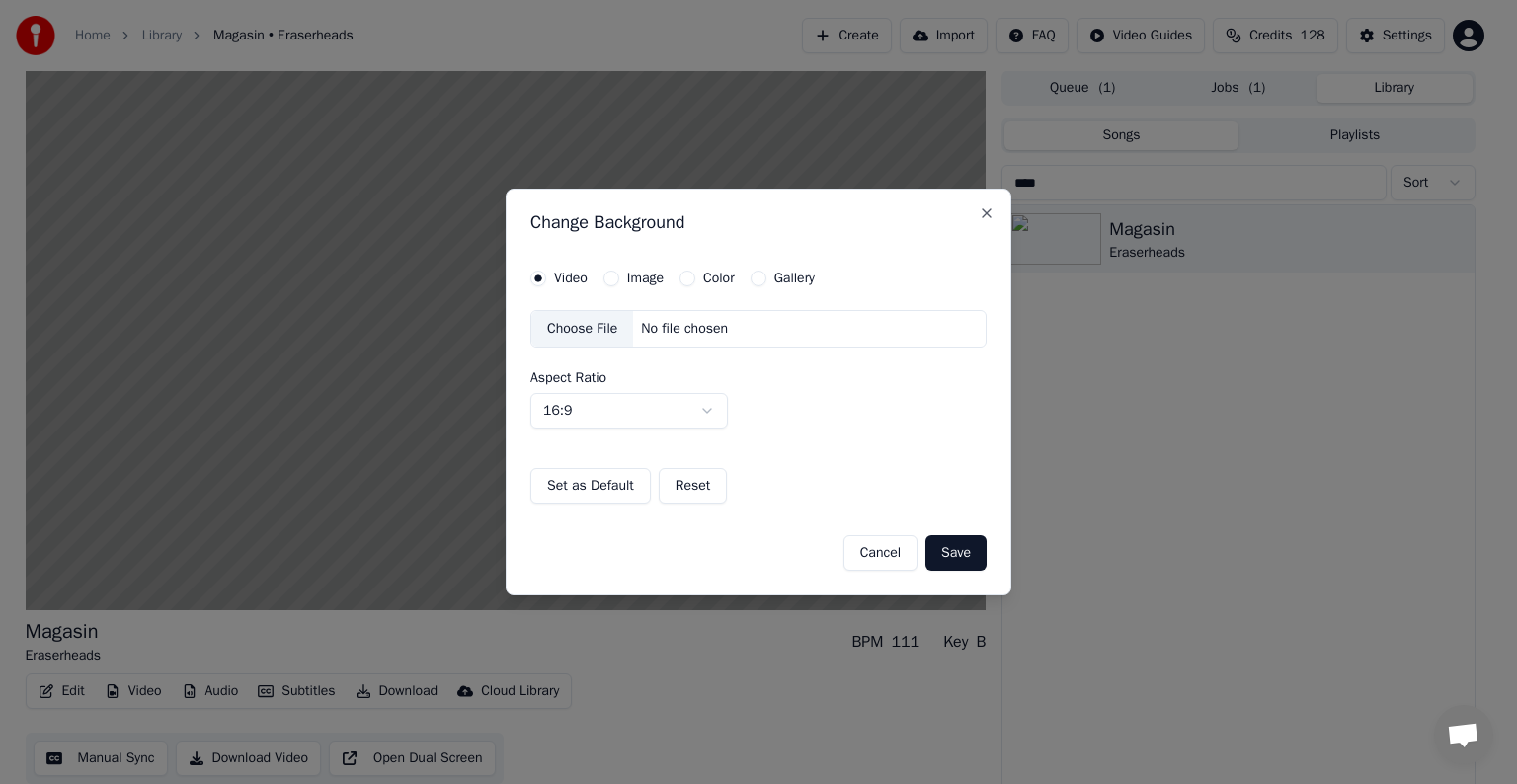 click on "Image" at bounding box center [611, 278] 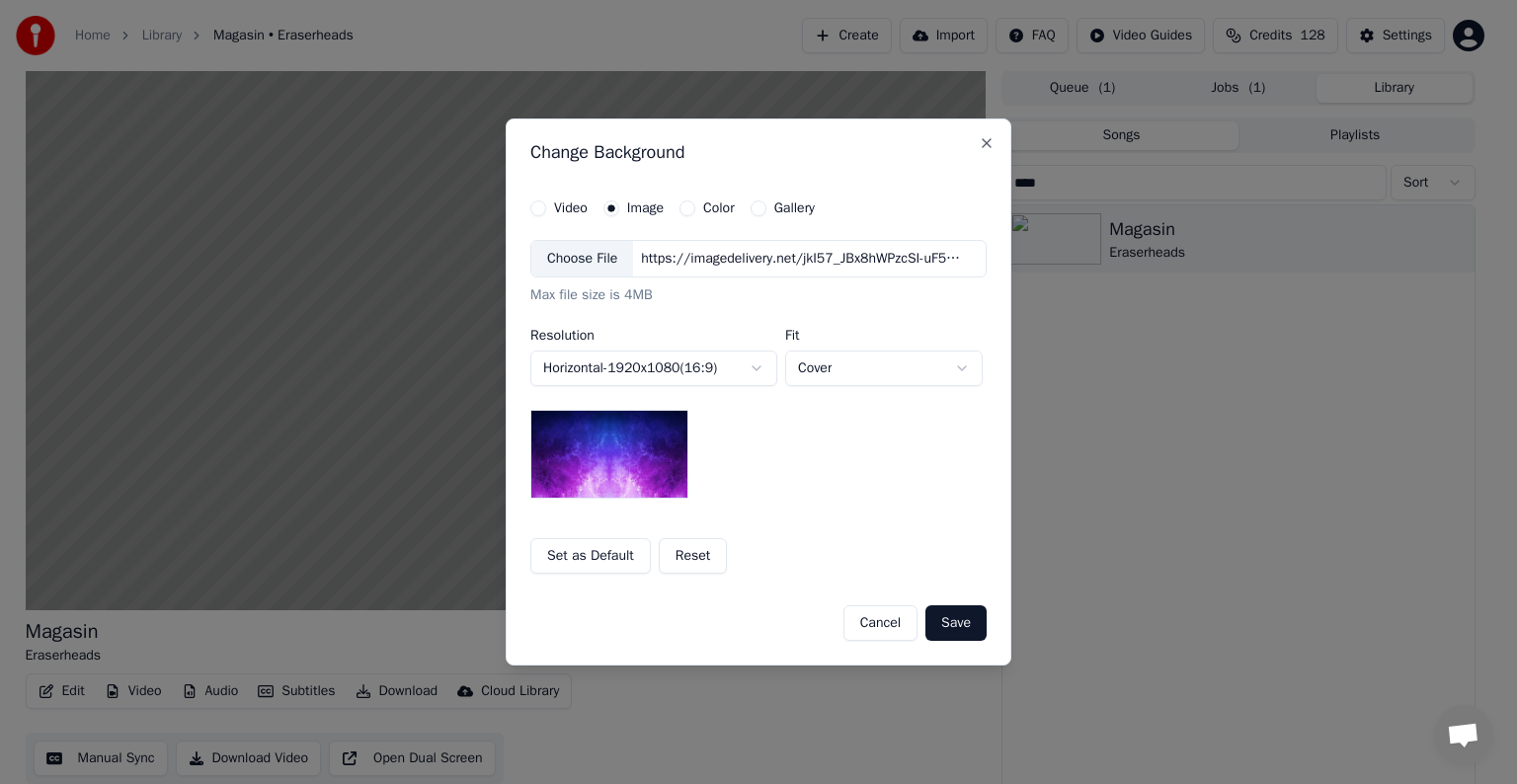 click on "Choose File" at bounding box center [582, 259] 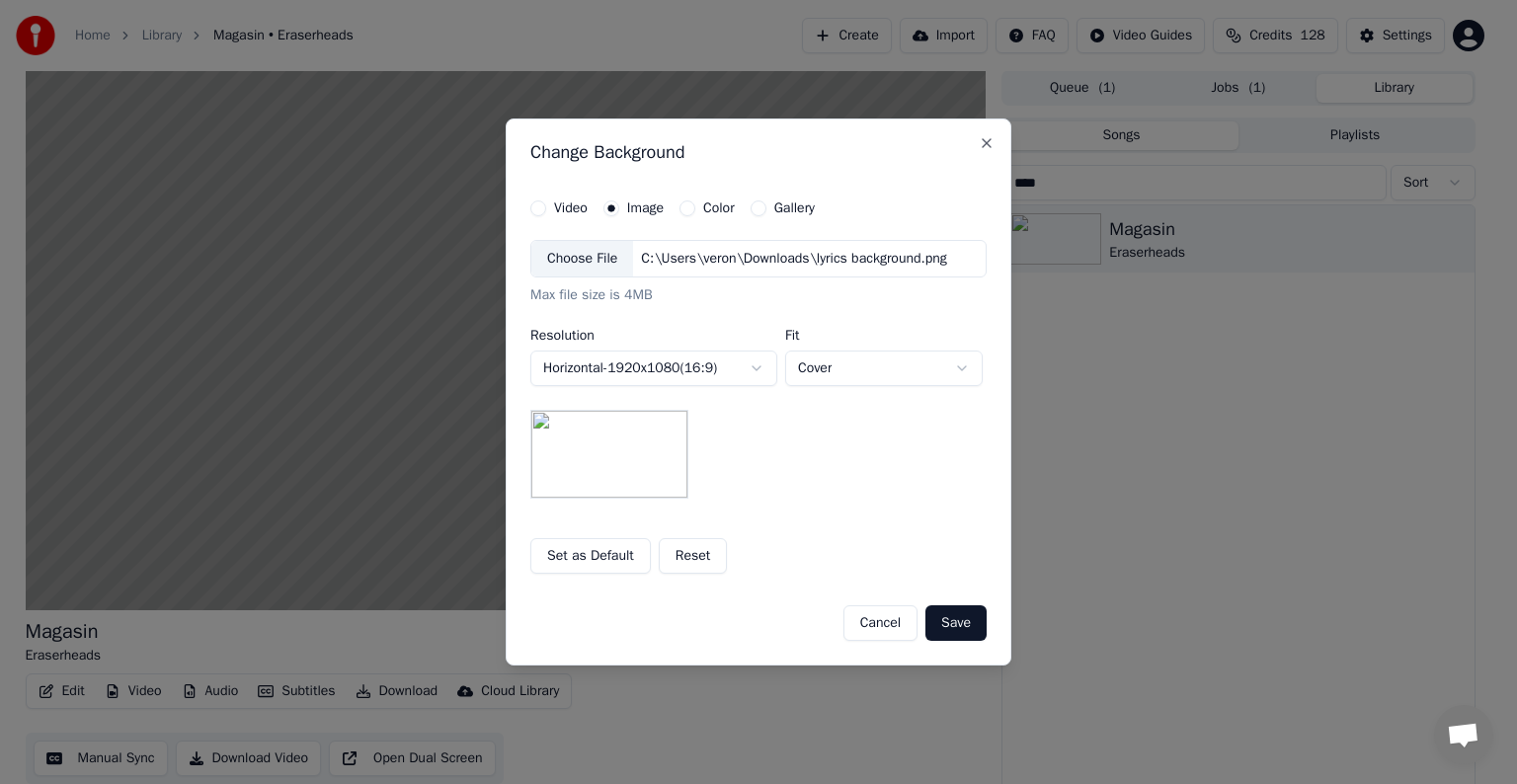 click on "Save" at bounding box center (956, 623) 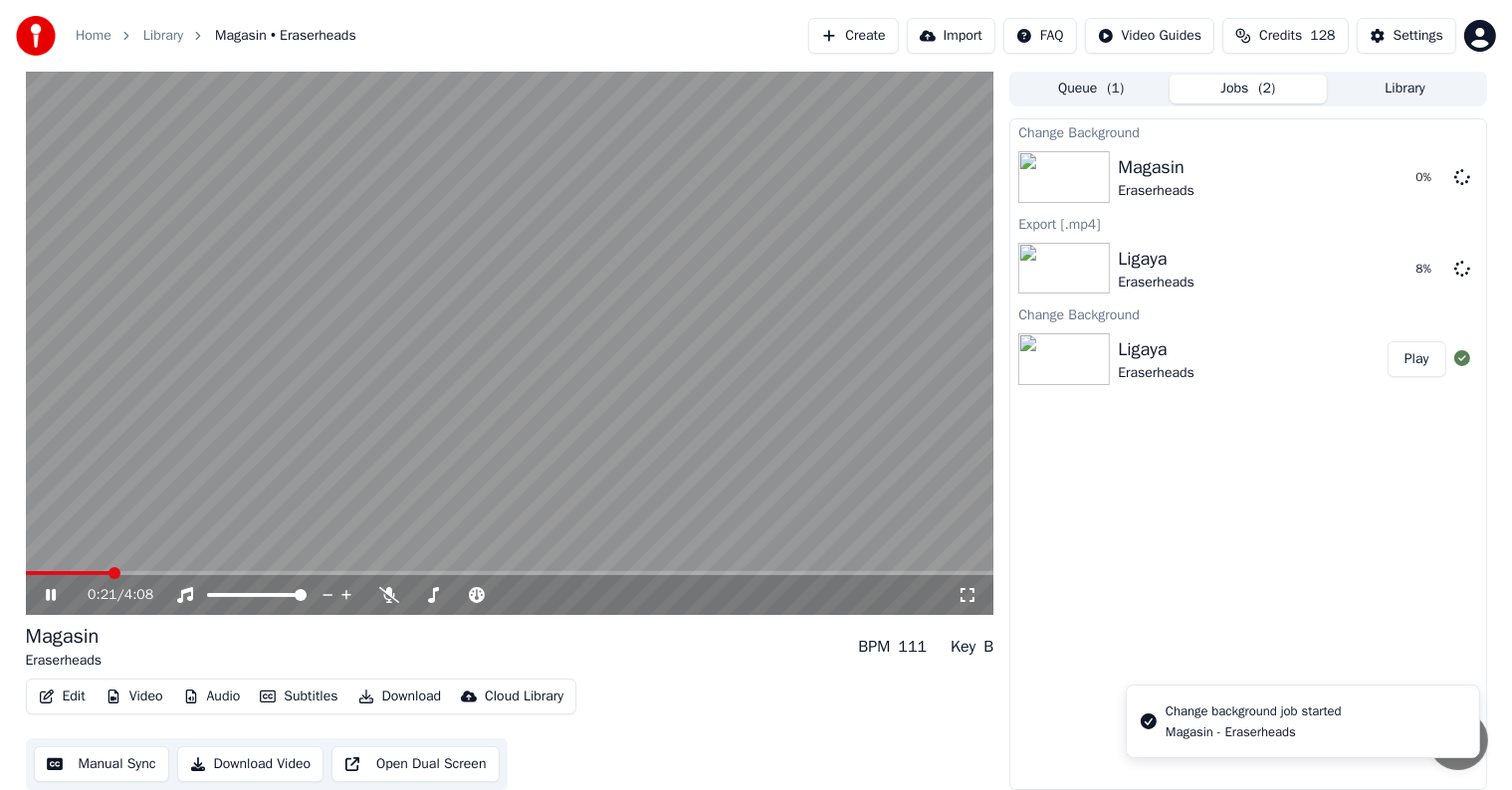 click 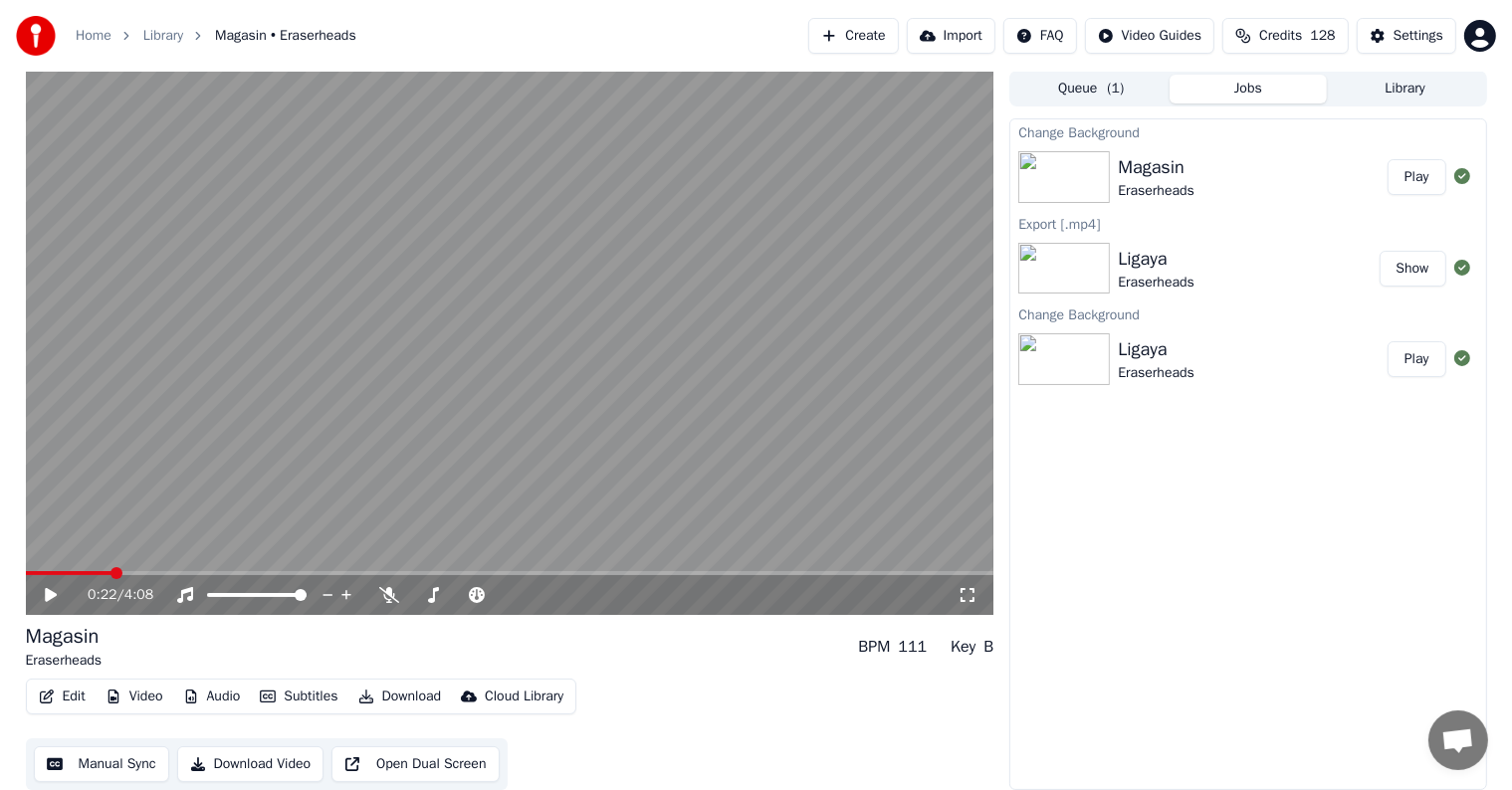click on "Play" at bounding box center (1416, 177) 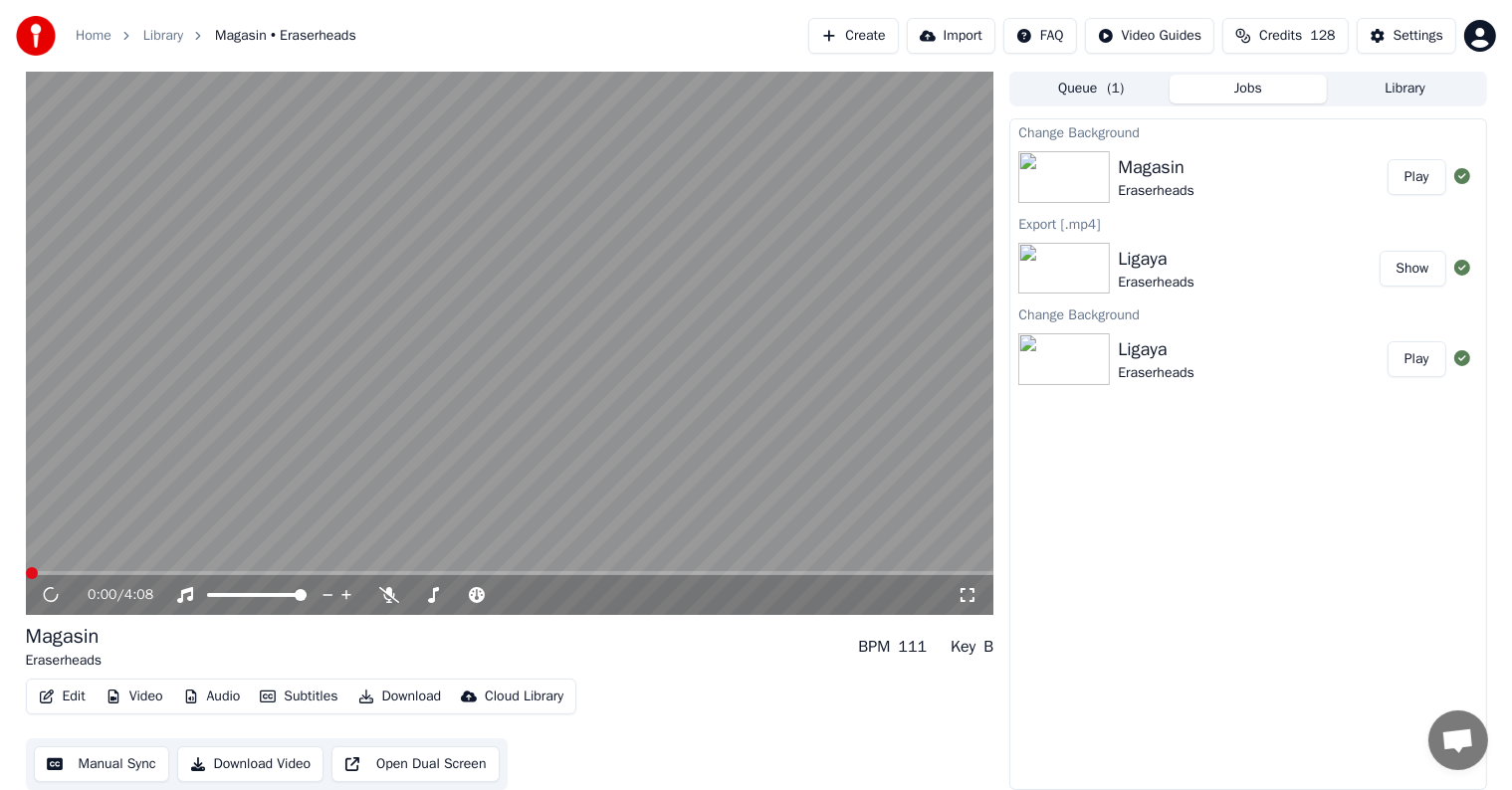 type 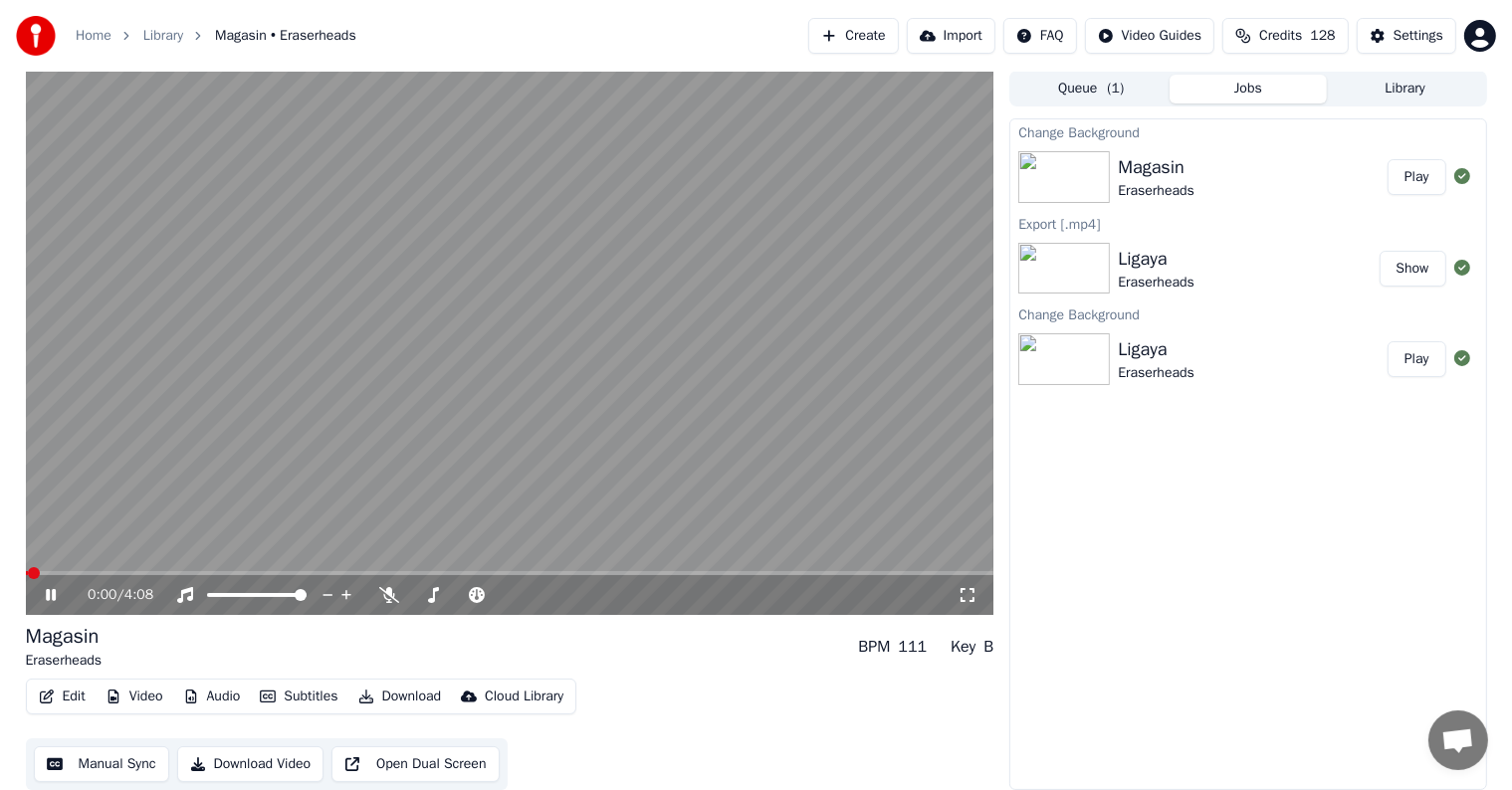 click on "Play" at bounding box center (1416, 177) 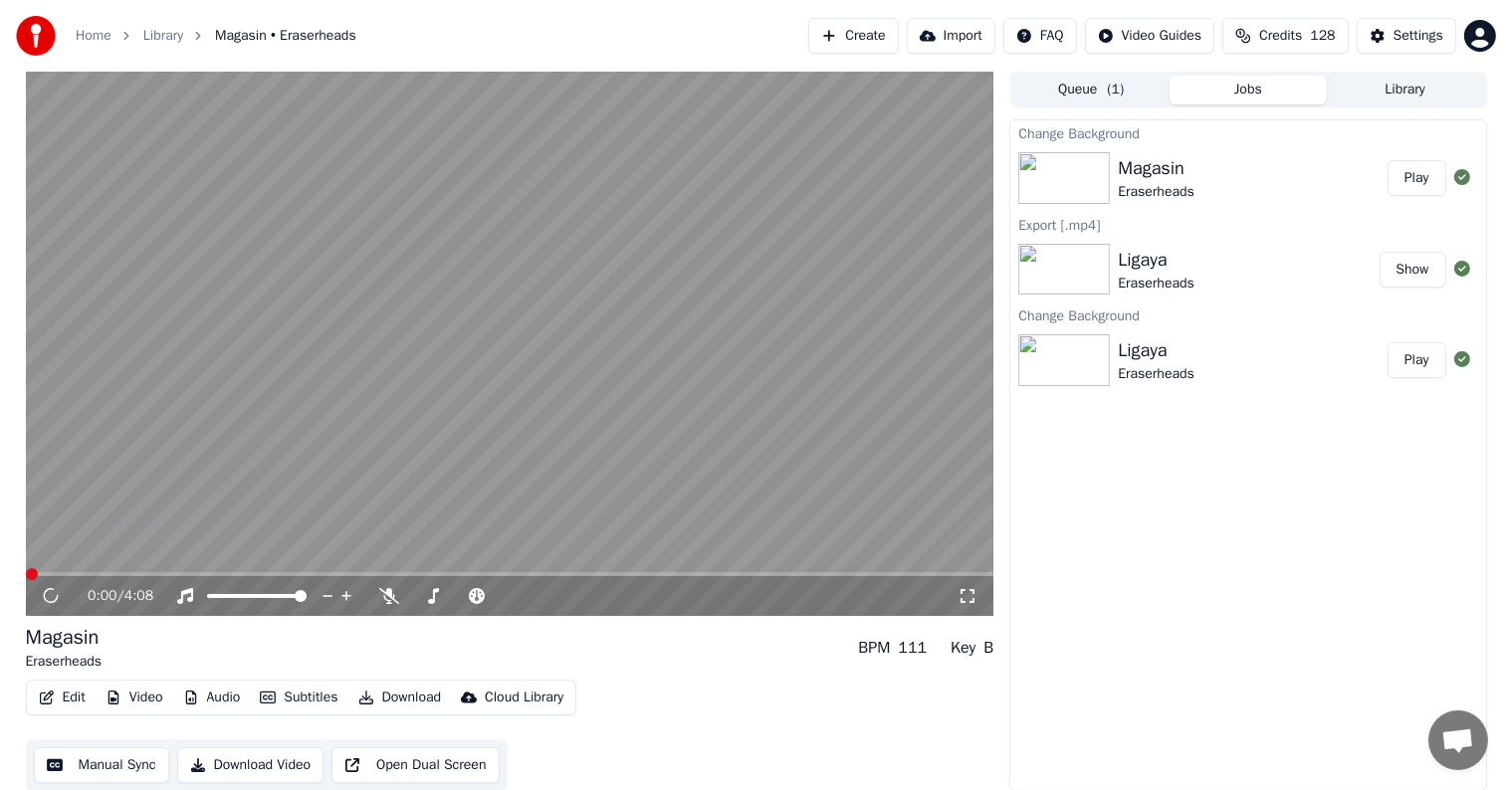 scroll, scrollTop: 1, scrollLeft: 0, axis: vertical 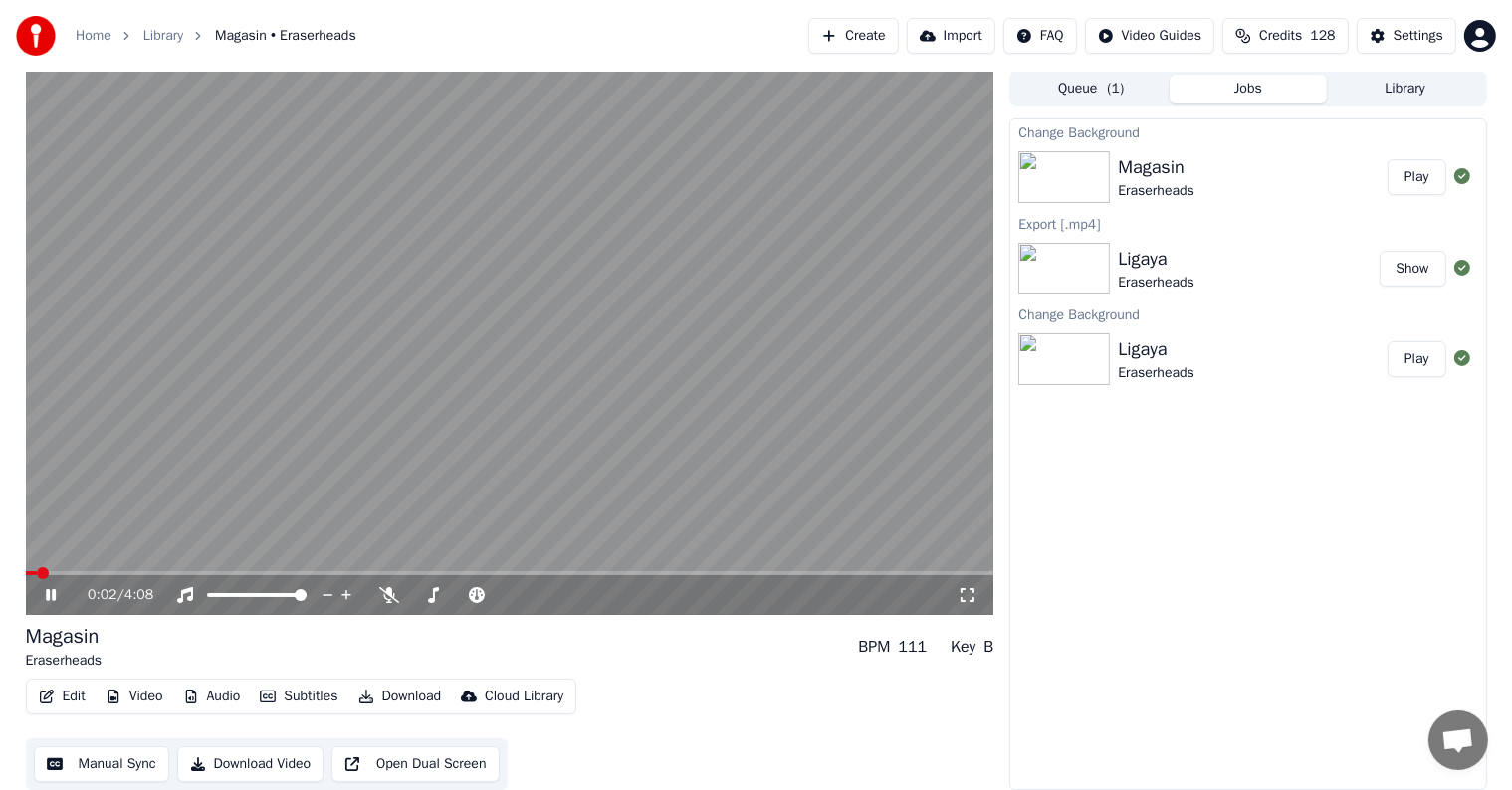 click 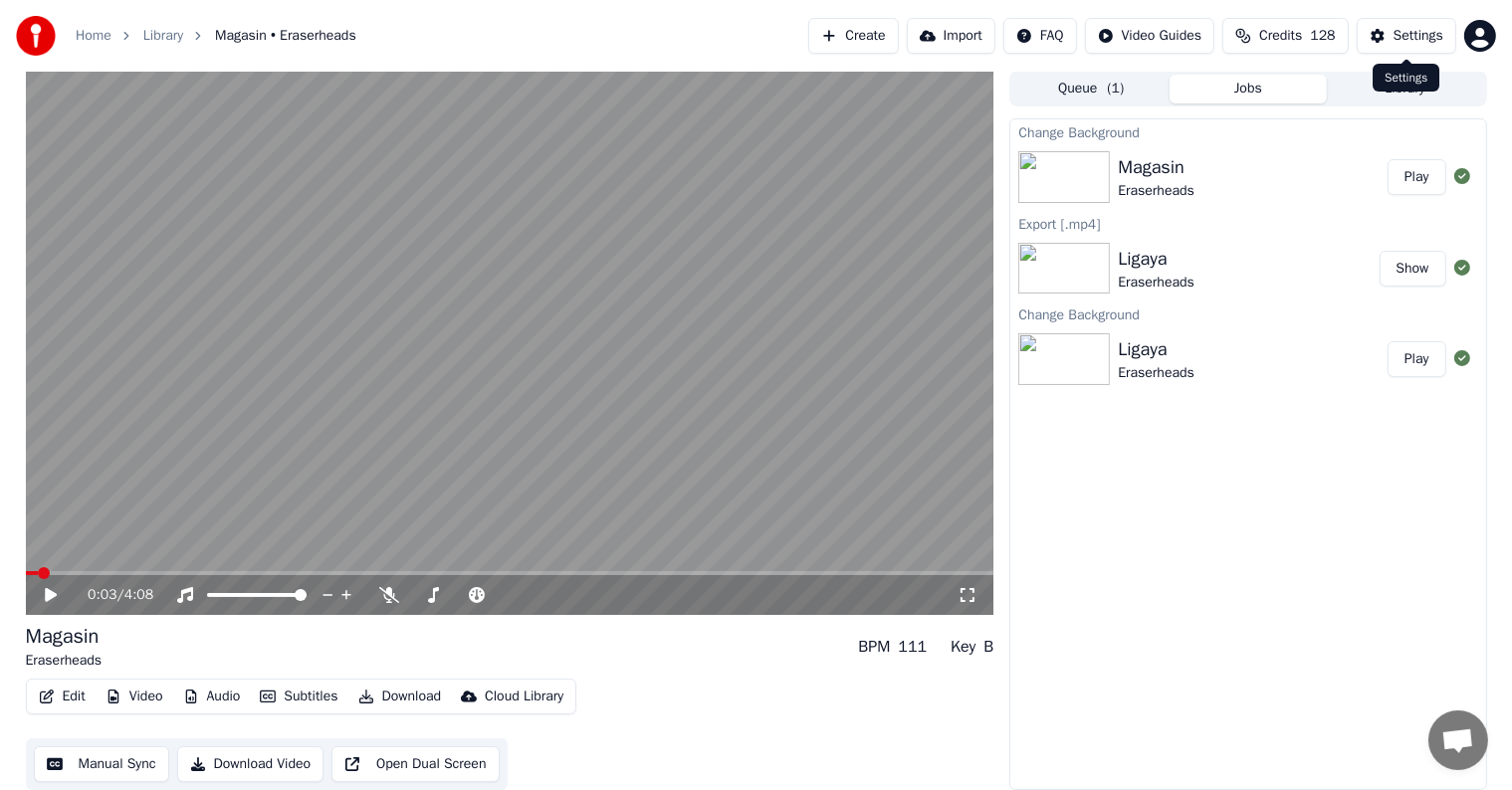 click on "Create Import FAQ Video Guides Credits 128 Settings" at bounding box center [1152, 36] 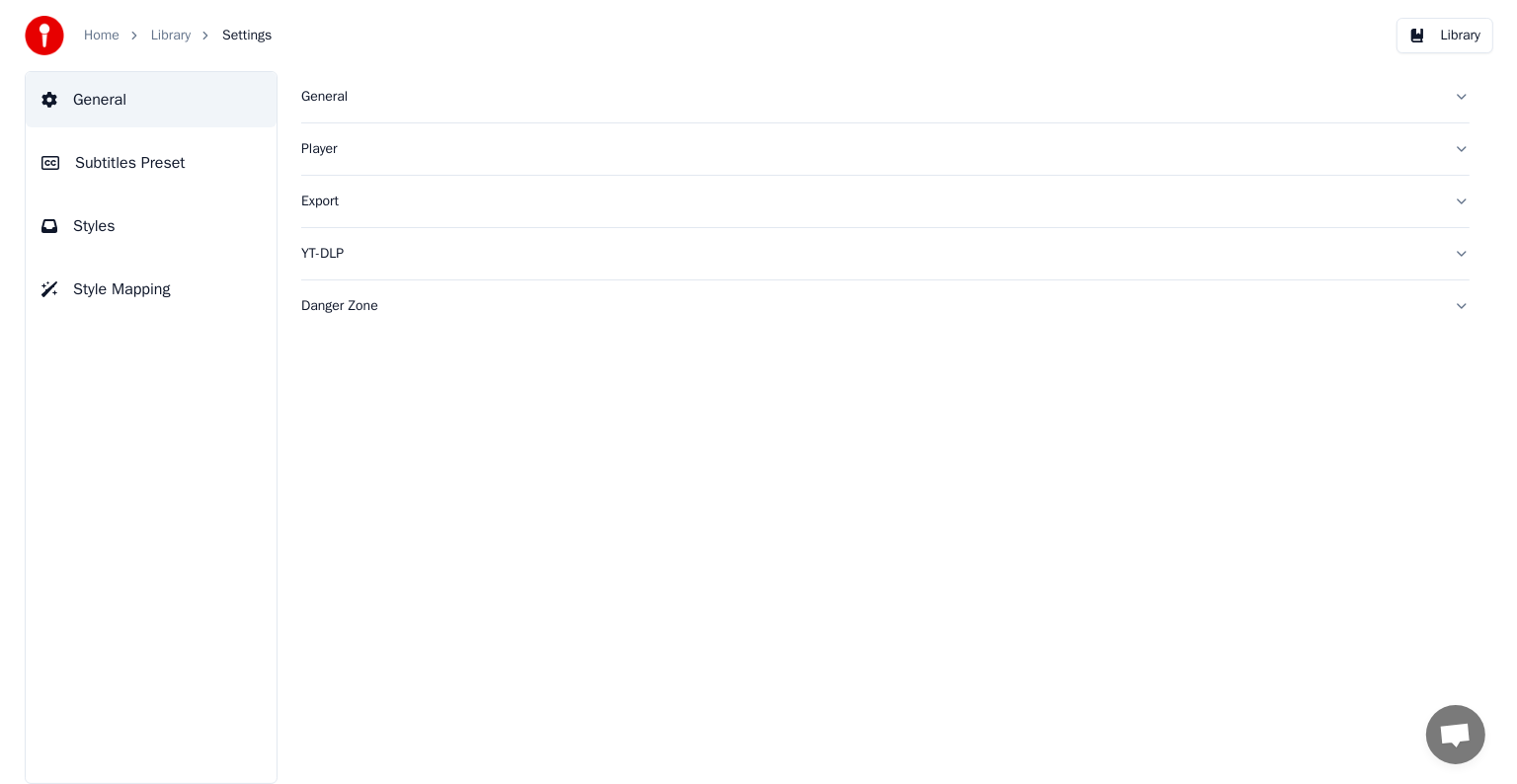 scroll, scrollTop: 0, scrollLeft: 0, axis: both 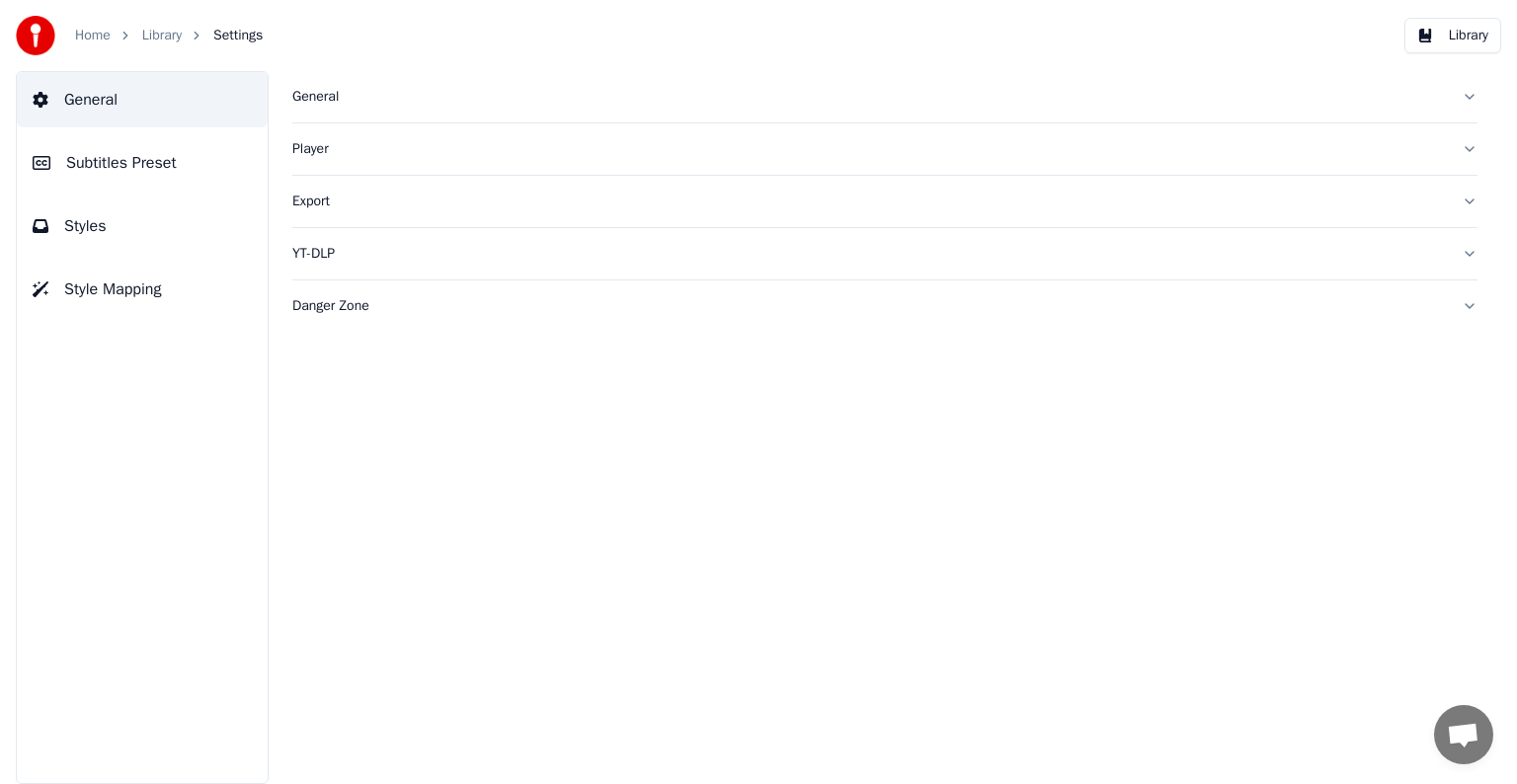 click on "Subtitles Preset" at bounding box center [121, 163] 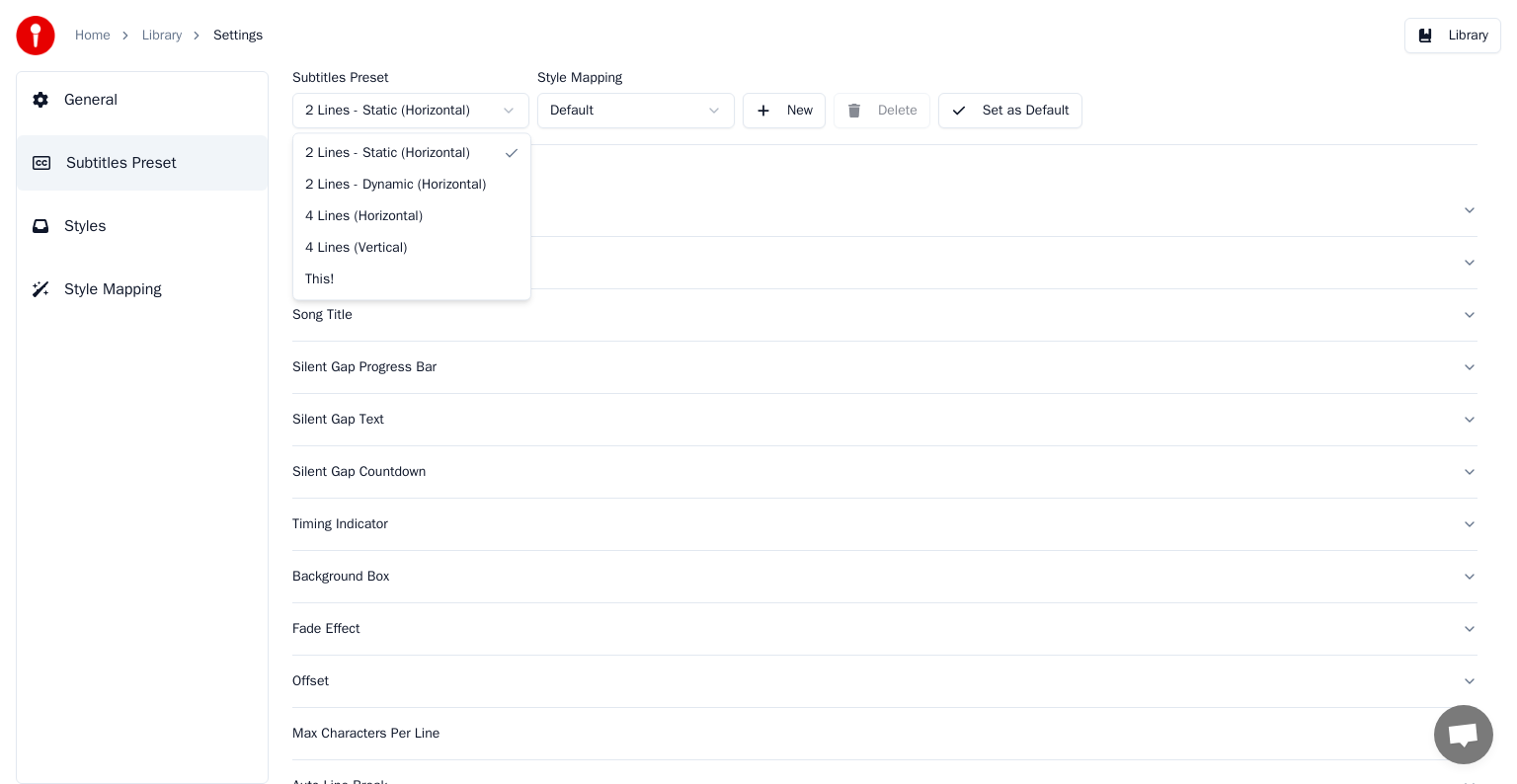 click on "Home Library Settings Library General Subtitles Preset Styles Style Mapping Subtitles Preset 2 Lines - Static (Horizontal) Style Mapping Default New Delete Set as Default General Layout Song Title Silent Gap Progress Bar Silent Gap Text Silent Gap Countdown Timing Indicator Background Box Fade Effect Offset Max Characters Per Line Auto Line Break Advanced Settings Chat Adam from Youka Desktop More channels Continue on Email Offline. Please reload the page. No messages can be received or sent for now. Youka Desktop Hello! How can I help you?  Sunday, 20 July Hi! I'ts me again. The lyrics are not appearing. Even editing to add lyrics again, it's not appearing. I already spent 22 credits for this please check 7/20/2025 Monday, 21 July Adam Hey, credits should refunded automatically in case of failure, please let me check 7/21/2025 yeah but credits are used again in adding the lyrics in the song that supposed to be good in the first place 7/21/2025 Read Adam I added 22 more credits to your account. 7/21/2025" at bounding box center (758, 392) 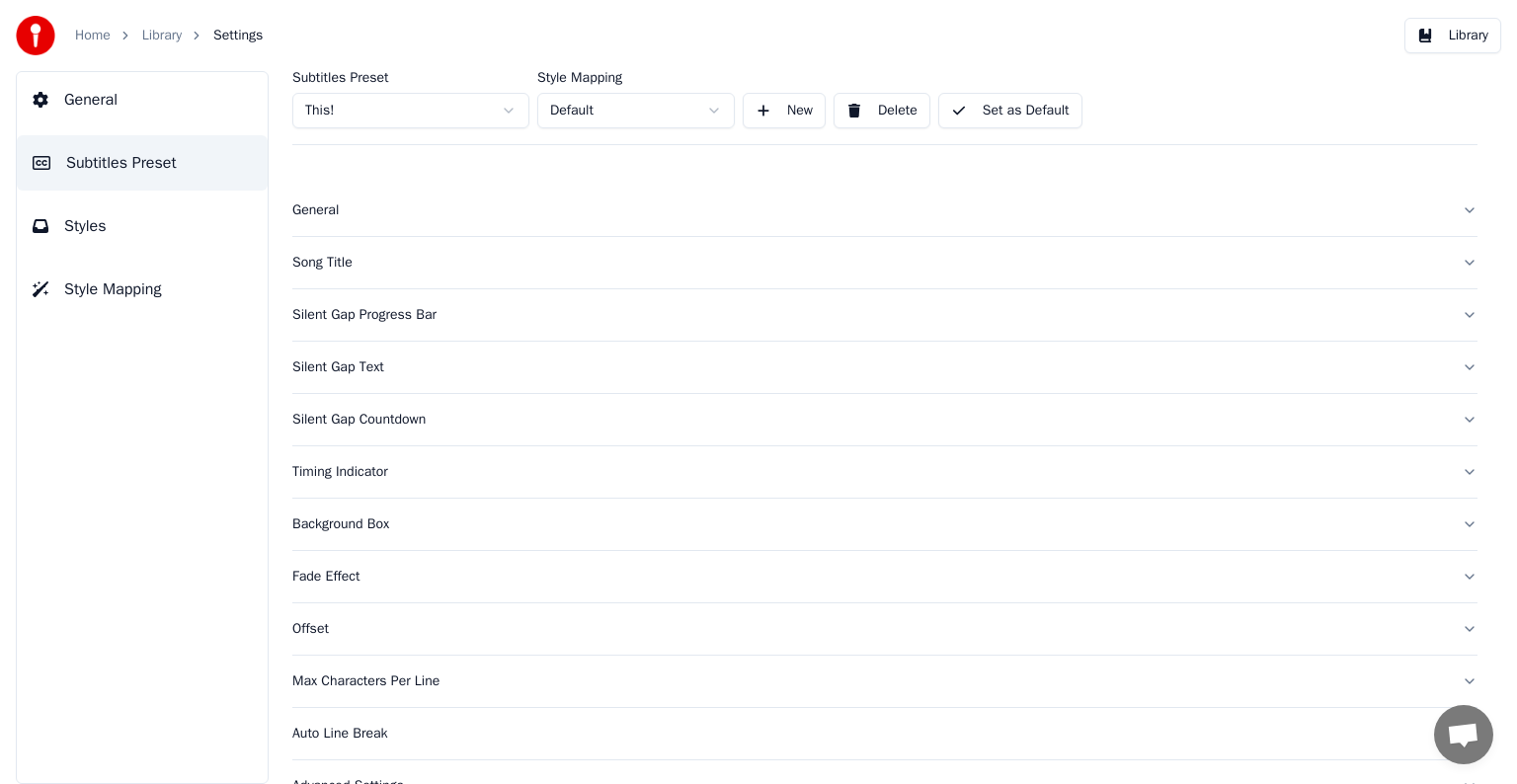 click on "Song Title" at bounding box center [869, 263] 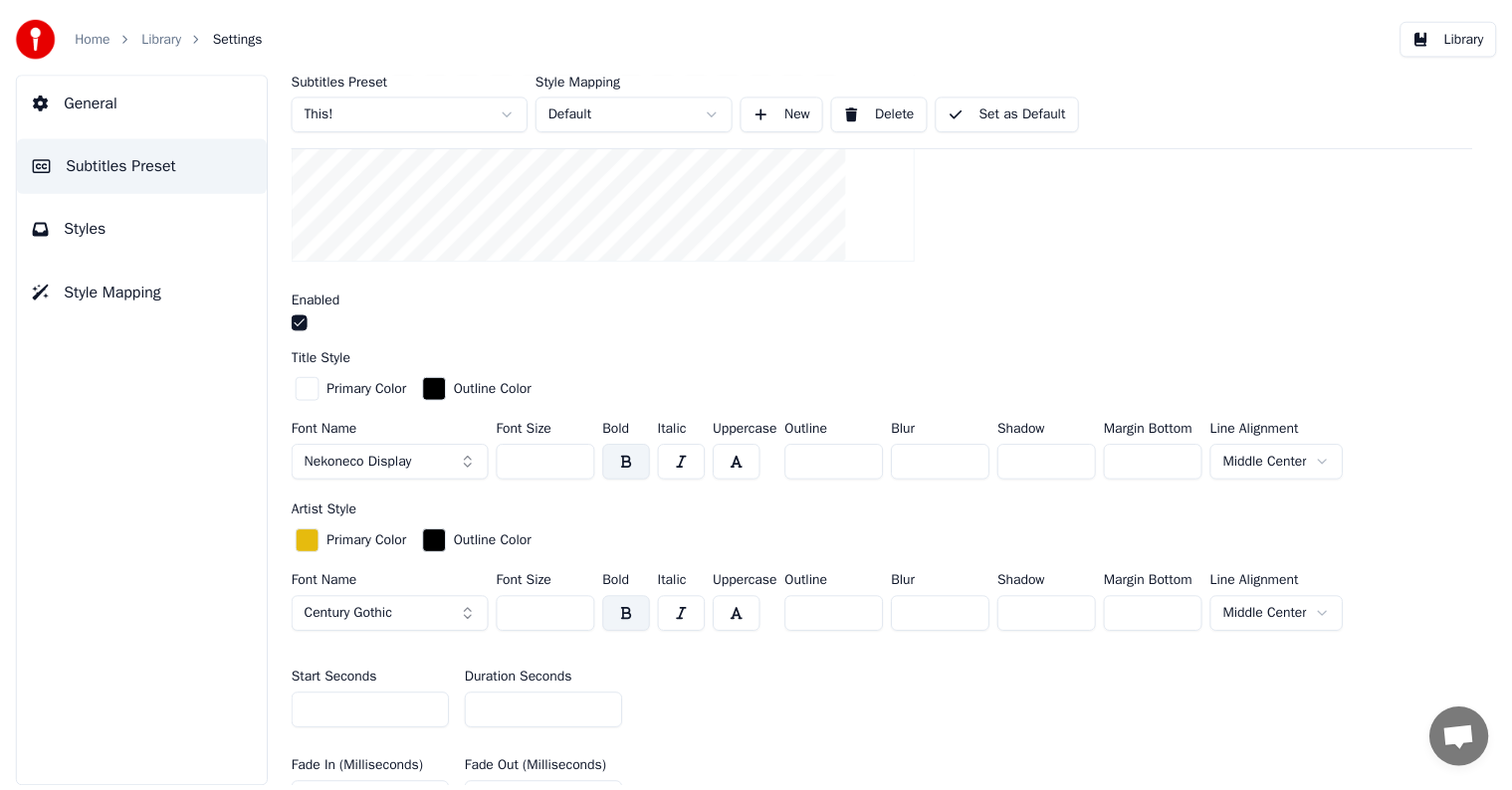 scroll, scrollTop: 398, scrollLeft: 0, axis: vertical 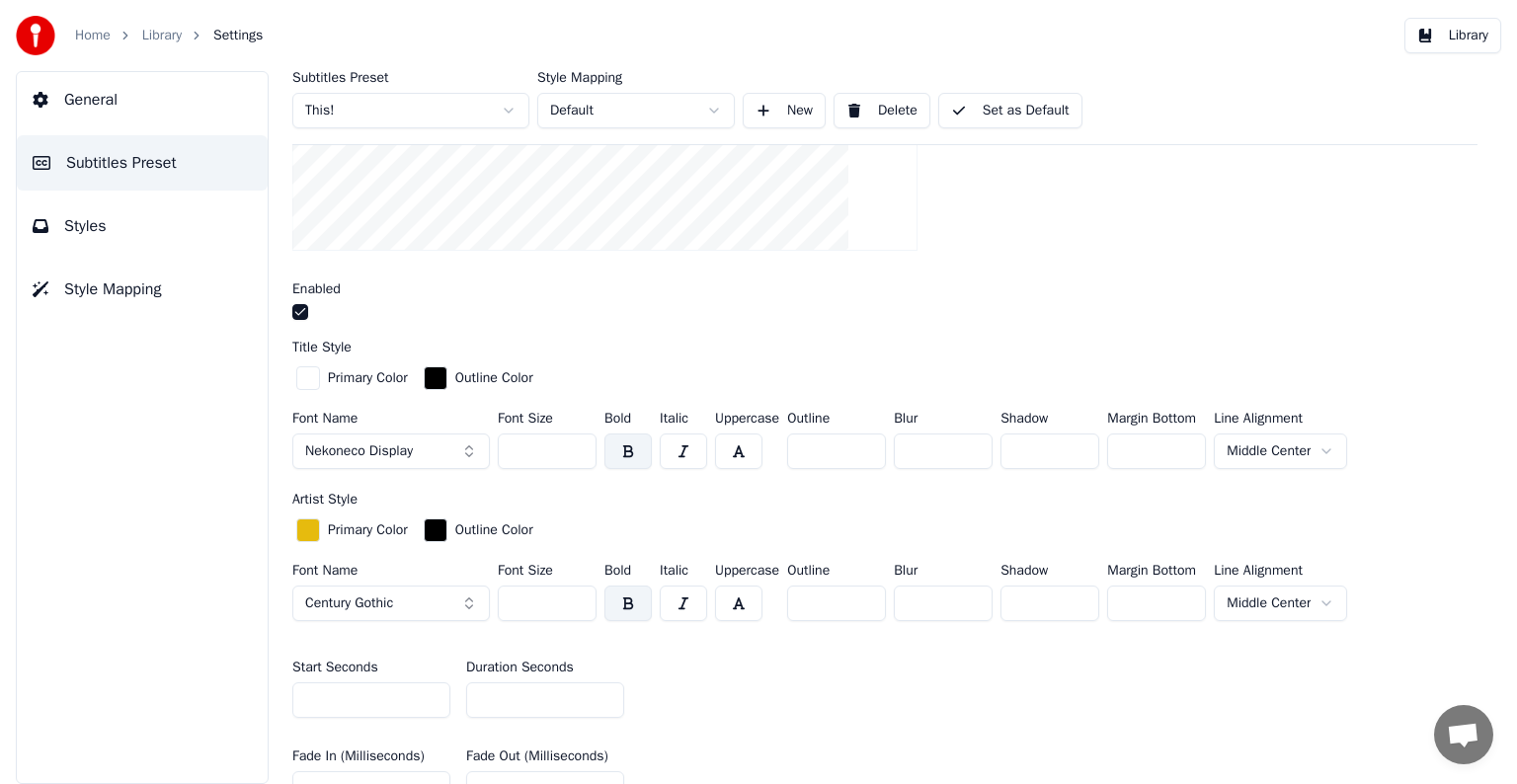 click on "*" at bounding box center [545, 700] 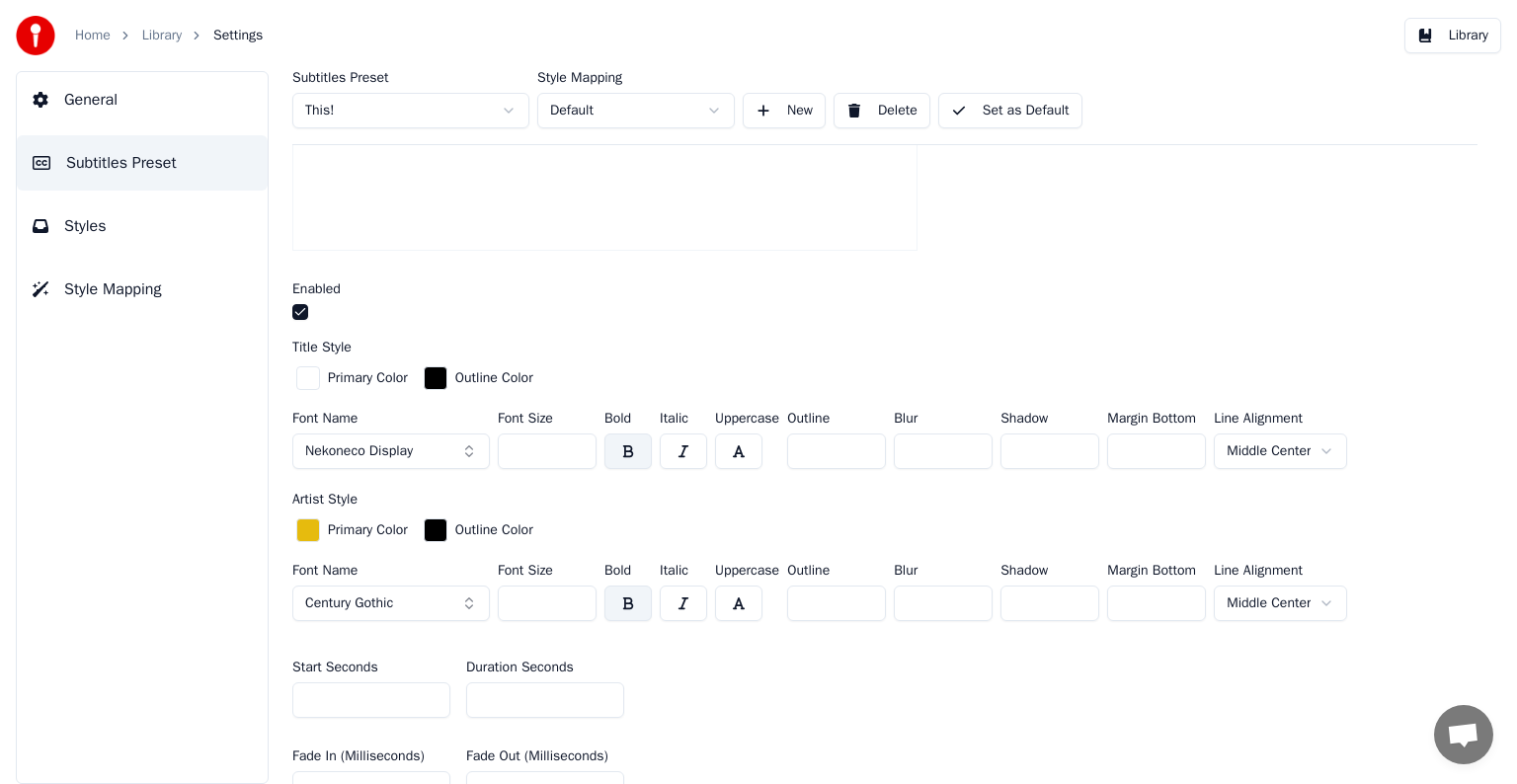 click on "*" at bounding box center (545, 700) 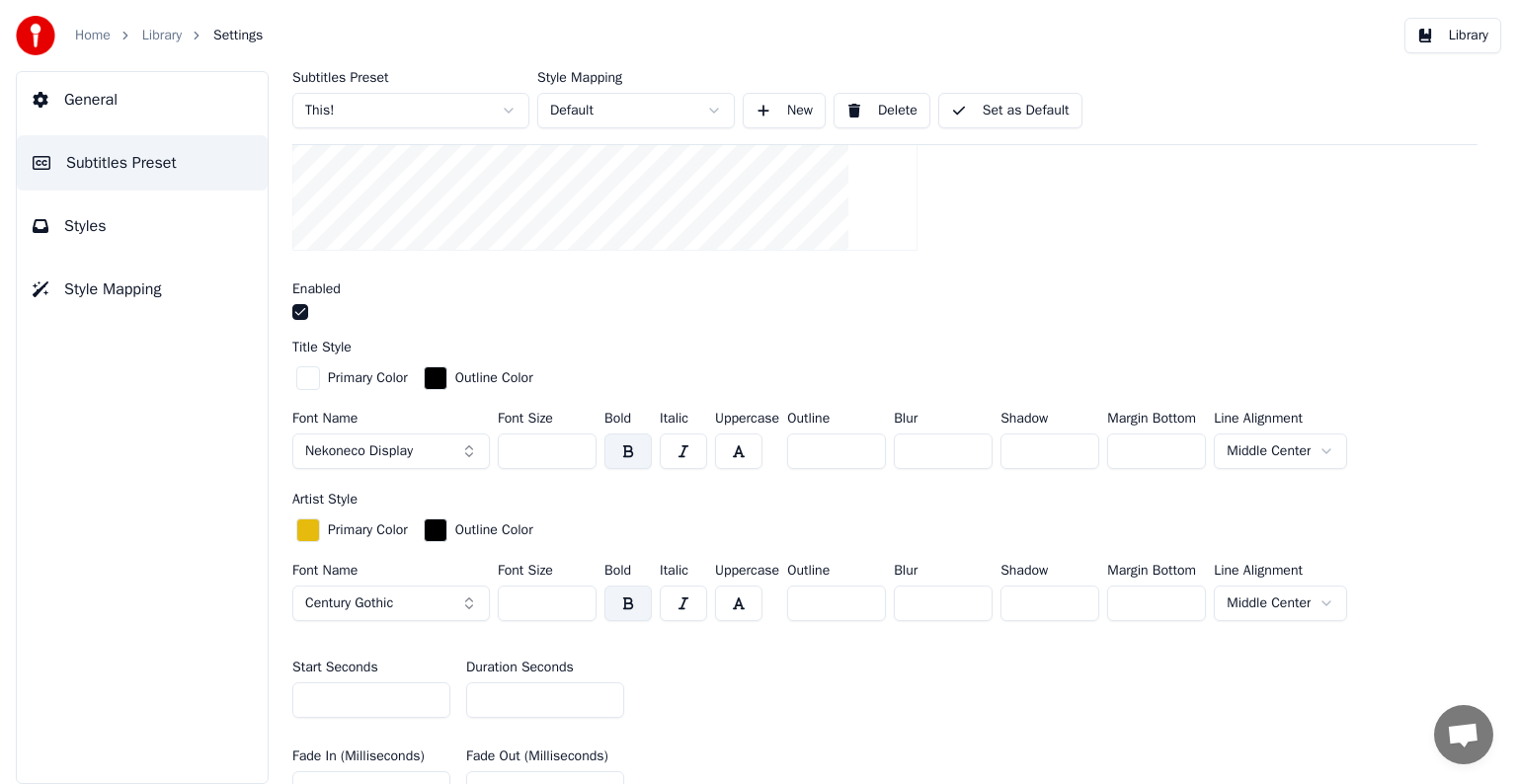 click on "*" at bounding box center (545, 700) 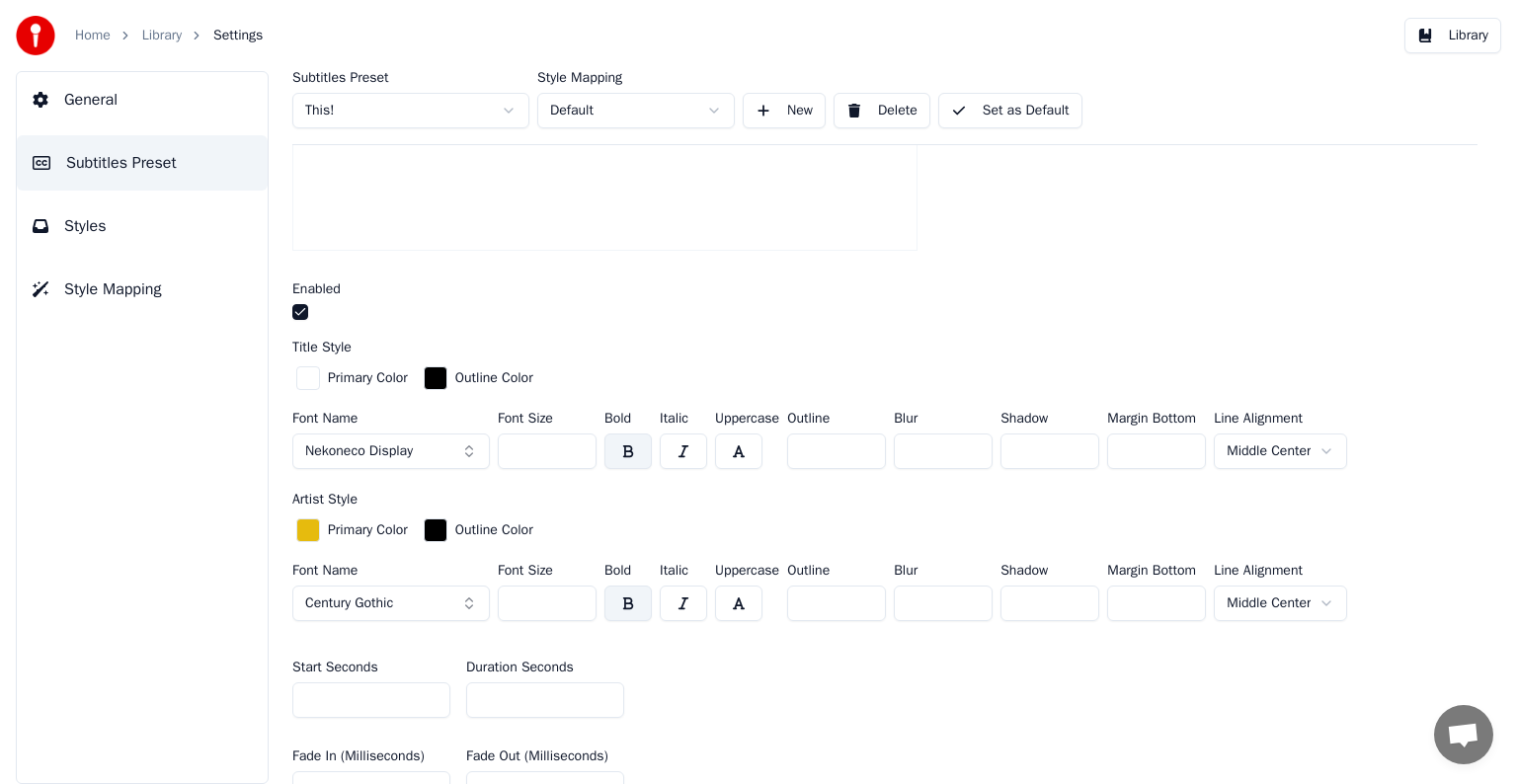 click on "*" at bounding box center (545, 700) 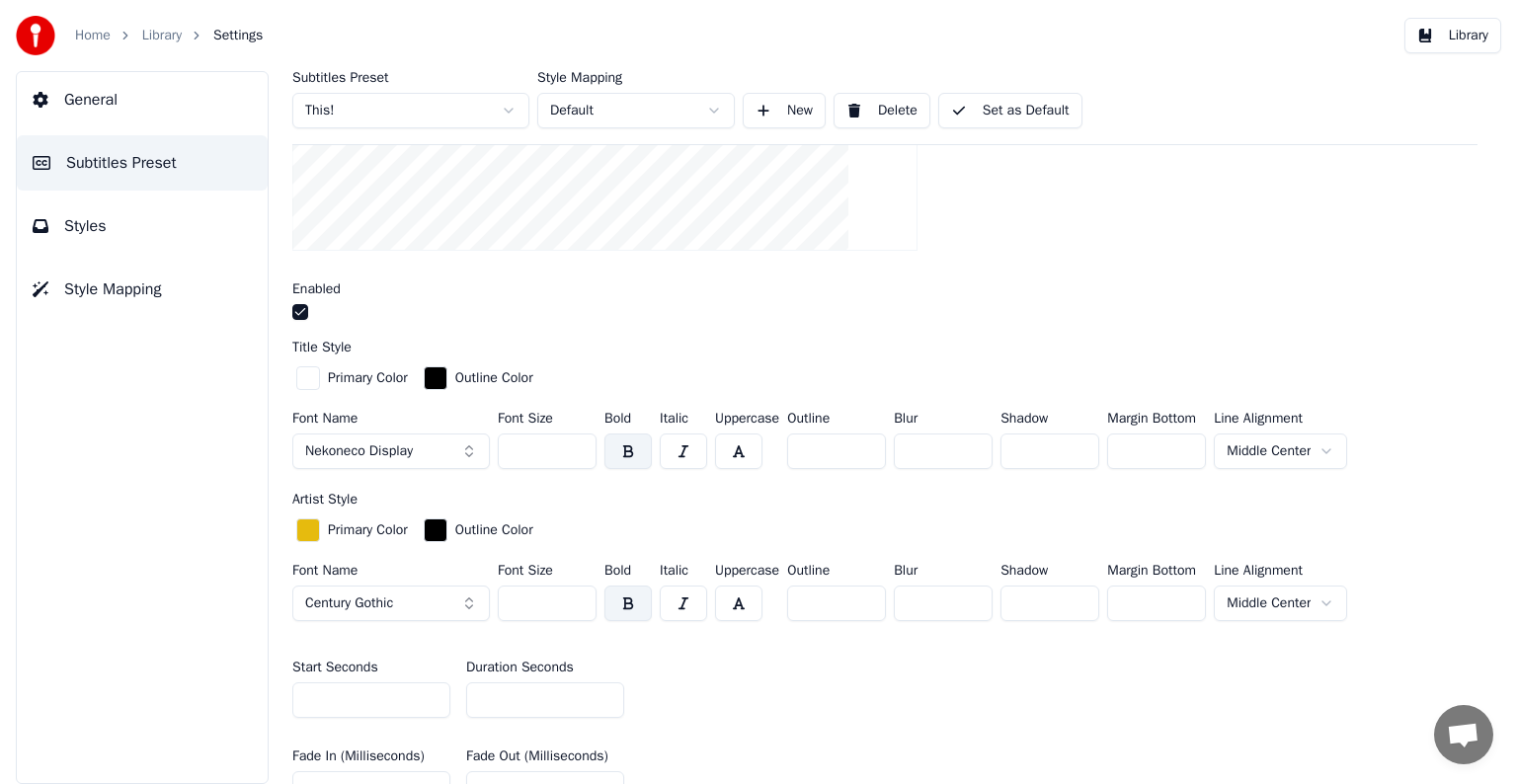 click on "*" at bounding box center [545, 700] 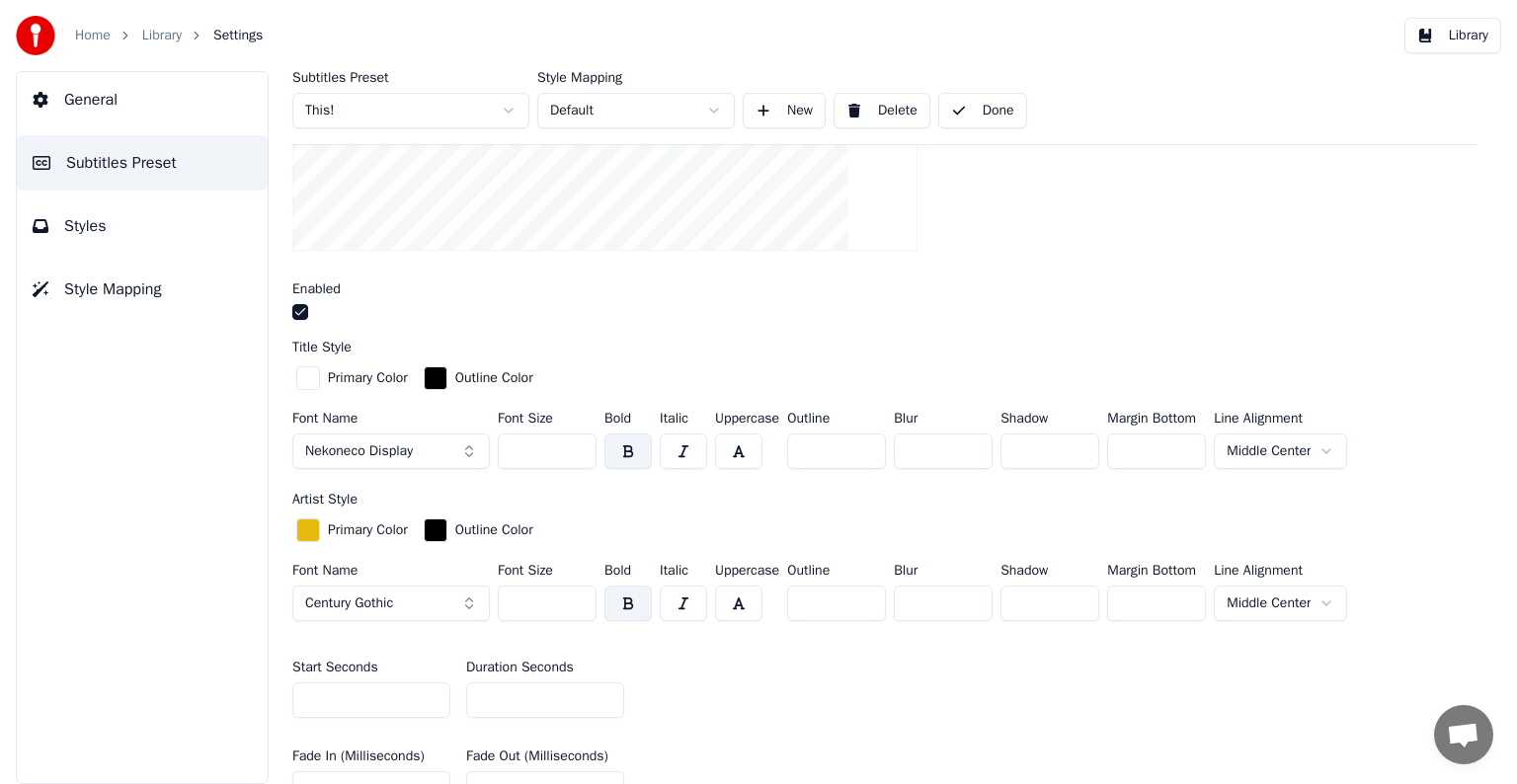 click on "Home Library Settings" at bounding box center (139, 36) 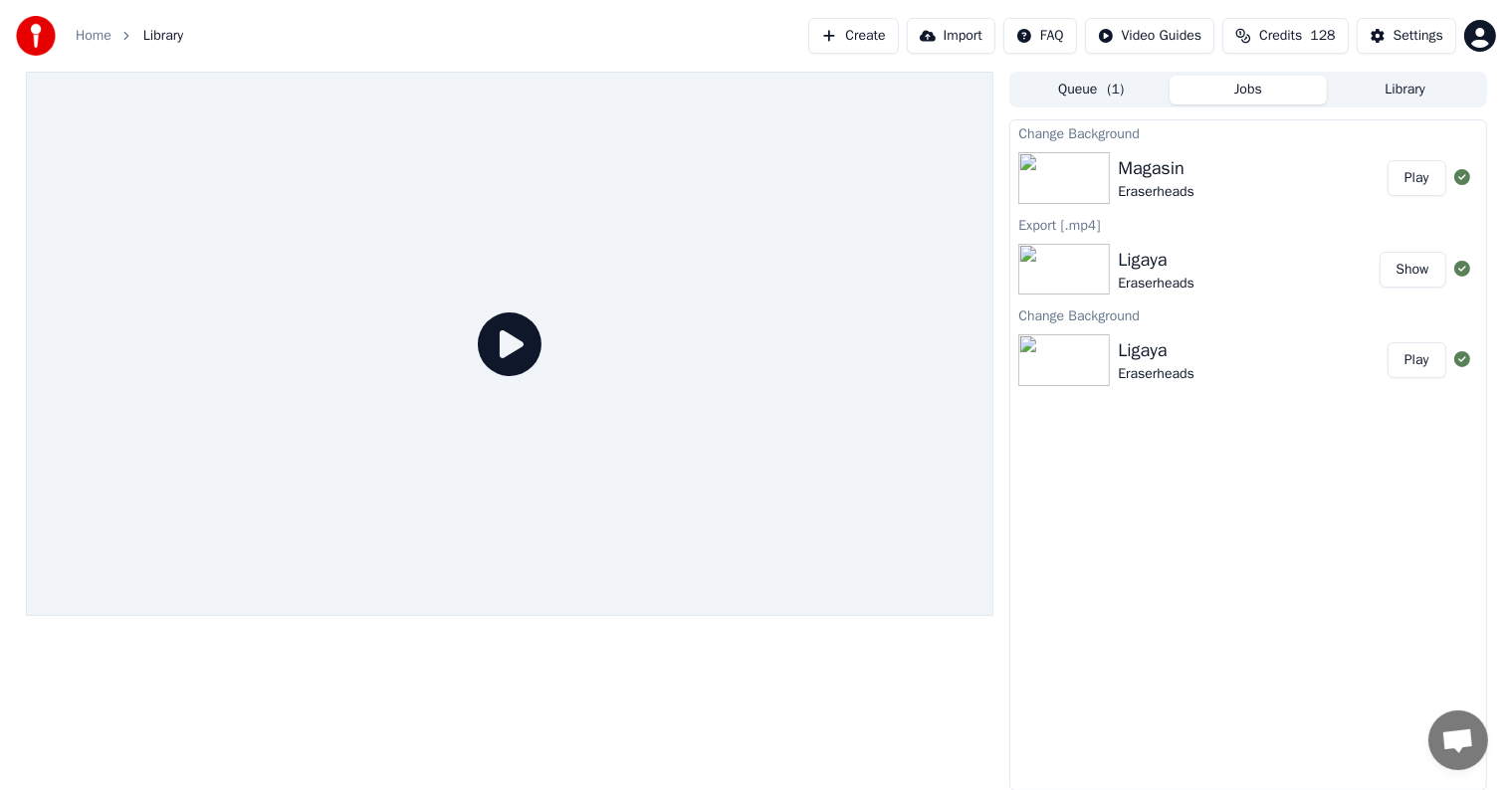 click on "Play" at bounding box center [1416, 178] 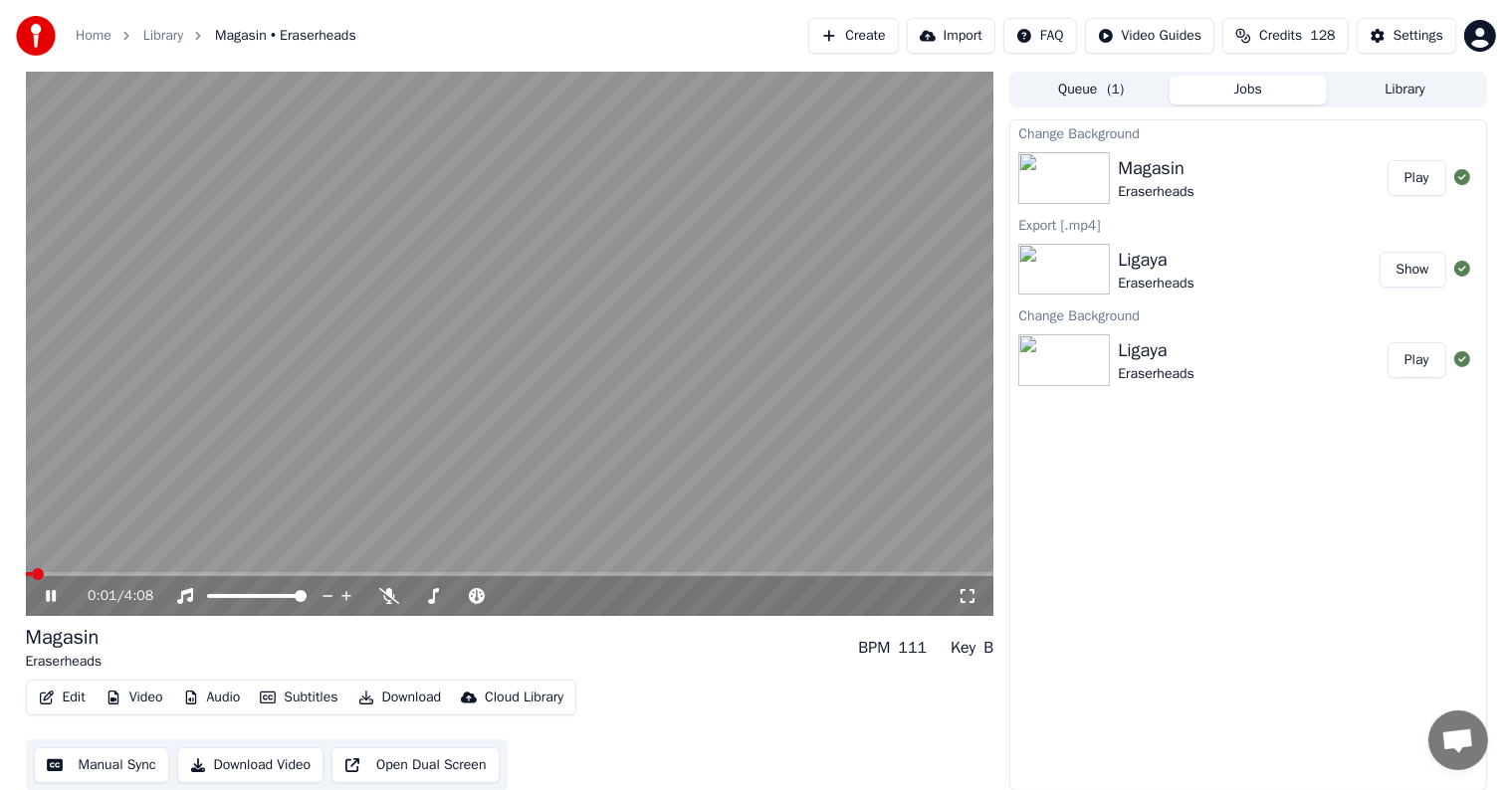 click on "Manual Sync" at bounding box center (102, 765) 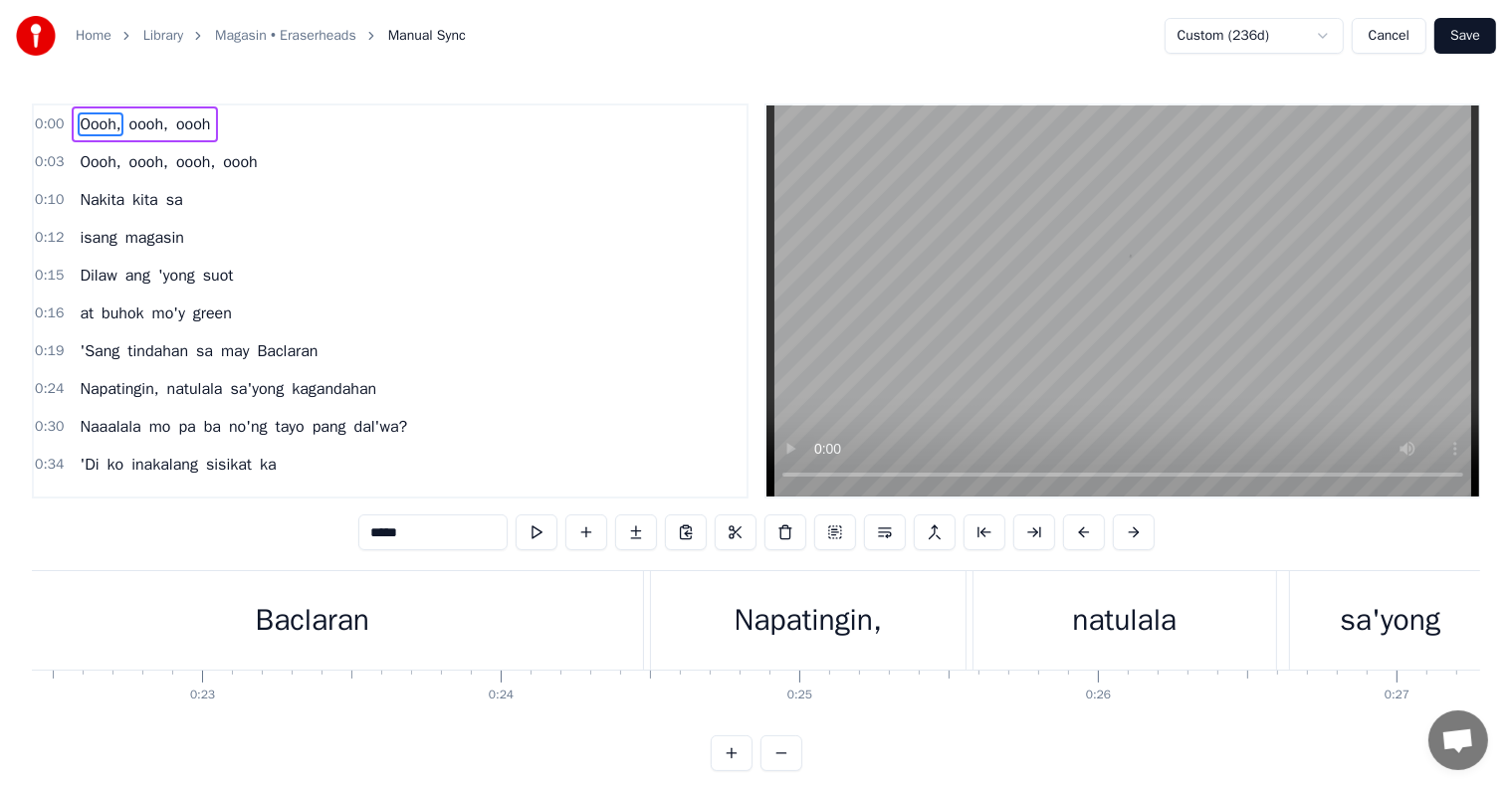 scroll, scrollTop: 0, scrollLeft: 1, axis: horizontal 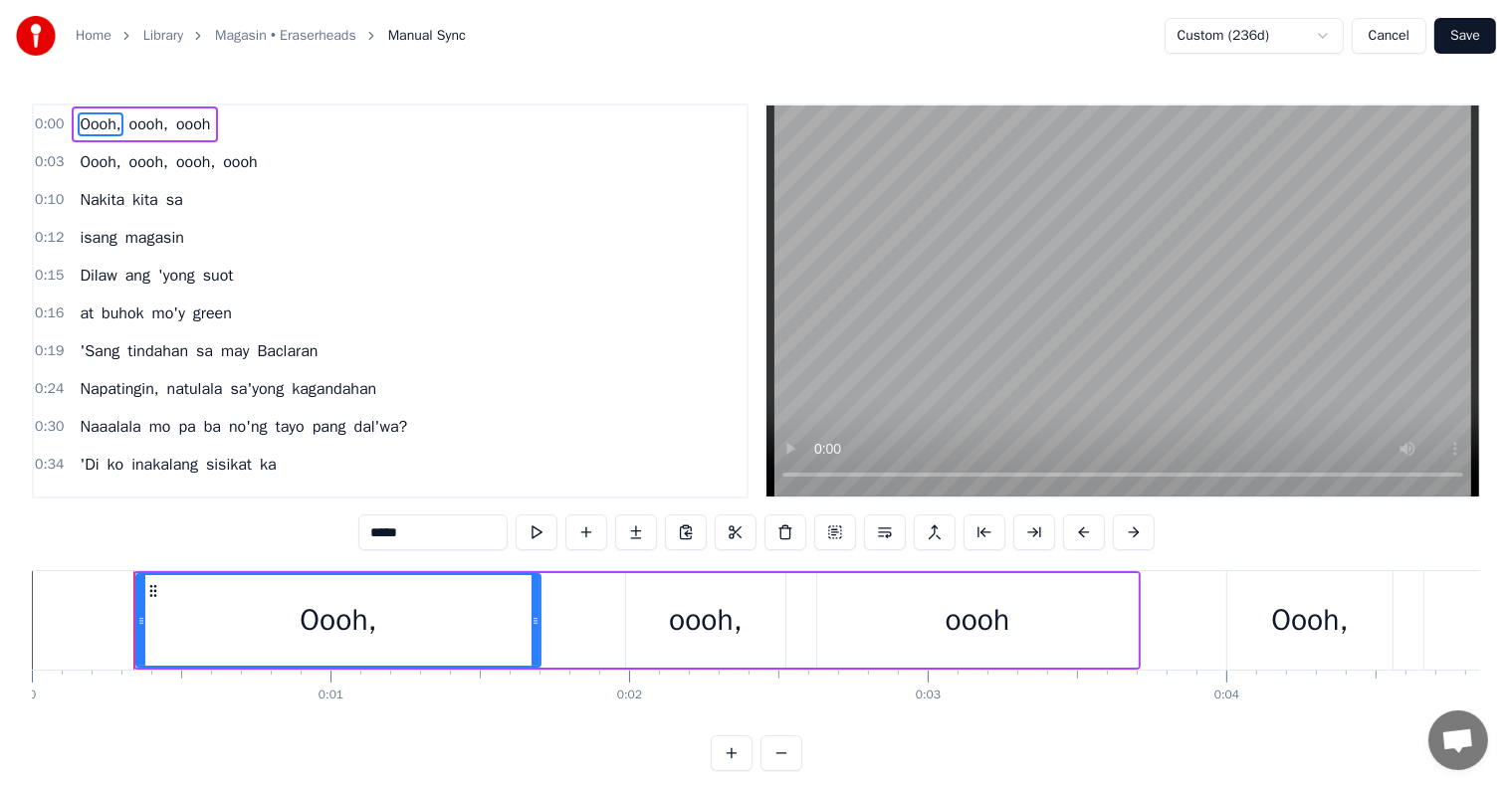 click on "Home Library Magasin • Eraserheads Manual Sync Custom (236d) Cancel Save 0:00 Oooh, oooh, oooh 0:03 Oooh, oooh, oooh, oooh 0:10 Nakita kita sa 0:12 isang magasin 0:15 Dilaw ang 'yong suot 0:16 at buhok mo'y green 0:19 'Sang tindahan sa may Baclaran 0:24 Napatingin, natulala sa'yong kagandahan 0:30 Naaalala mo pa ba no'ng tayo pang dal'wa? 0:34 'Di ko inakalang sisikat ka 0:39 Tinawanan pa kita, tinawag mo 'kong walang hiya 0:43 Medyo pangit ka pa 0:44 no'n, ngunit ngayon 0:49 Hey!, iba na ang 'yong ngiti, 0:52 iba na ang 'yong tingin 0:54 Nagbago na'ng lahat sa'yo, oh, oh 0:59 Sana'y hindi nakita, sana'y walang problema 1:03 'Pagkat kulang ang dala kong perang 1:09 Pambili, ooh 1:13 Pambili sa mukha 1:15 mong maganda 1:20 Siguro ay may kotse ka na ngayon 1:24 Rumarampa sa entablado, damit mo'y gawa ni Sotto 1:29 Siguro ay malapit ka na ring sumali 1:33 Sa Supermodel of the Whole Wide Universe 1:39 Kasi iba na ang 'yong ngiti, iba na ang 'yong tingin 1:44 Nagbago na'ng lahat sa'yo, oh, oh 1:48 Sana'y hindi 0" at bounding box center (756, 385) 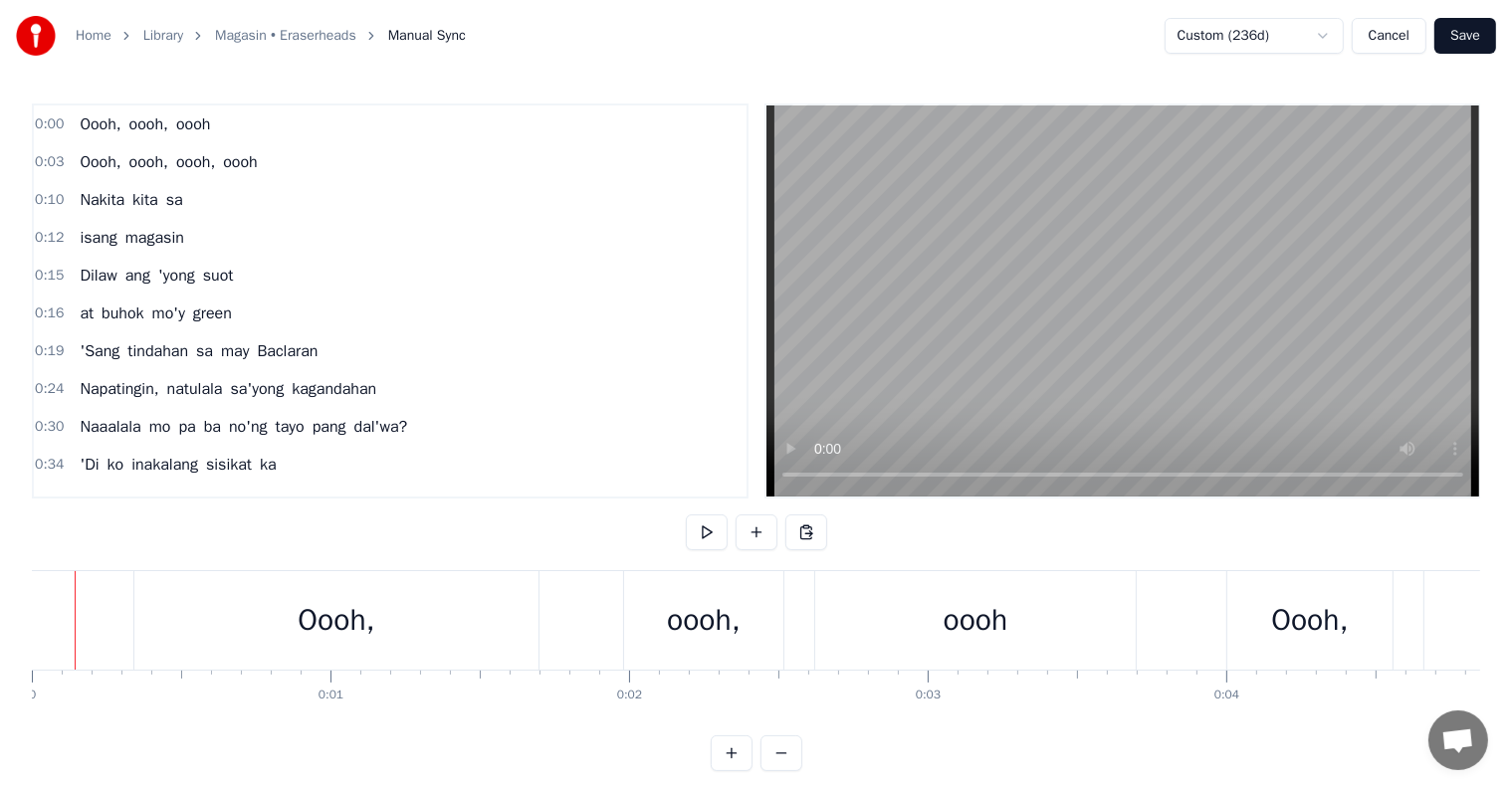 click on "Home Library Magasin • Eraserheads Manual Sync Custom (236d) Cancel Save 0:00 Oooh, oooh, oooh 0:03 Oooh, oooh, oooh, oooh 0:10 Nakita kita sa 0:12 isang magasin 0:15 Dilaw ang 'yong suot 0:16 at buhok mo'y green 0:19 'Sang tindahan sa may Baclaran 0:24 Napatingin, natulala sa'yong kagandahan 0:30 Naaalala mo pa ba no'ng tayo pang dal'wa? 0:34 'Di ko inakalang sisikat ka 0:39 Tinawanan pa kita, tinawag mo 'kong walang hiya 0:43 Medyo pangit ka pa 0:44 no'n, ngunit ngayon 0:49 Hey!, iba na ang 'yong ngiti, 0:52 iba na ang 'yong tingin 0:54 Nagbago na'ng lahat sa'yo, oh, oh 0:59 Sana'y hindi nakita, sana'y walang problema 1:03 'Pagkat kulang ang dala kong perang 1:09 Pambili, ooh 1:13 Pambili sa mukha 1:15 mong maganda 1:20 Siguro ay may kotse ka na ngayon 1:24 Rumarampa sa entablado, damit mo'y gawa ni Sotto 1:29 Siguro ay malapit ka na ring sumali 1:33 Sa Supermodel of the Whole Wide Universe 1:39 Kasi iba na ang 'yong ngiti, iba na ang 'yong tingin 1:44 Nagbago na'ng lahat sa'yo, oh, oh 1:48 Sana'y hindi 0" at bounding box center (756, 385) 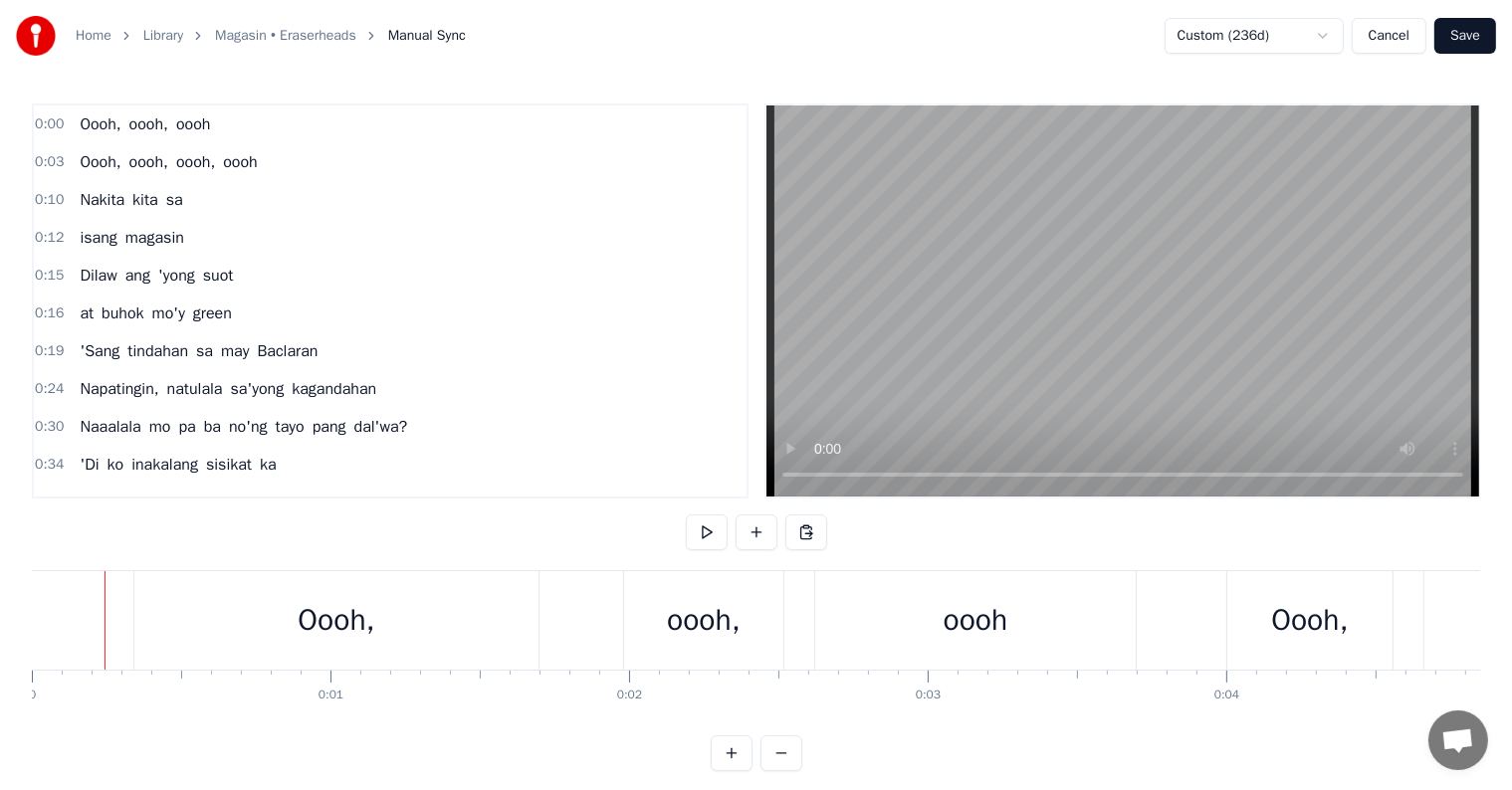 click at bounding box center [37195, 620] 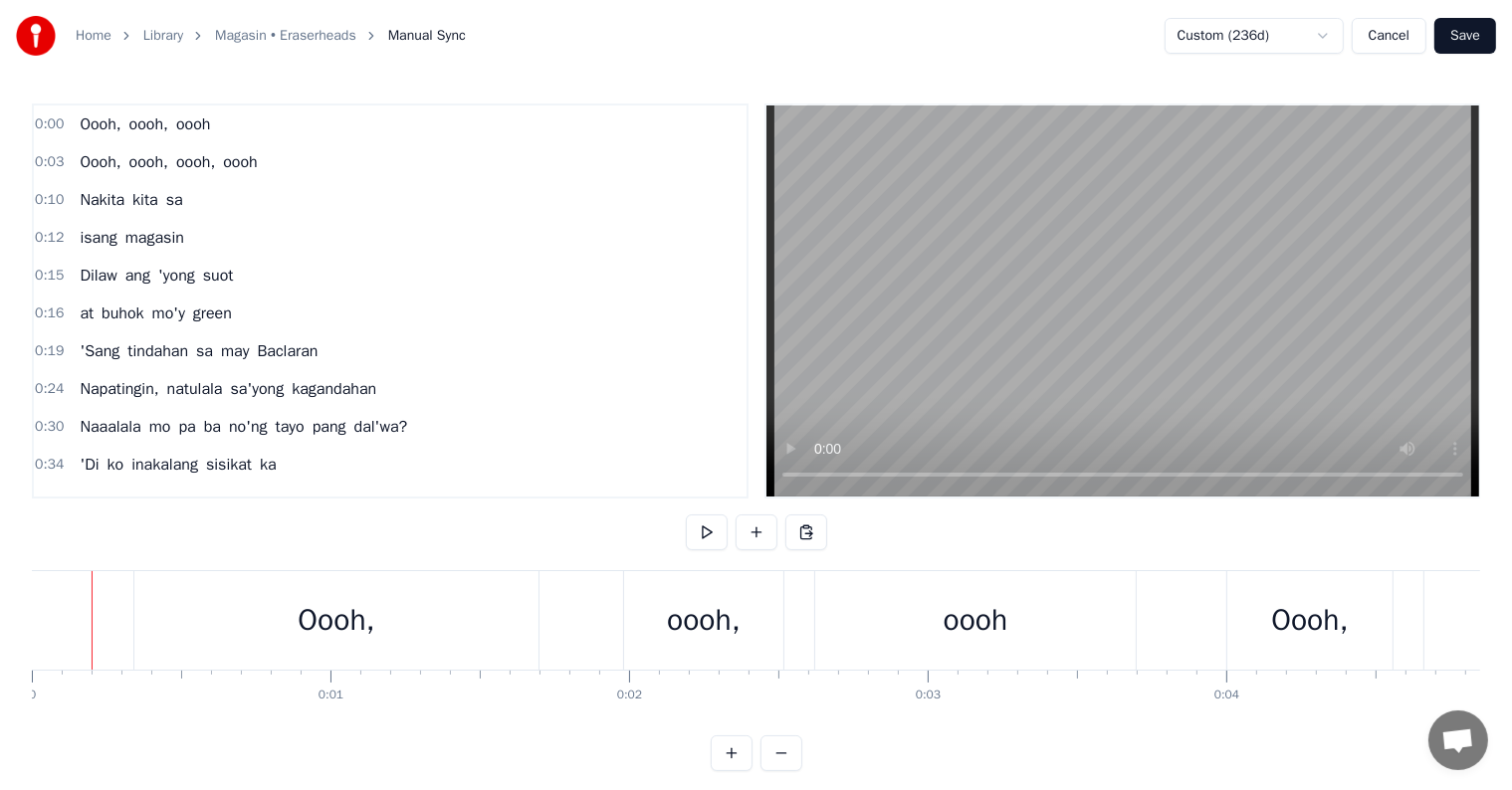 click at bounding box center [37195, 620] 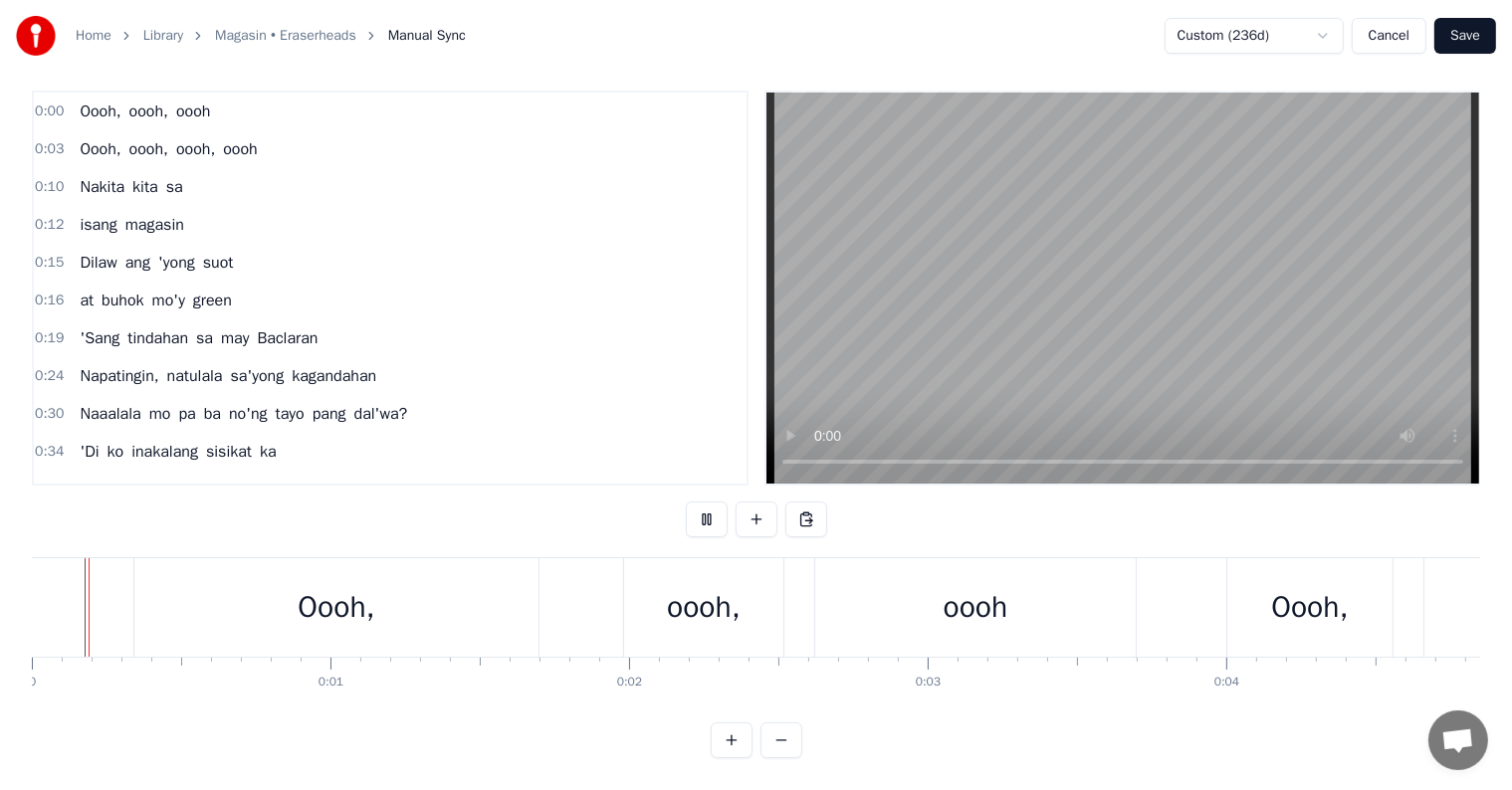 scroll, scrollTop: 30, scrollLeft: 0, axis: vertical 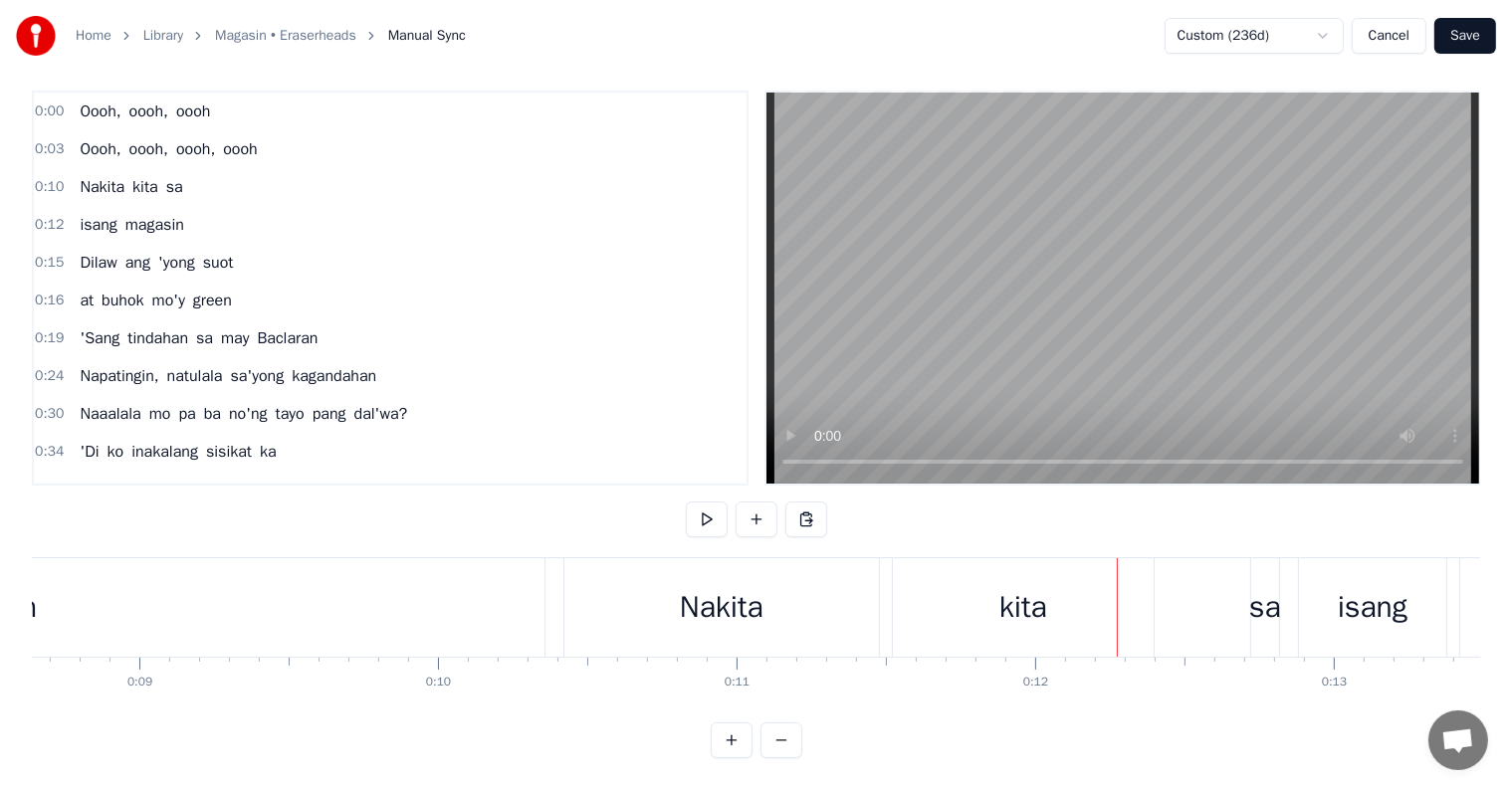 click on "Nakita" at bounding box center (722, 607) 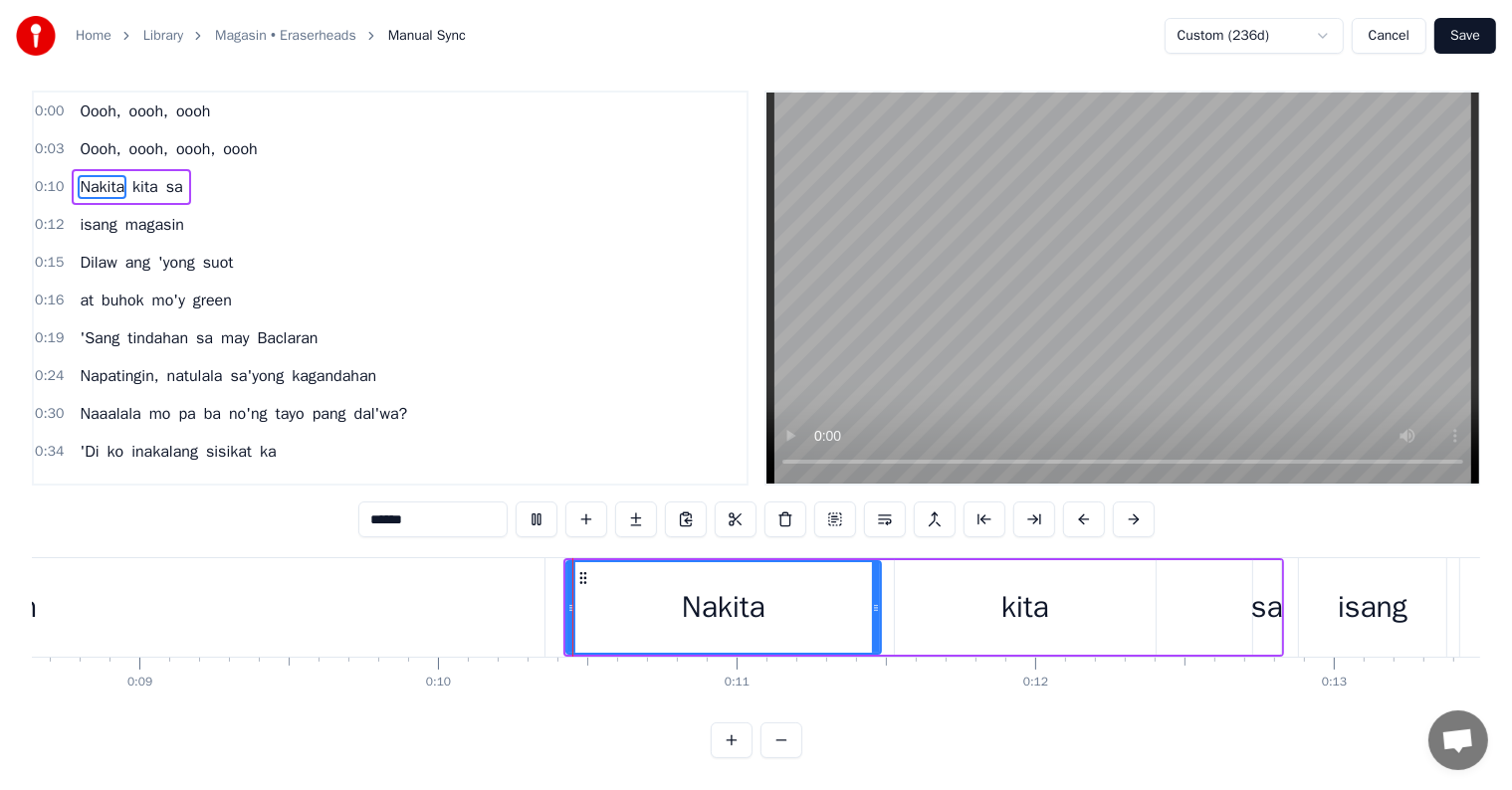 scroll, scrollTop: 30, scrollLeft: 0, axis: vertical 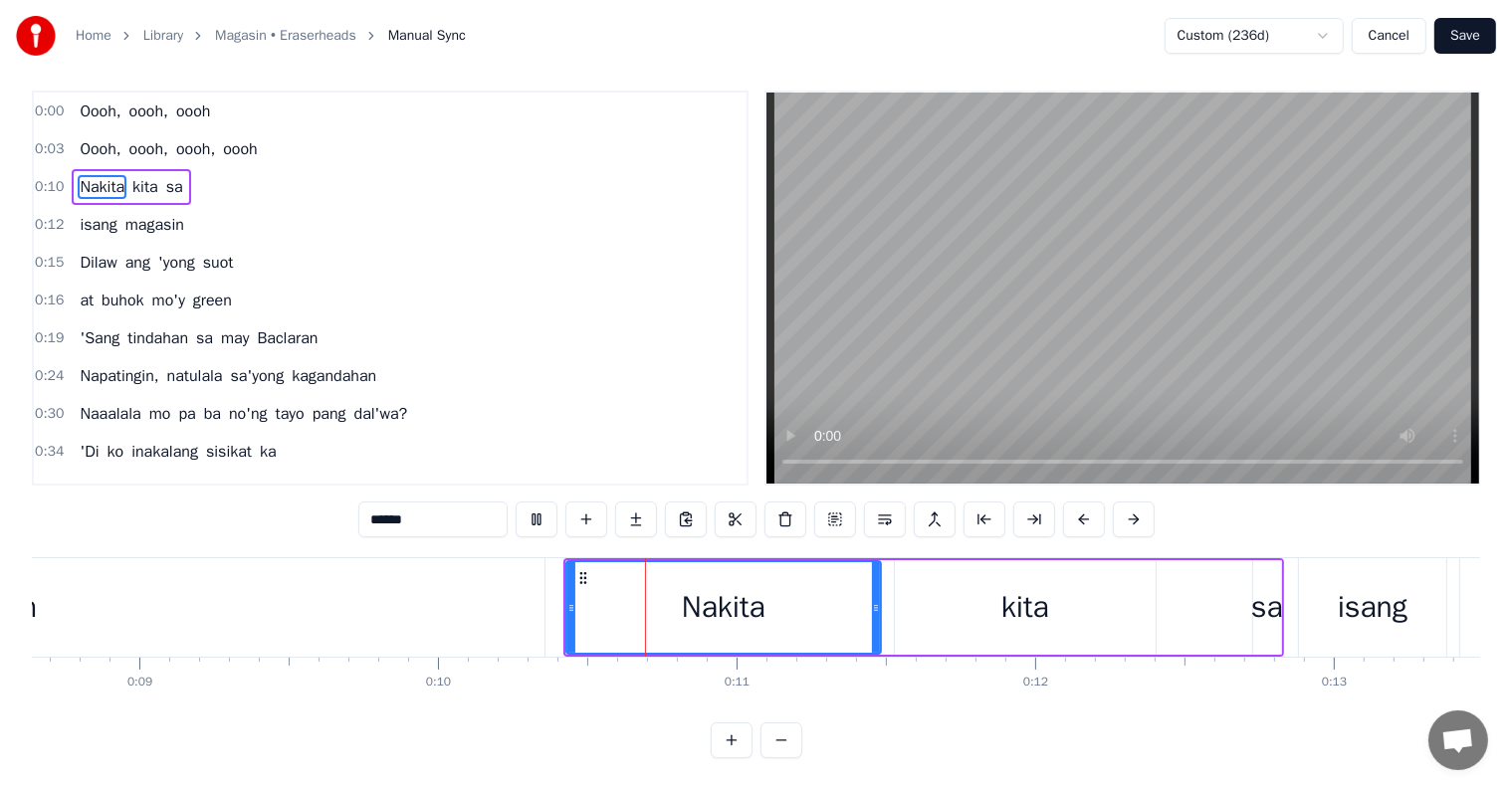 click on "oooh" at bounding box center [5, 607] 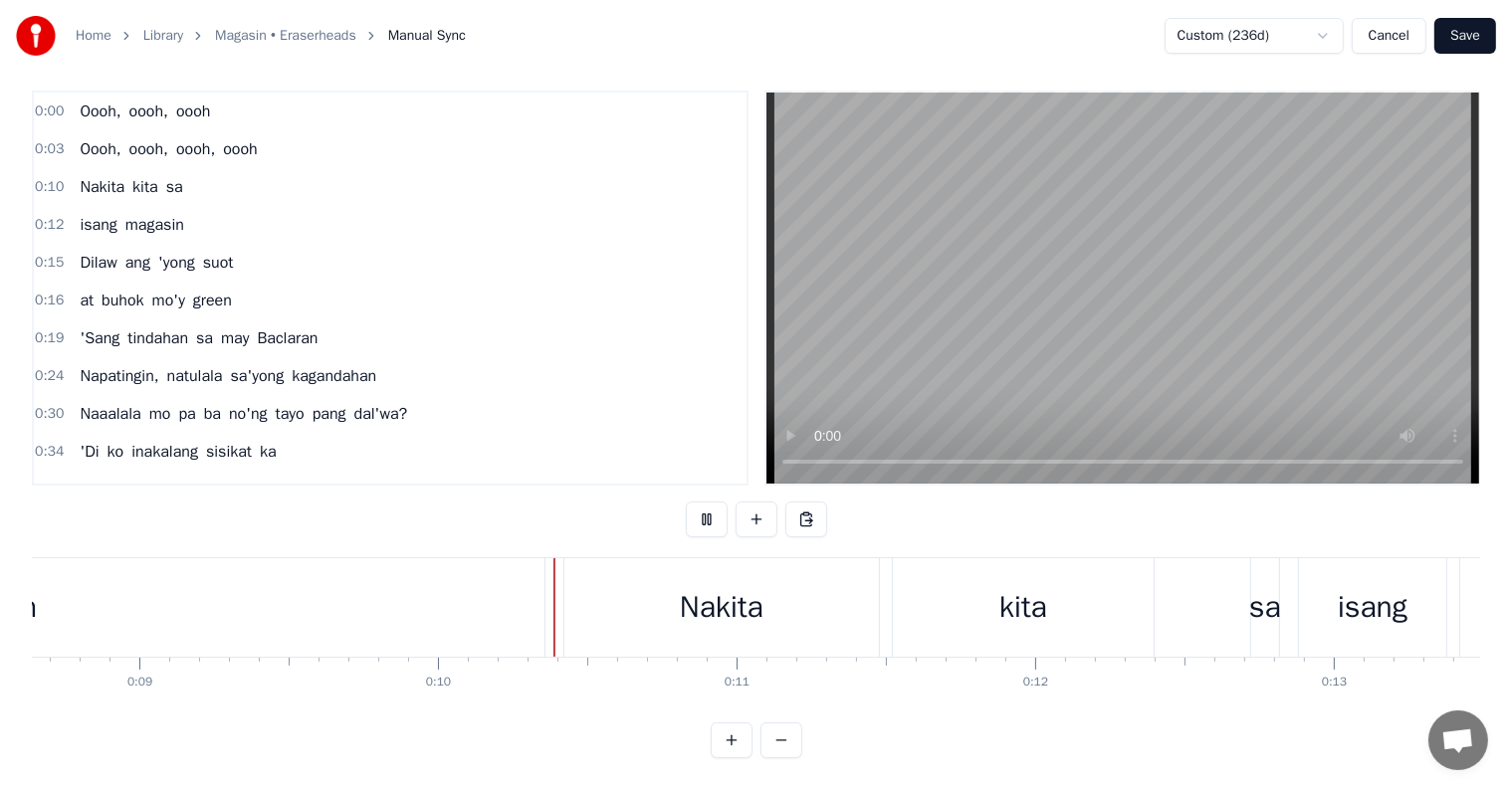 scroll, scrollTop: 30, scrollLeft: 0, axis: vertical 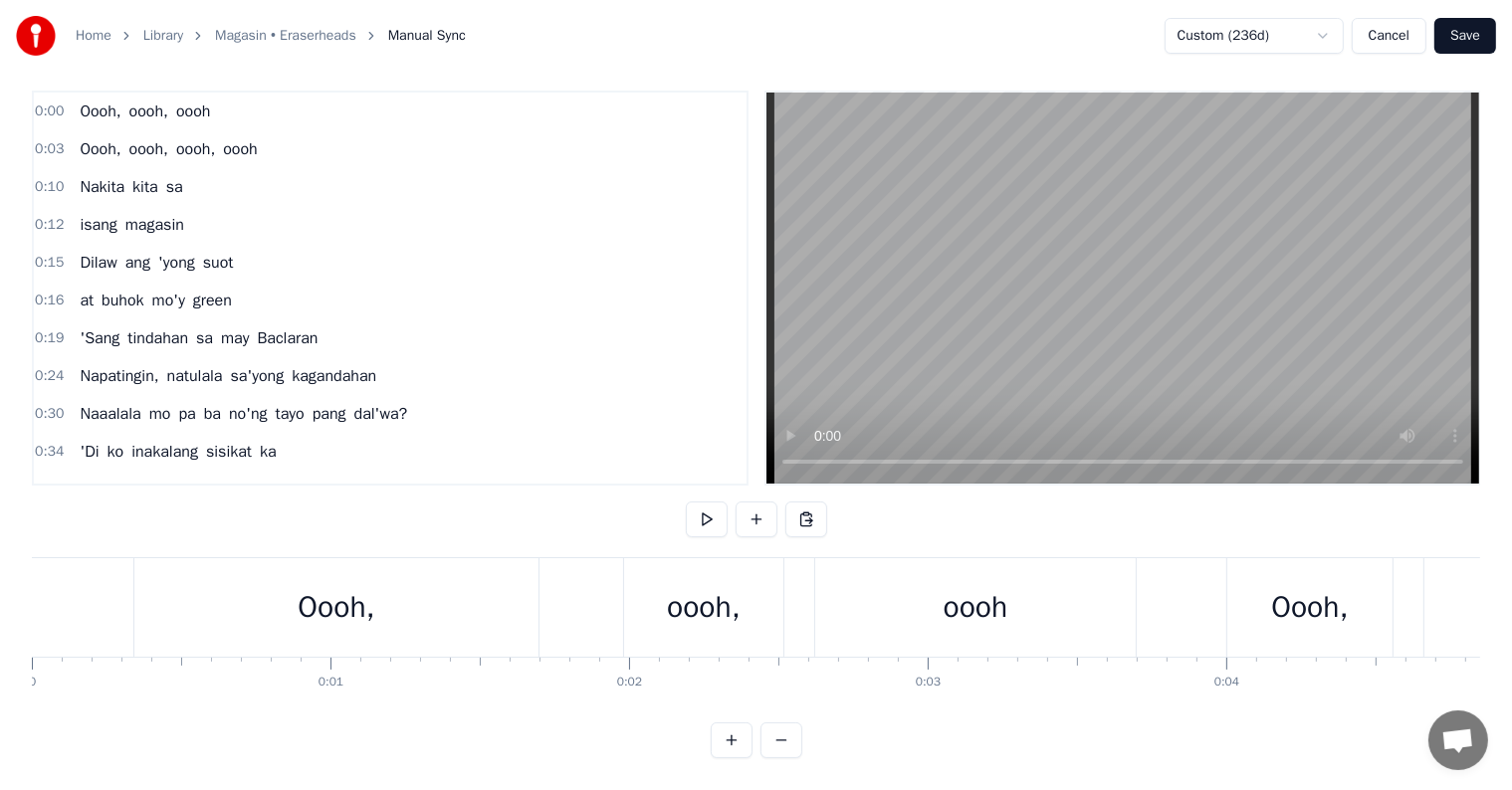 click at bounding box center [37195, 607] 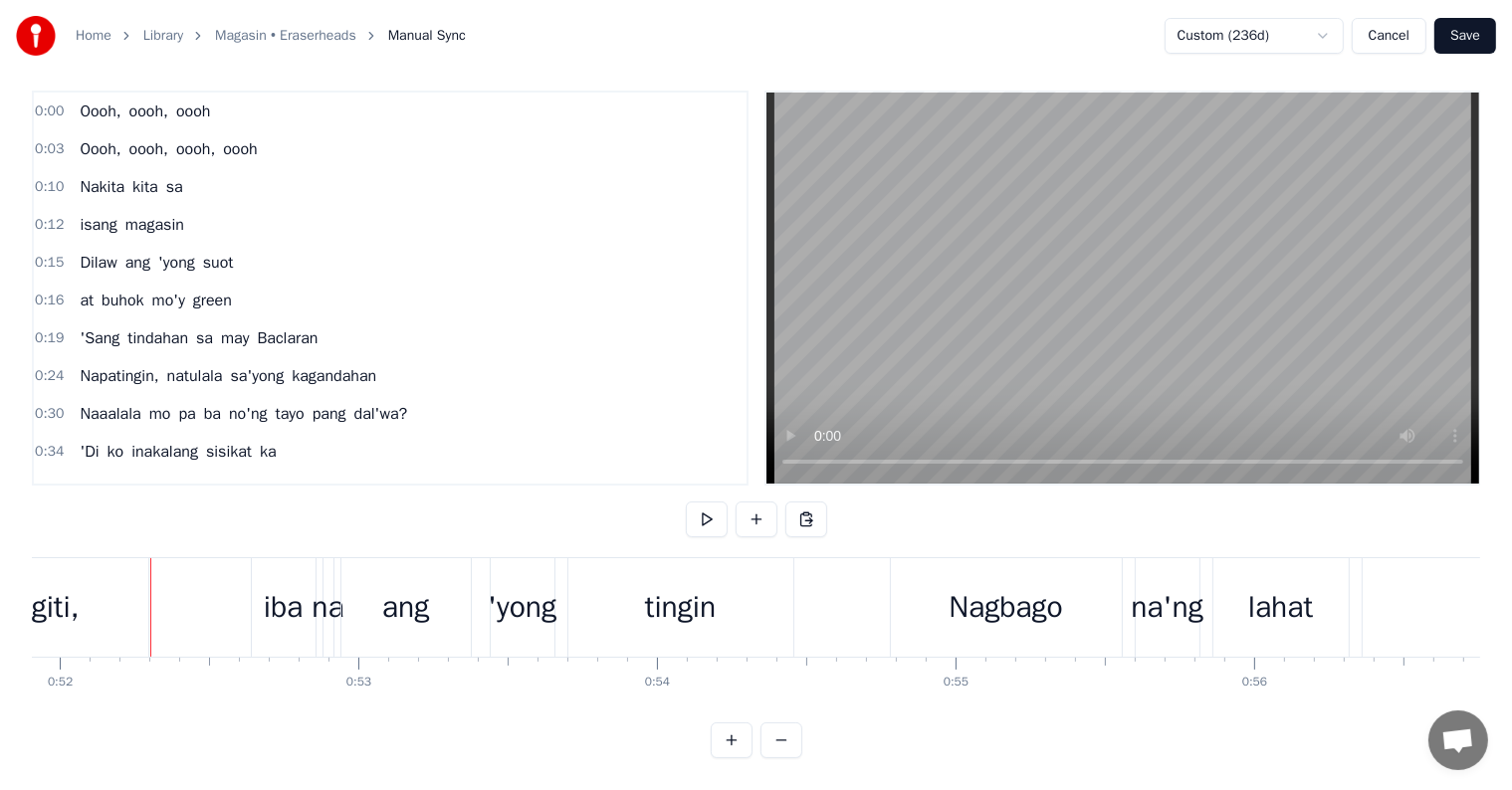 scroll, scrollTop: 0, scrollLeft: 15518, axis: horizontal 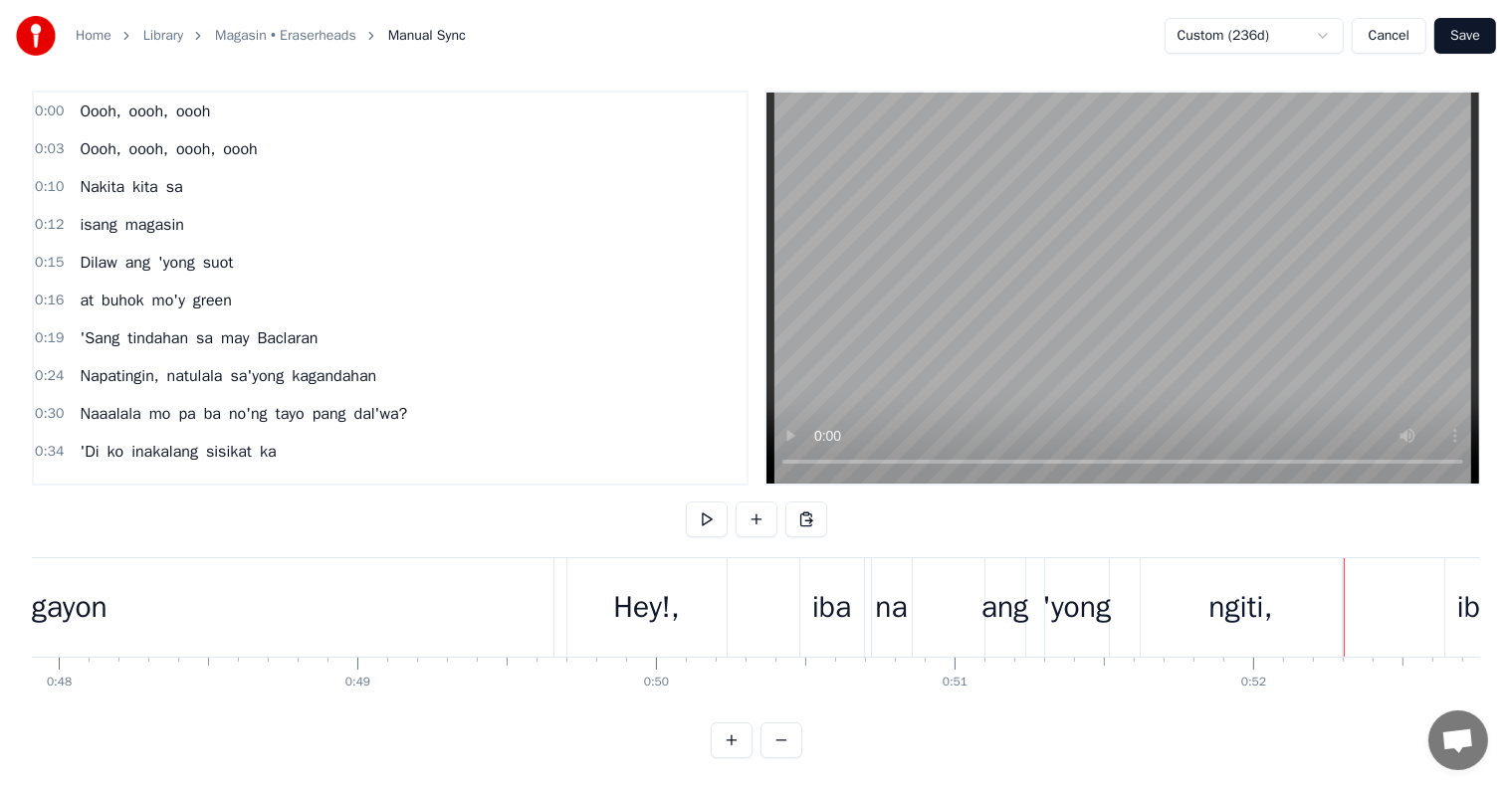 click on "Hey!," at bounding box center (647, 607) 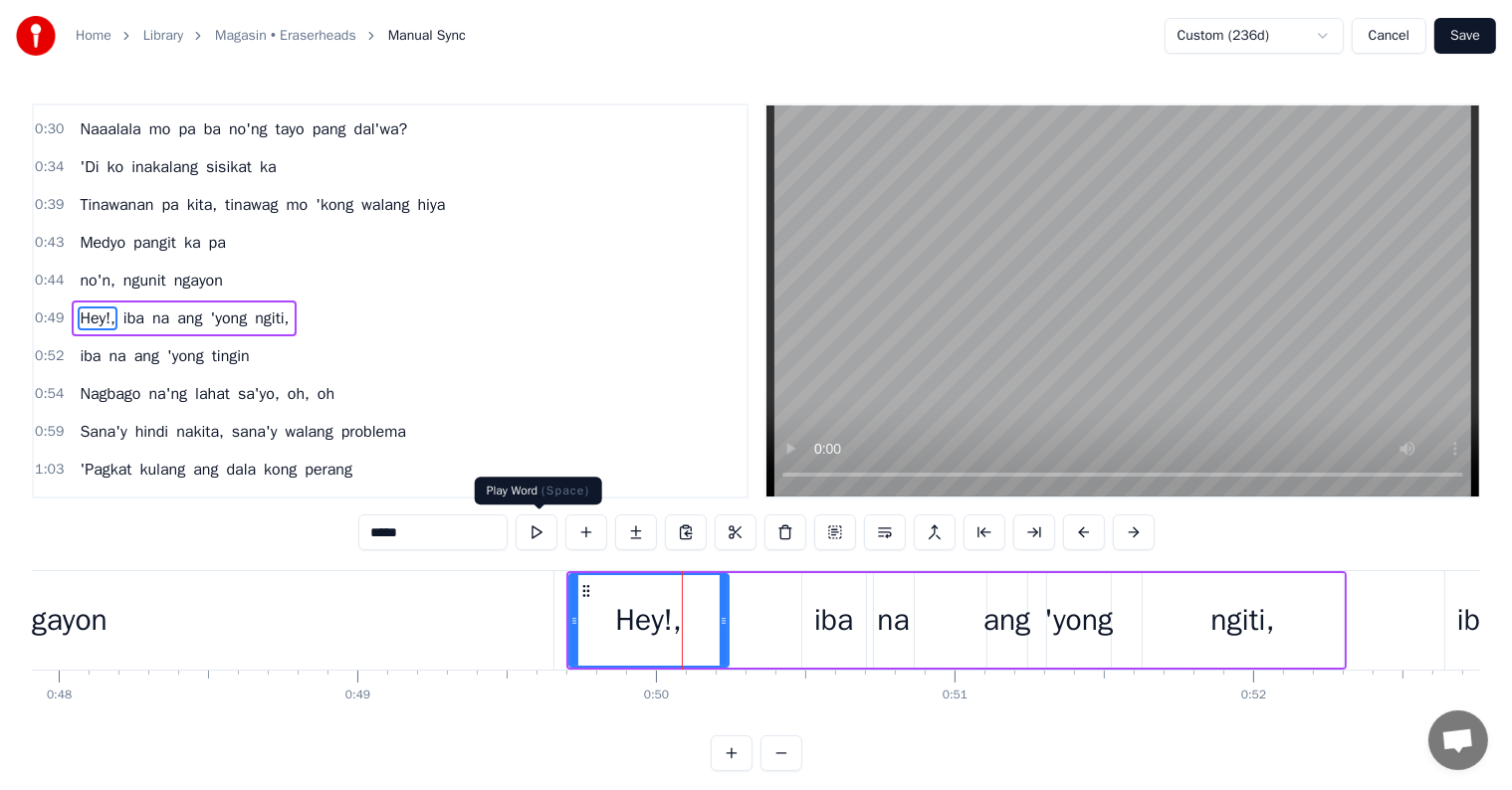 scroll, scrollTop: 298, scrollLeft: 0, axis: vertical 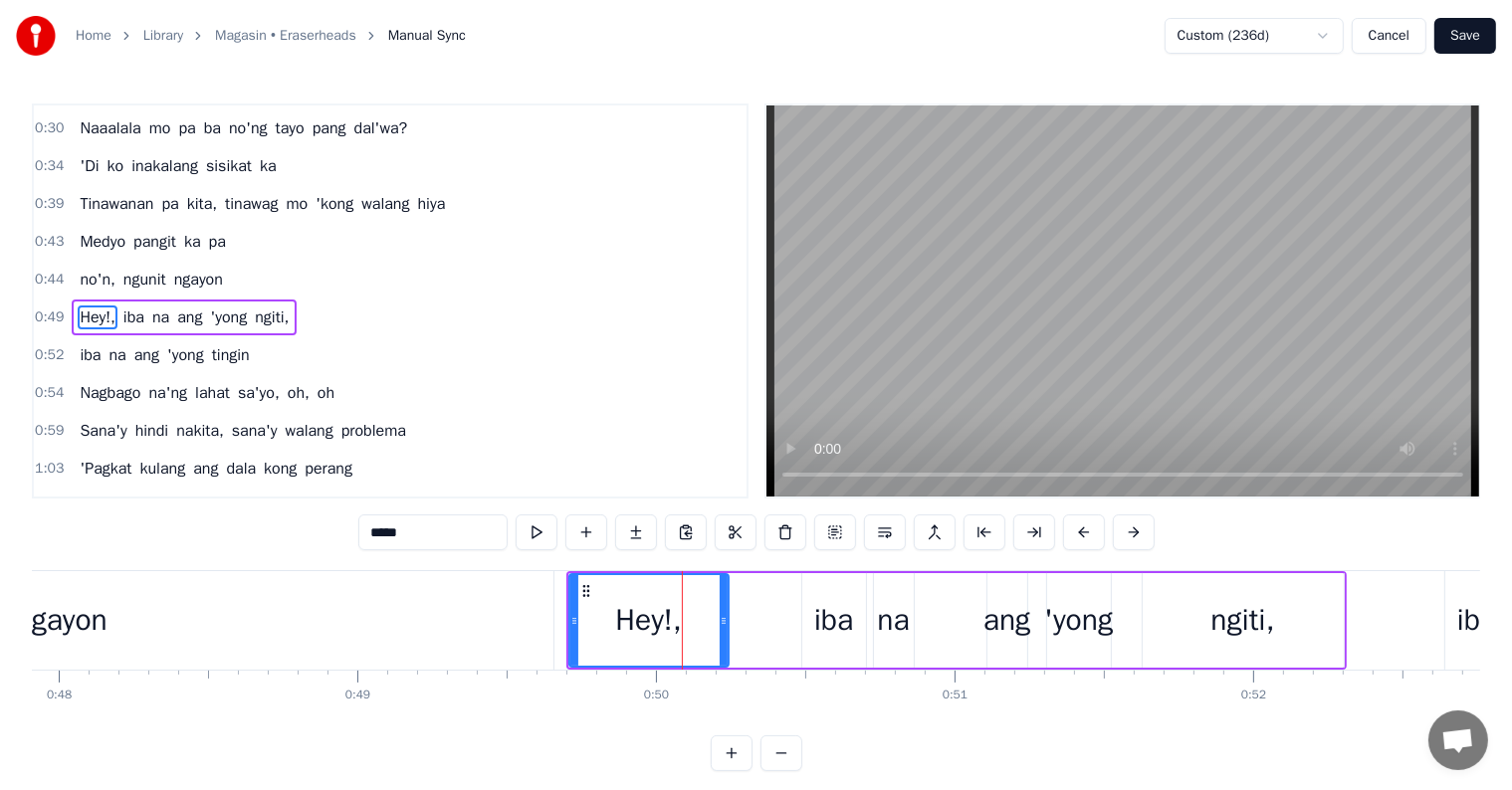 click on "*****" at bounding box center (433, 532) 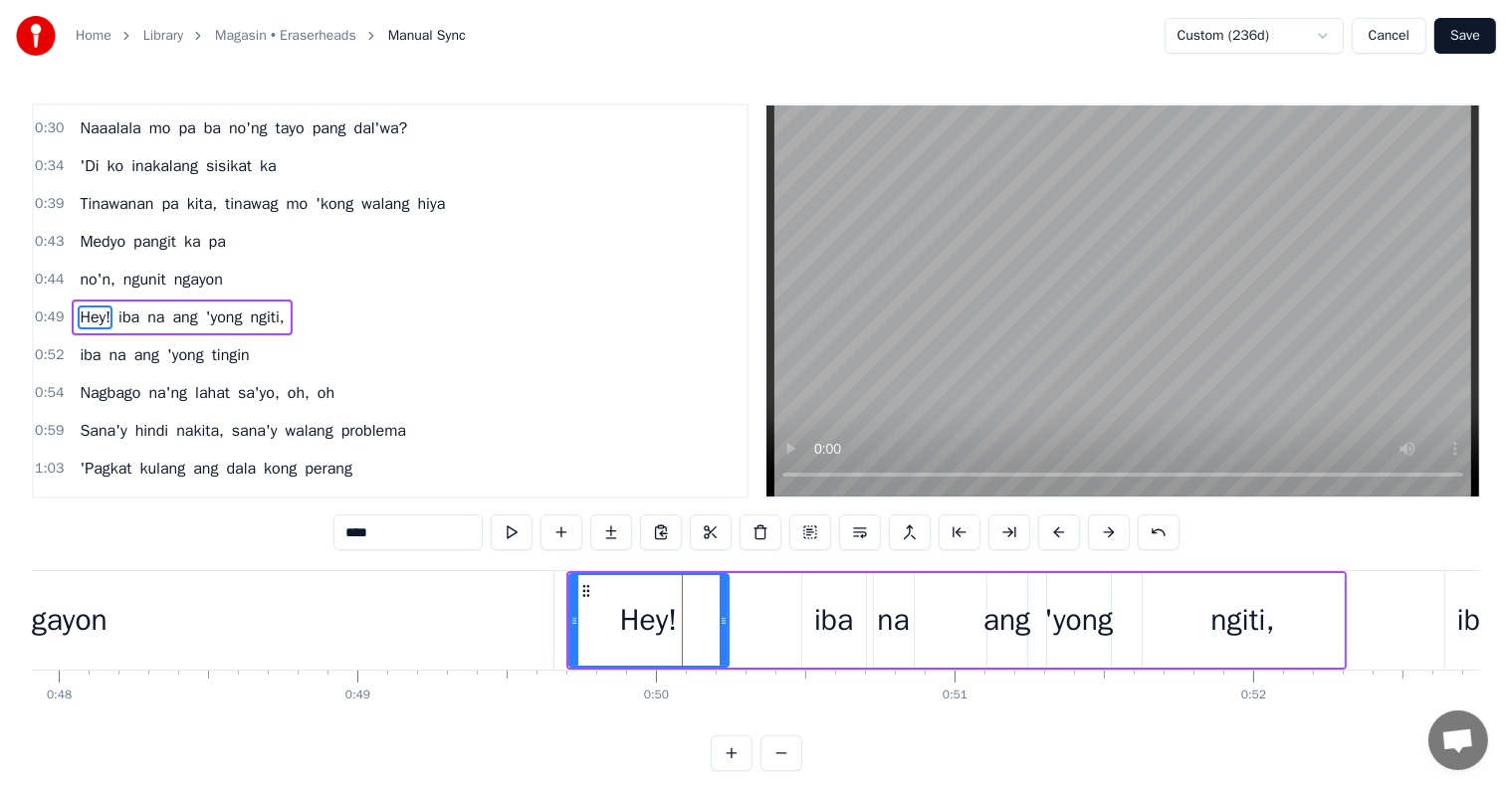 type on "****" 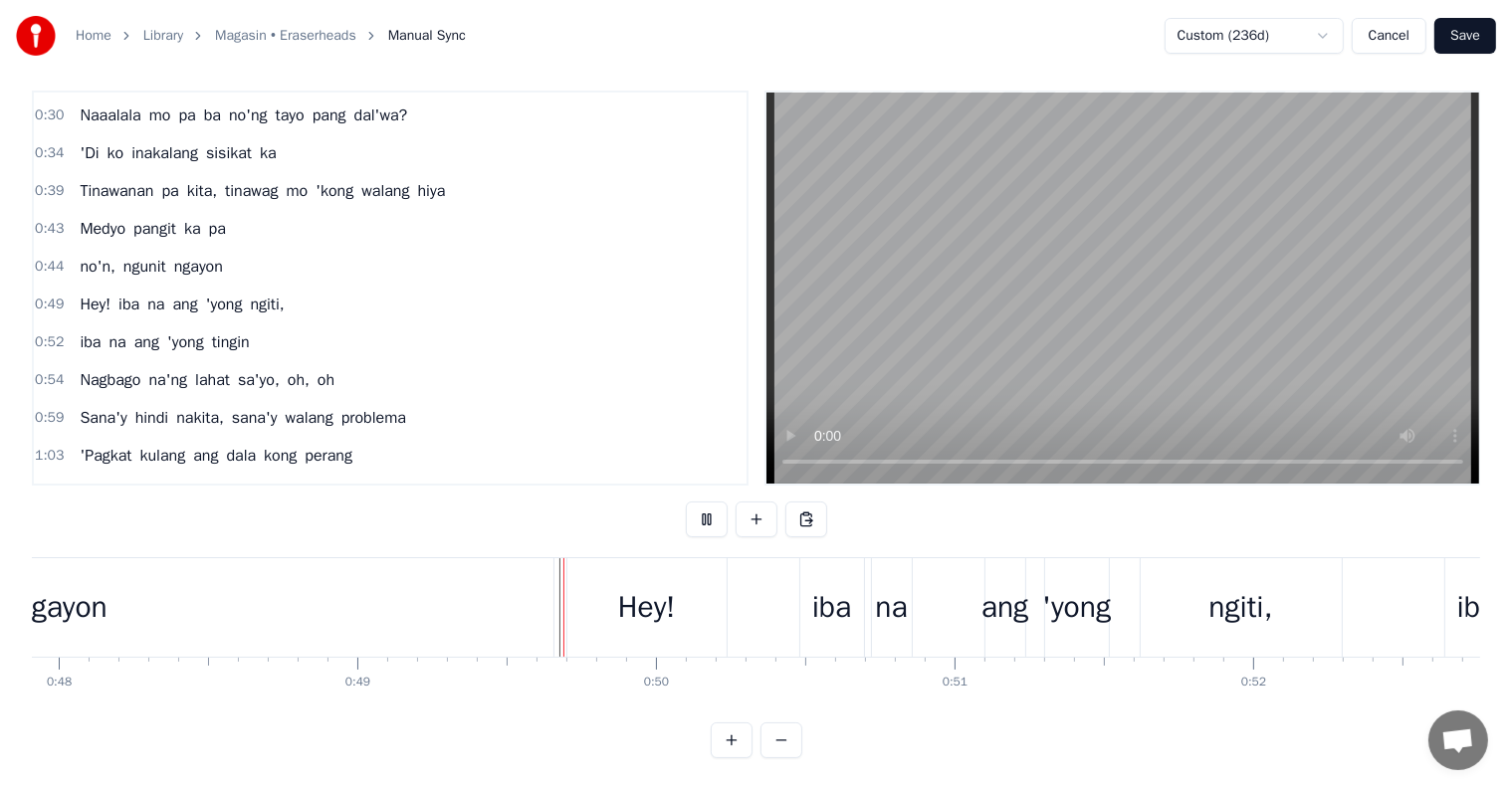 scroll, scrollTop: 30, scrollLeft: 0, axis: vertical 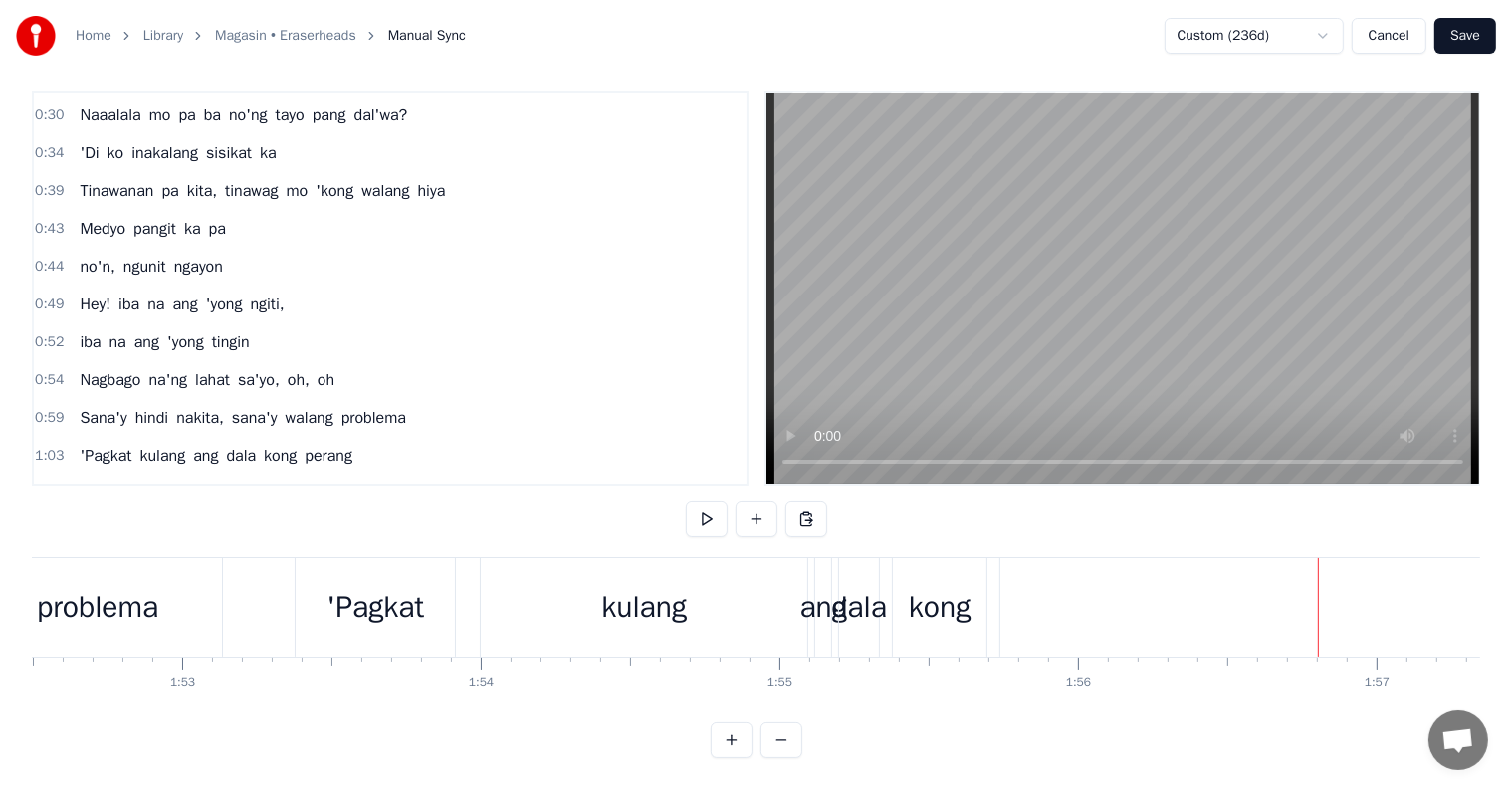 click on "dala" at bounding box center [859, 607] 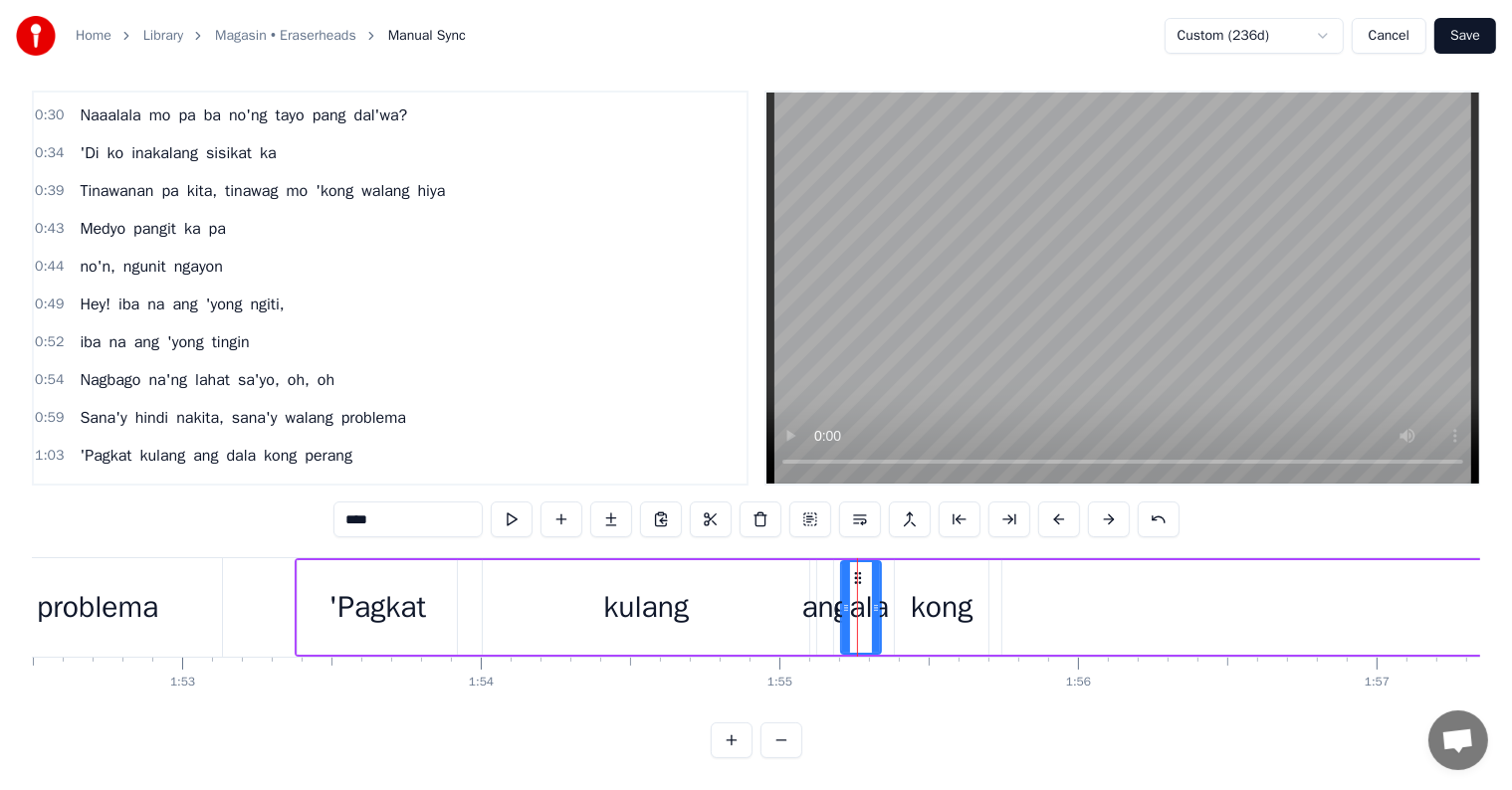 scroll, scrollTop: 0, scrollLeft: 0, axis: both 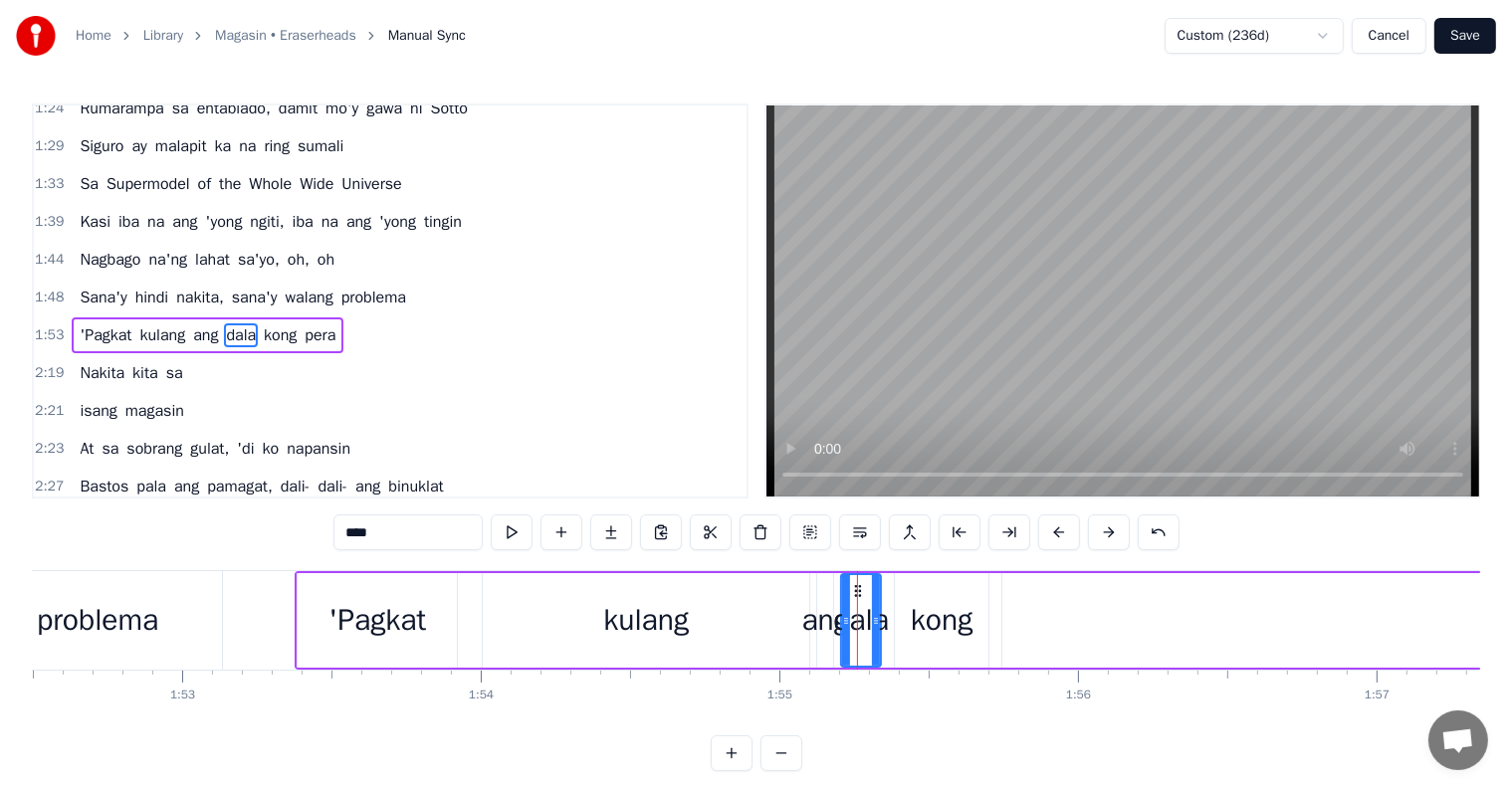 click on "kong" at bounding box center [942, 620] 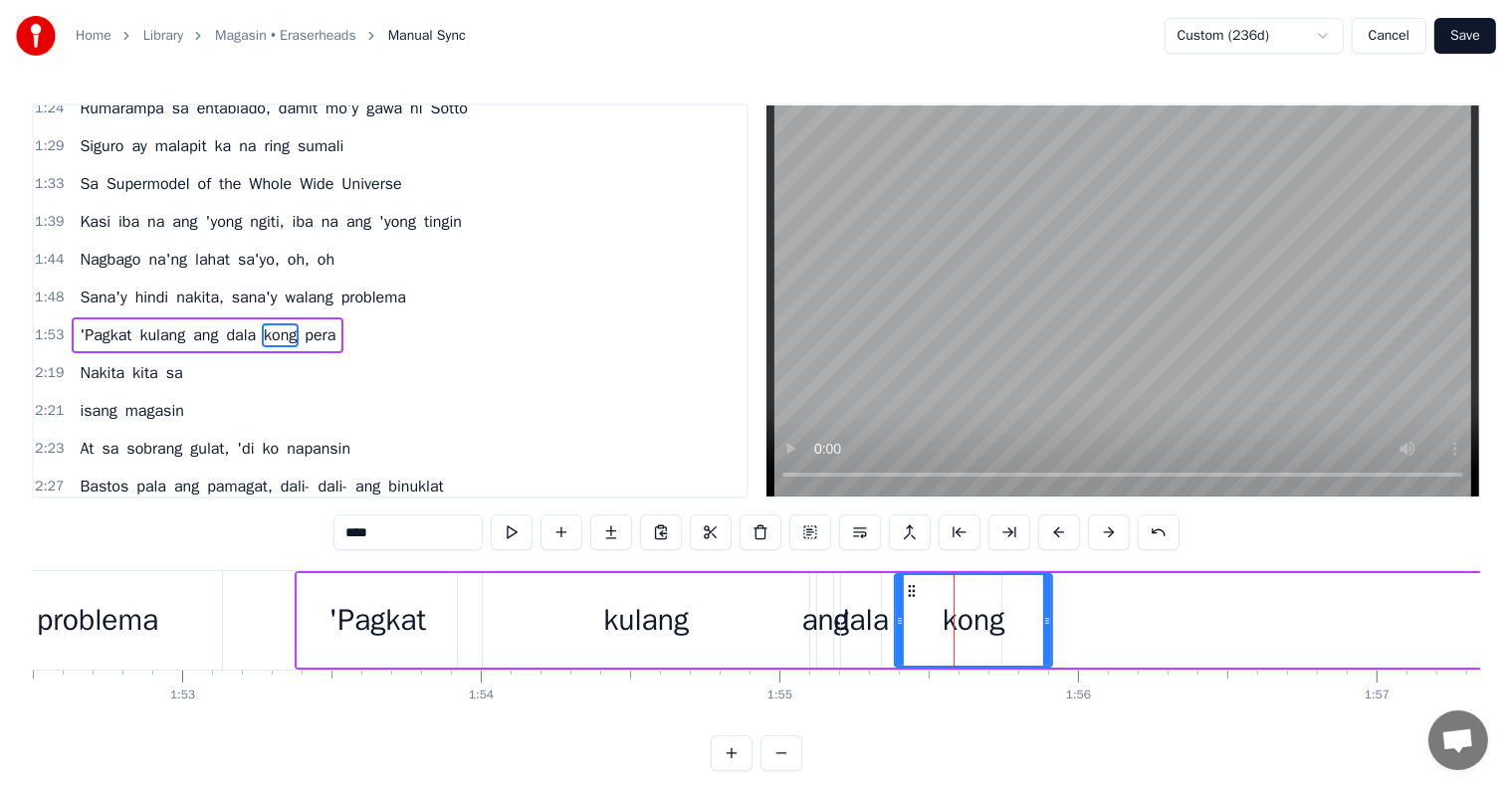 drag, startPoint x: 983, startPoint y: 625, endPoint x: 1047, endPoint y: 632, distance: 64.381674 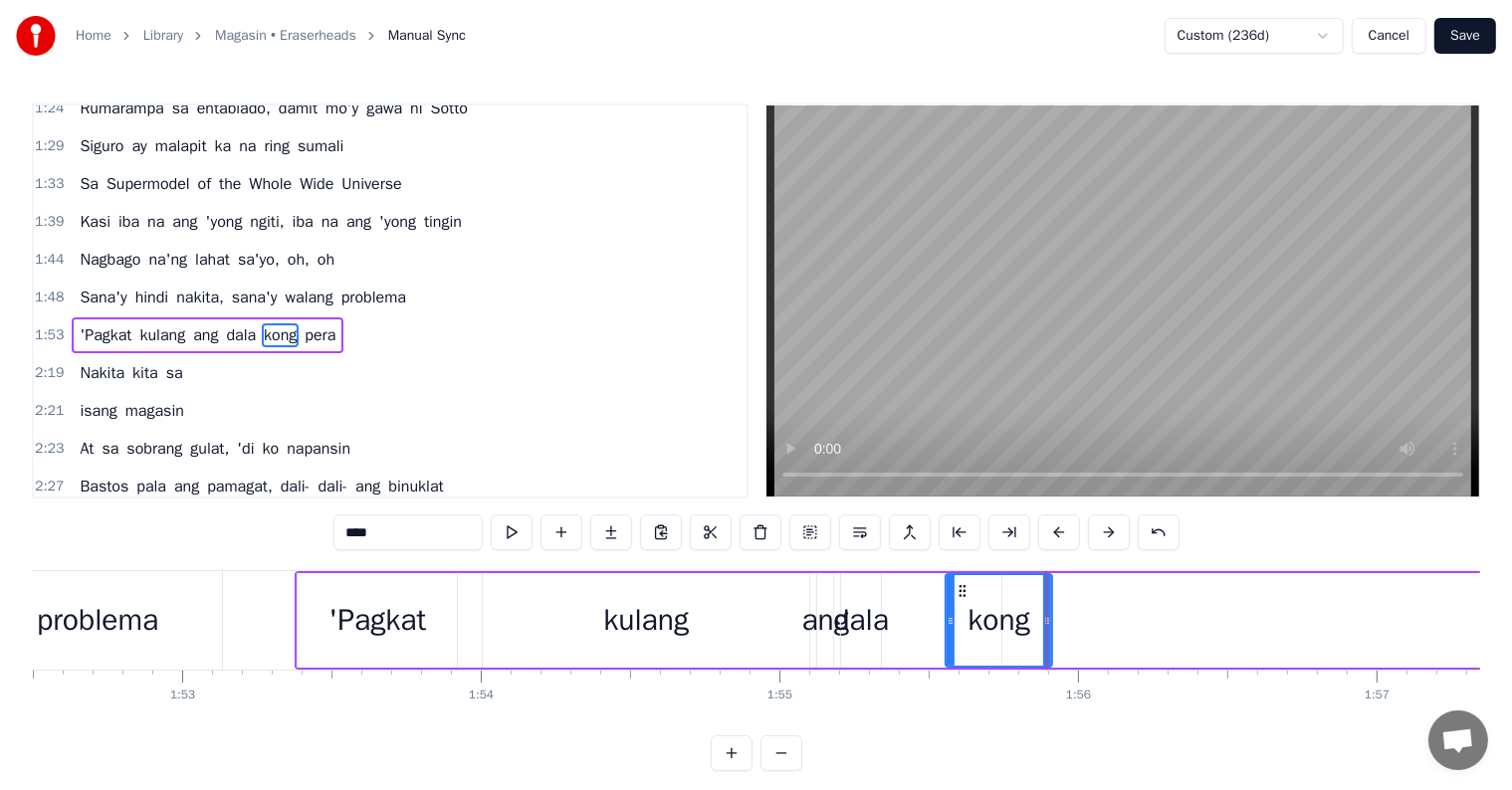drag, startPoint x: 894, startPoint y: 621, endPoint x: 948, endPoint y: 625, distance: 54.147945 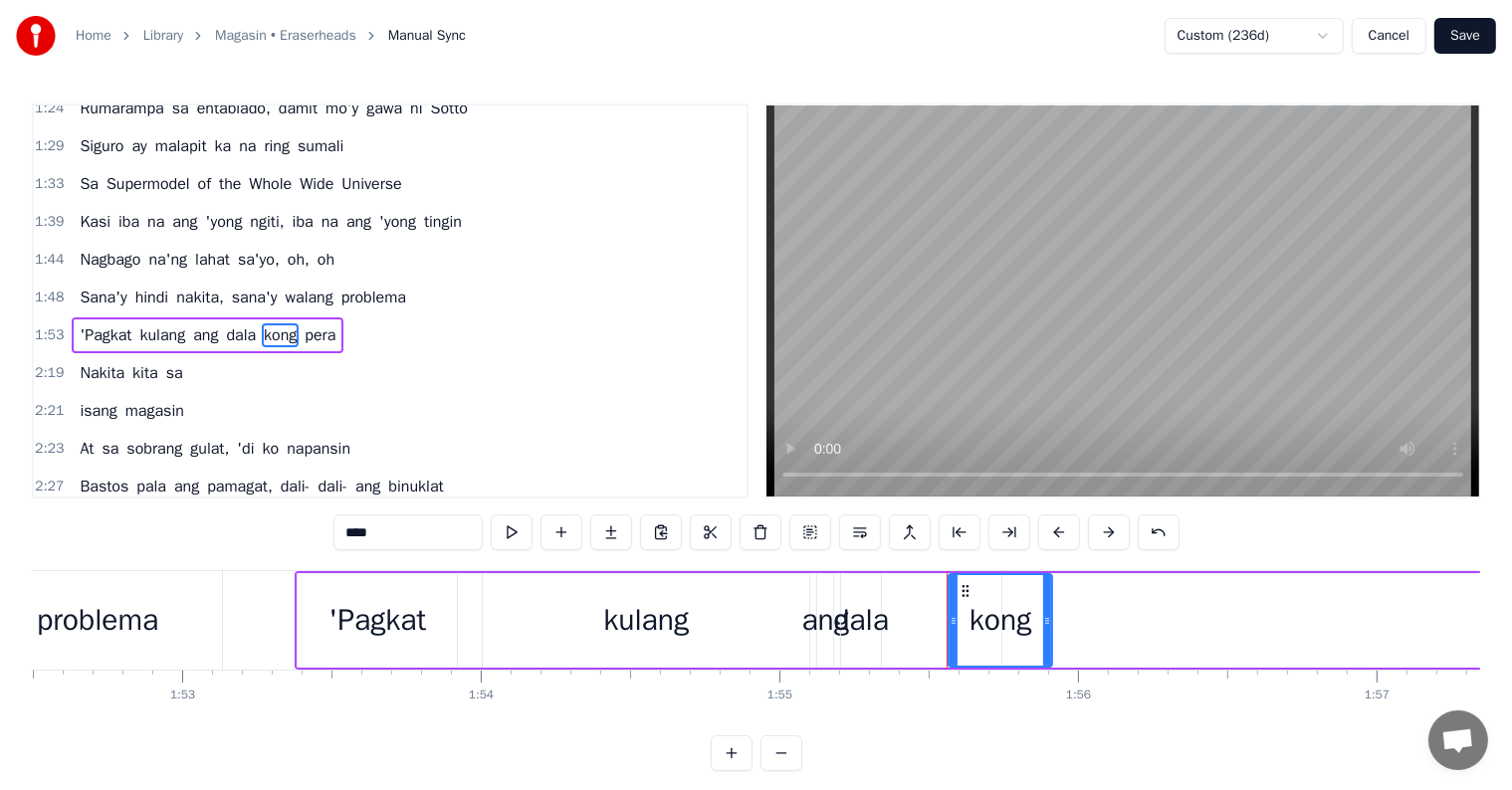 click on "dala" at bounding box center (861, 620) 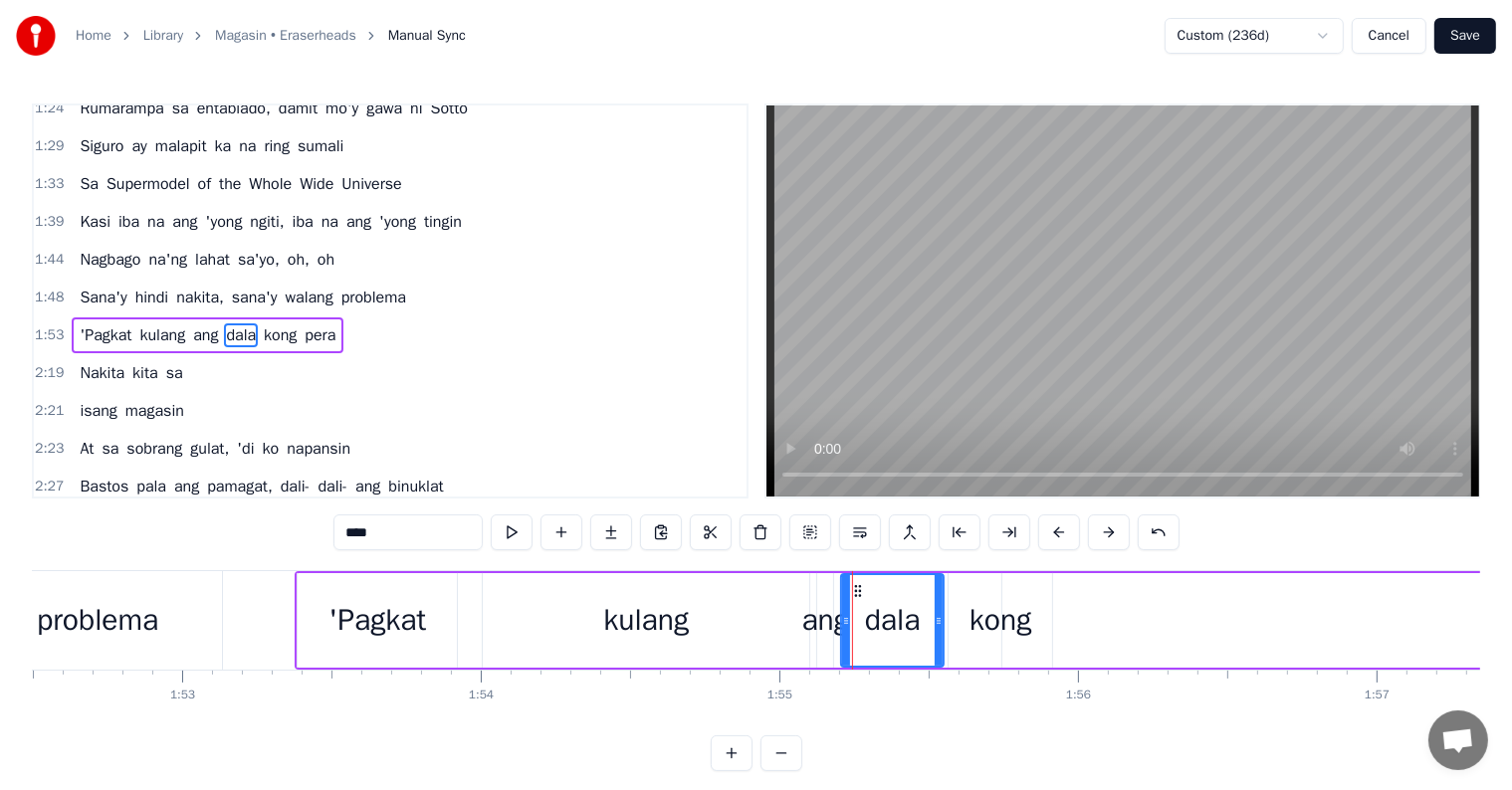 drag, startPoint x: 874, startPoint y: 617, endPoint x: 937, endPoint y: 627, distance: 63.788714 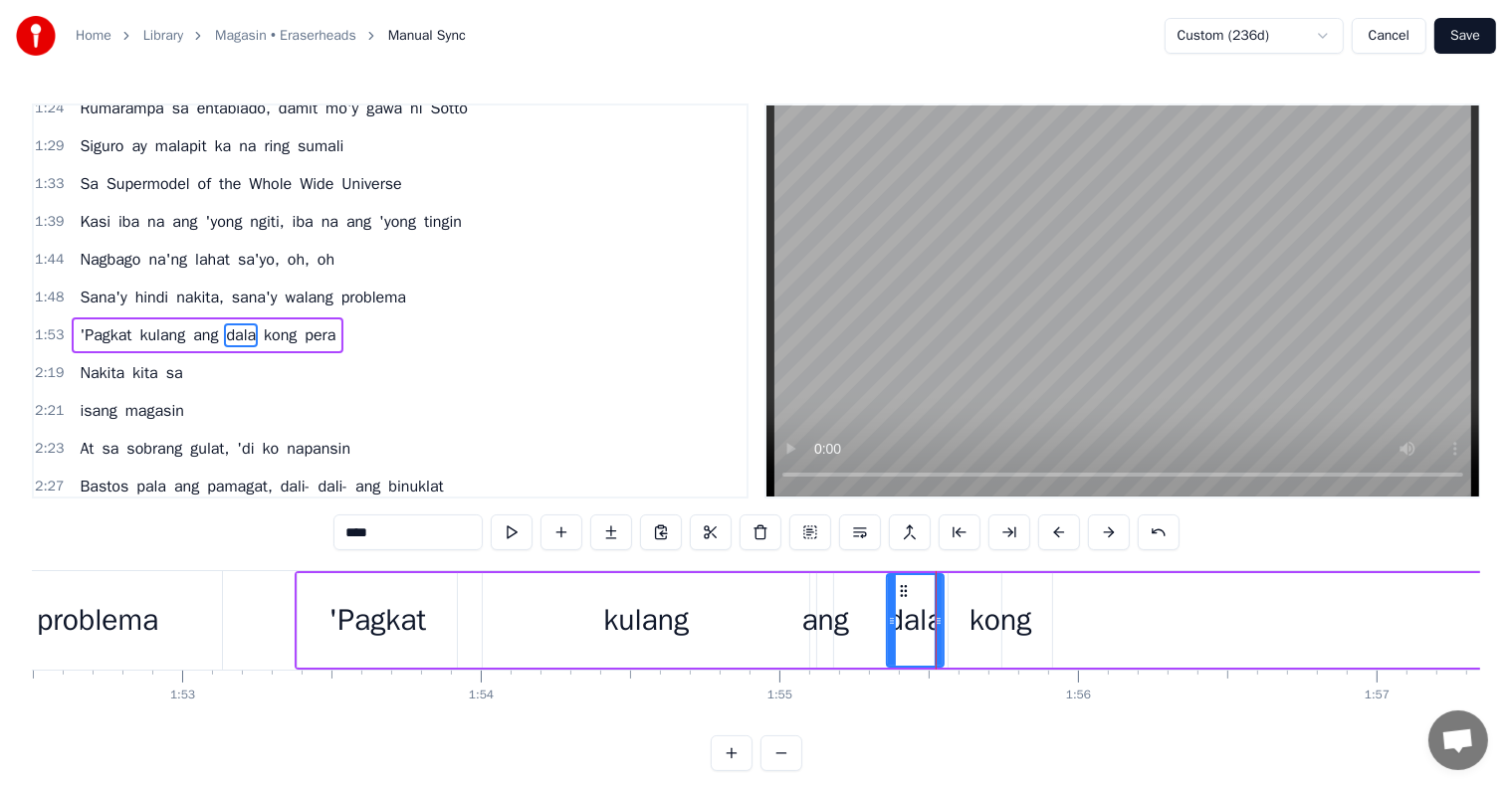 drag, startPoint x: 842, startPoint y: 627, endPoint x: 888, endPoint y: 634, distance: 46.52956 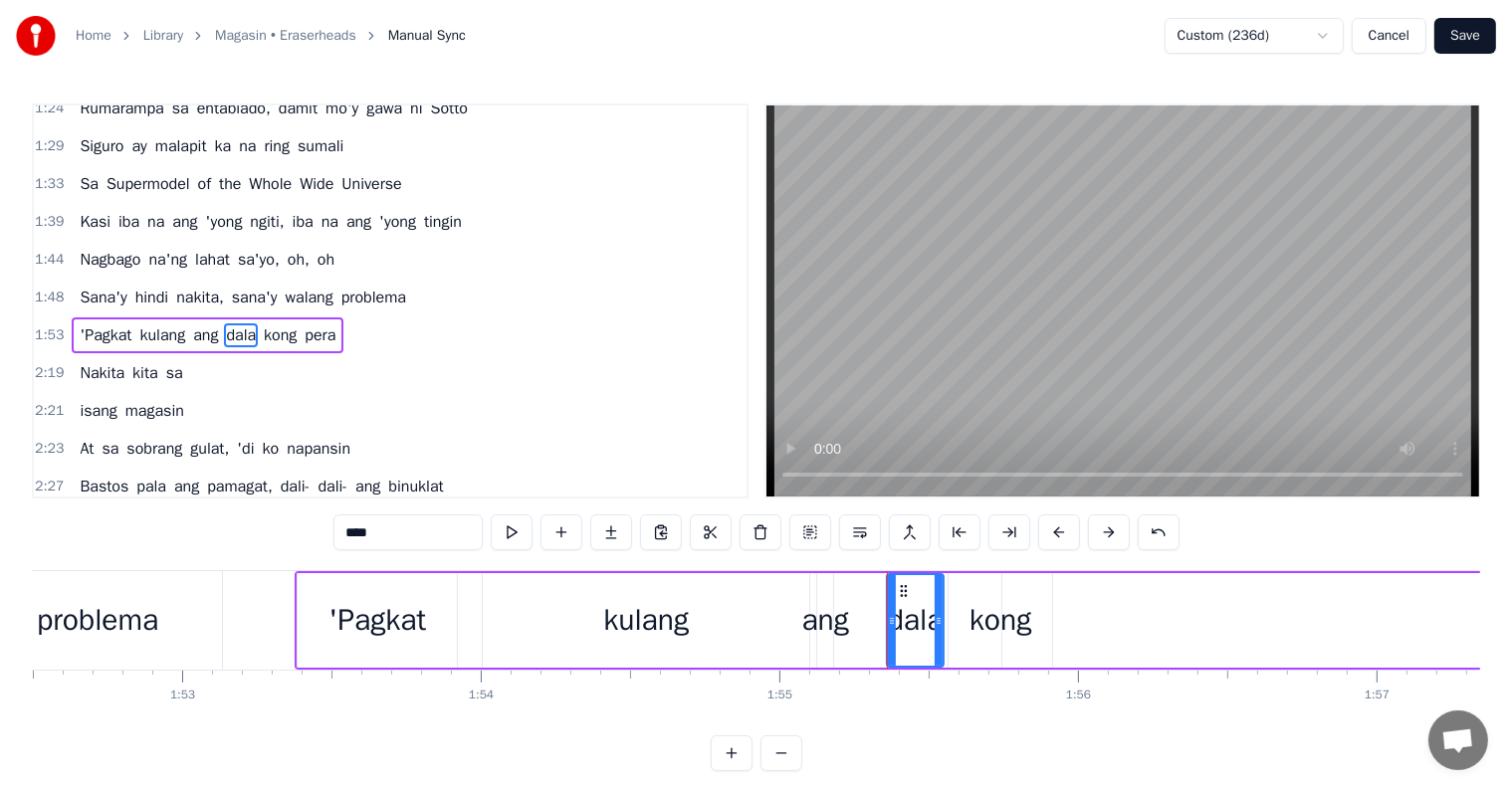 click on "ang" at bounding box center [825, 620] 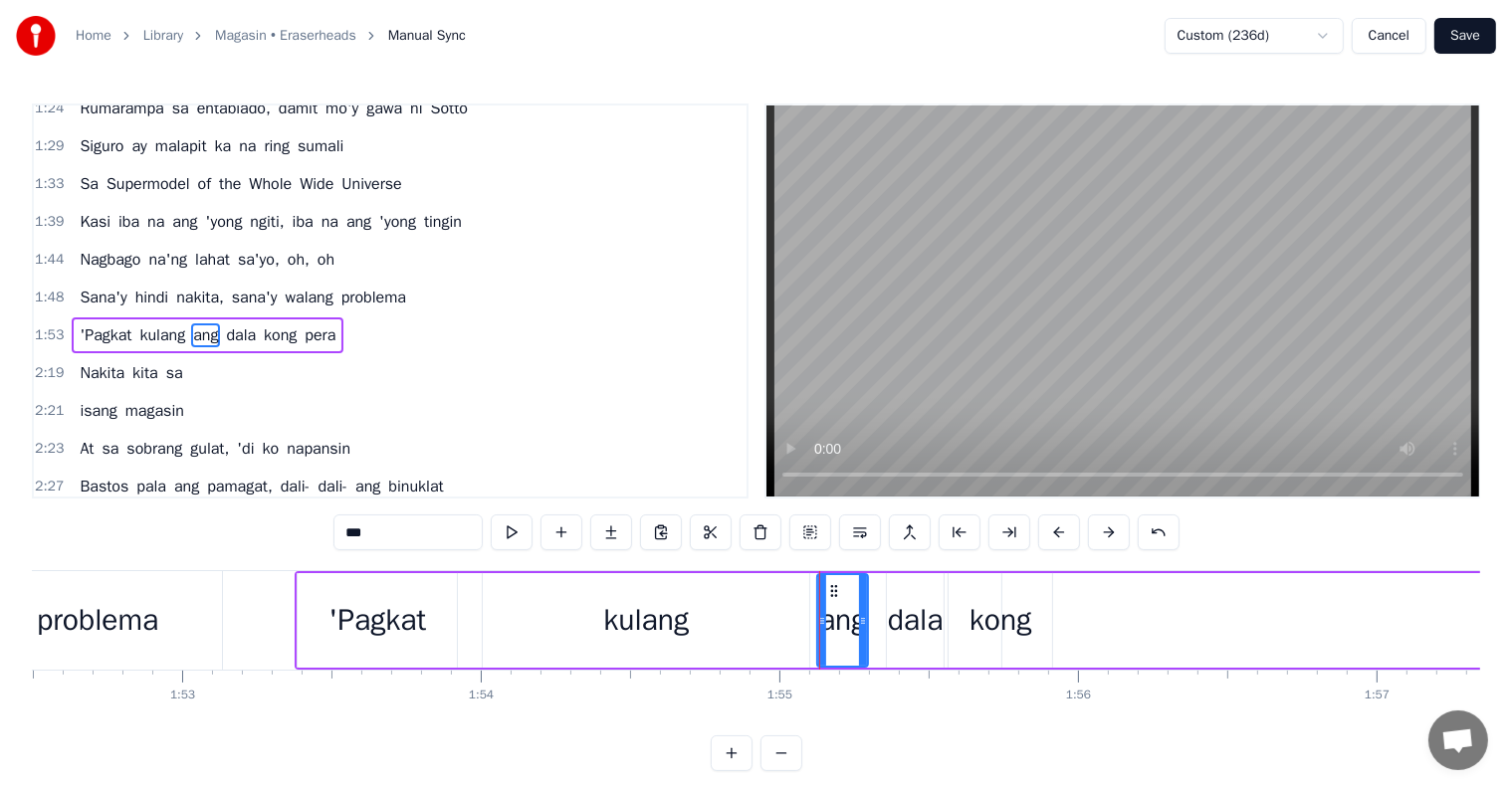 drag, startPoint x: 821, startPoint y: 603, endPoint x: 868, endPoint y: 616, distance: 48.76474 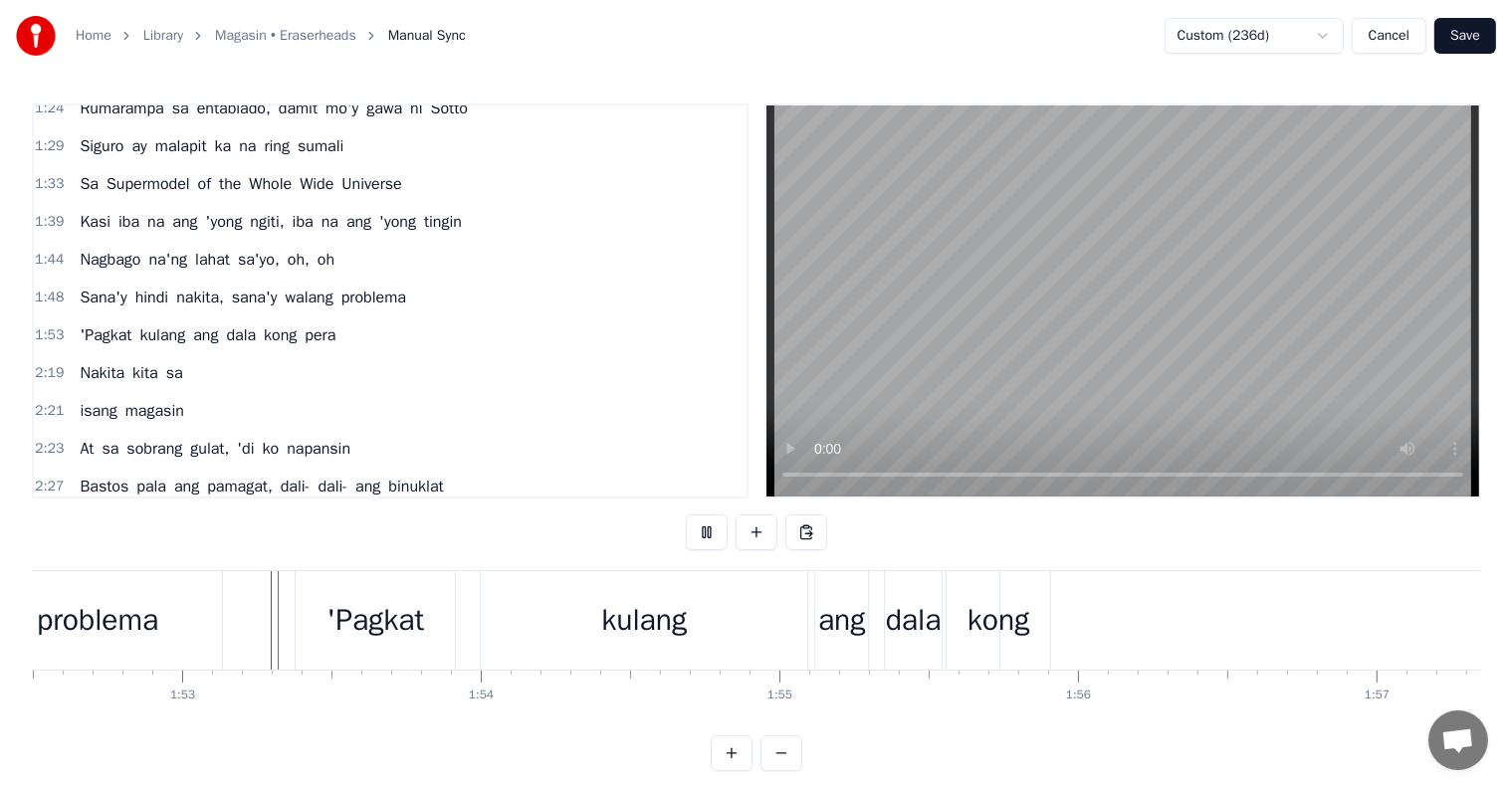 scroll, scrollTop: 30, scrollLeft: 0, axis: vertical 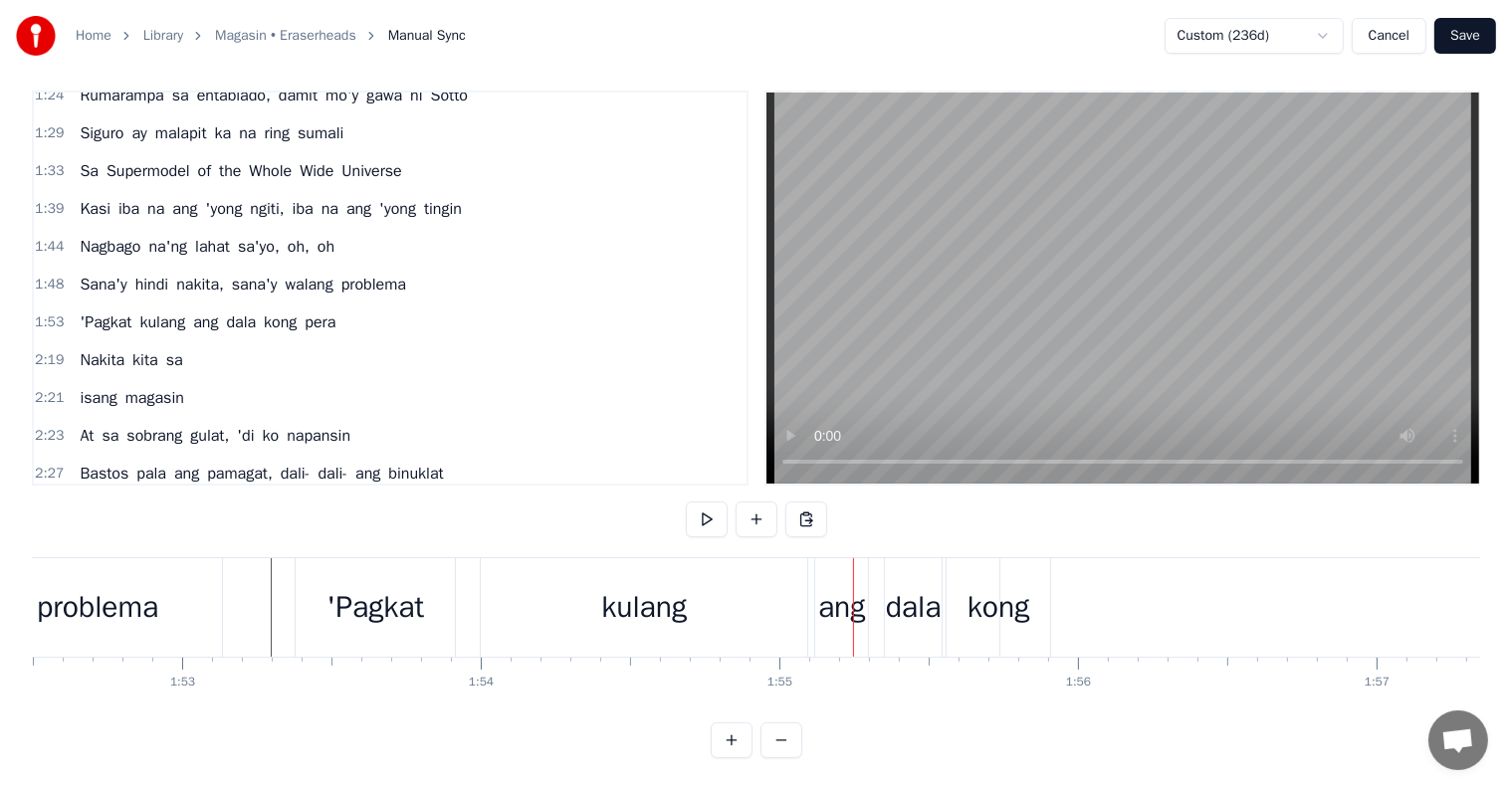 click on "kulang" at bounding box center (644, 607) 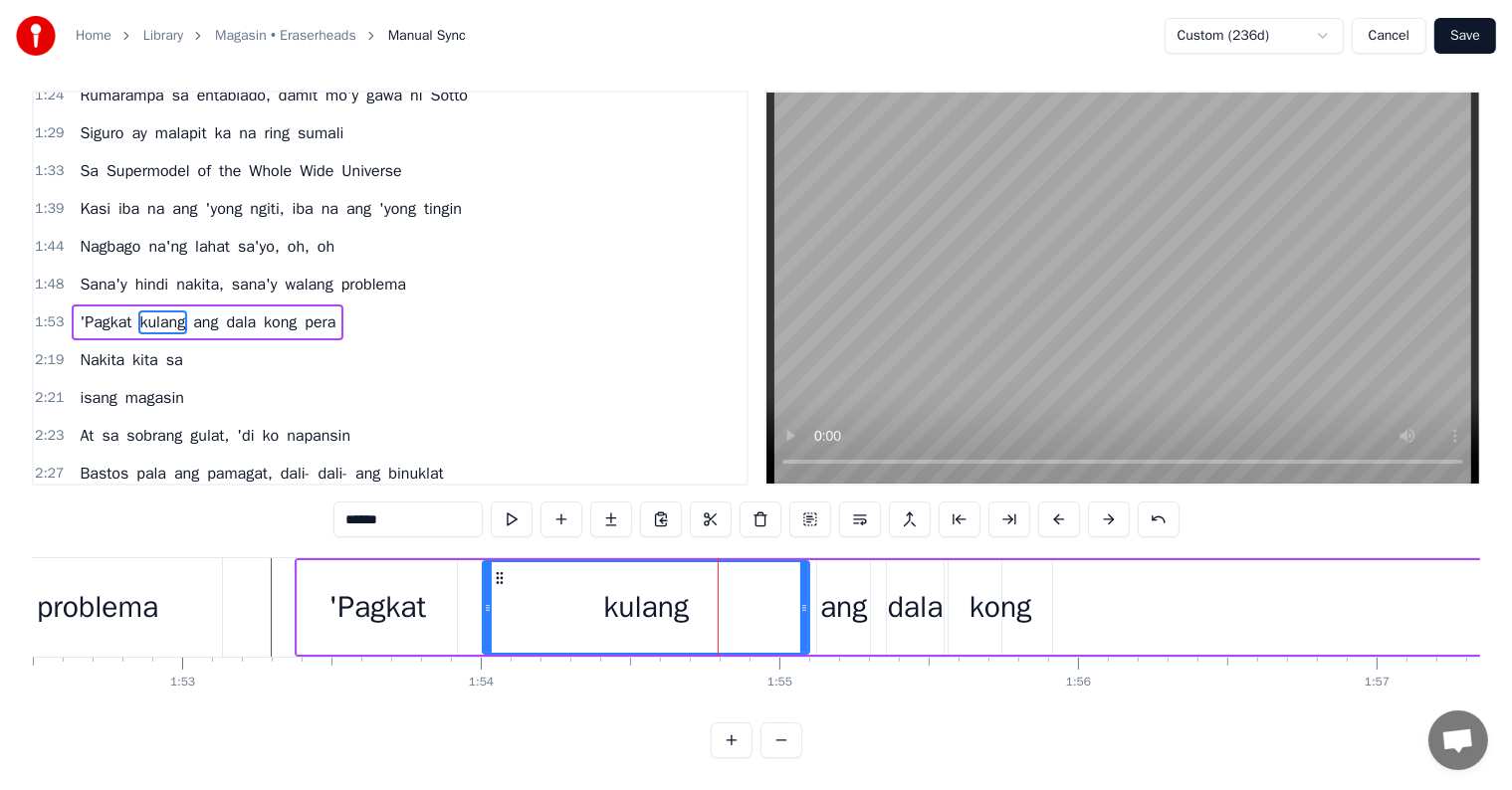 scroll, scrollTop: 0, scrollLeft: 0, axis: both 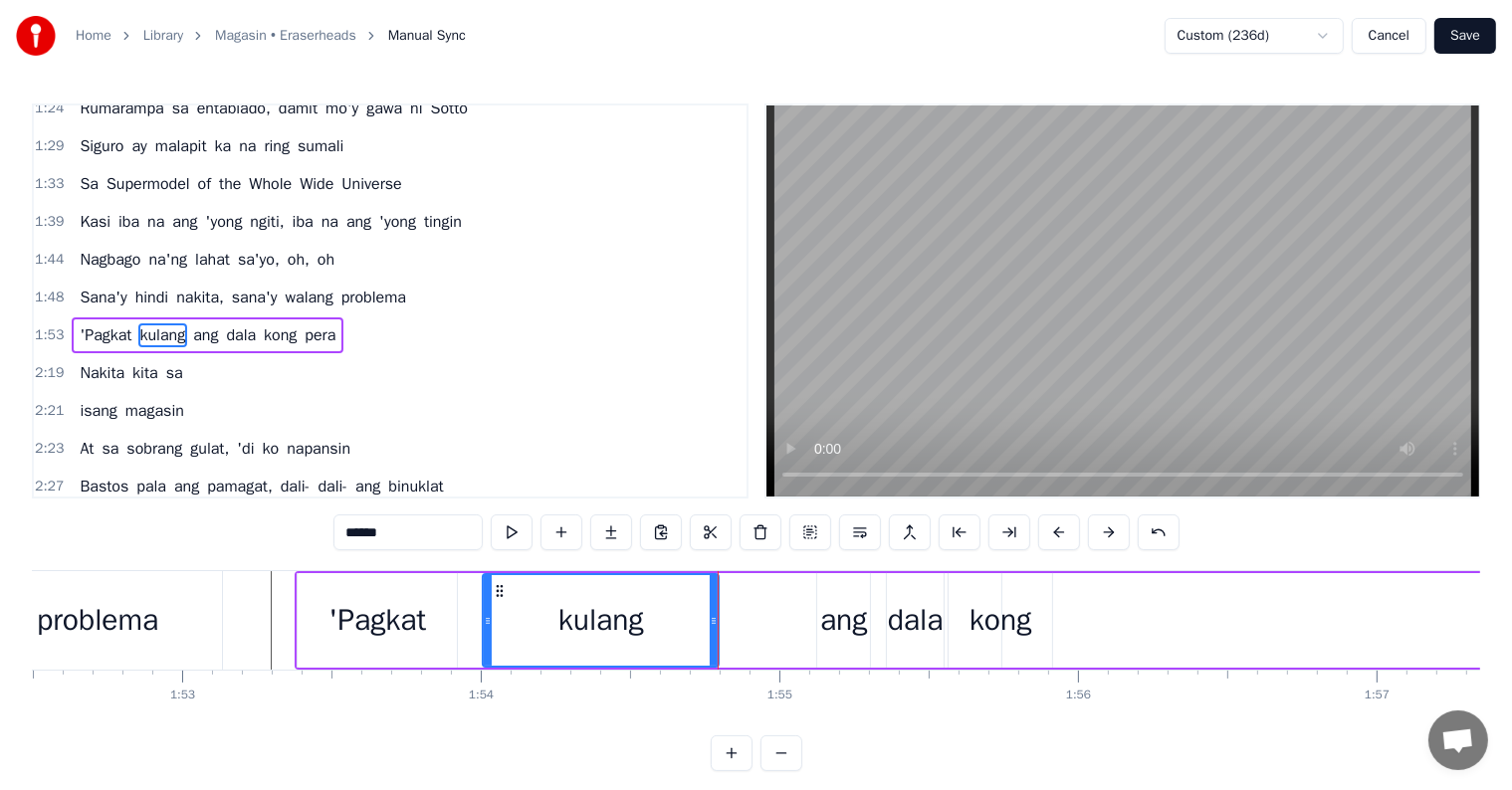 drag, startPoint x: 783, startPoint y: 615, endPoint x: 715, endPoint y: 597, distance: 70.34202 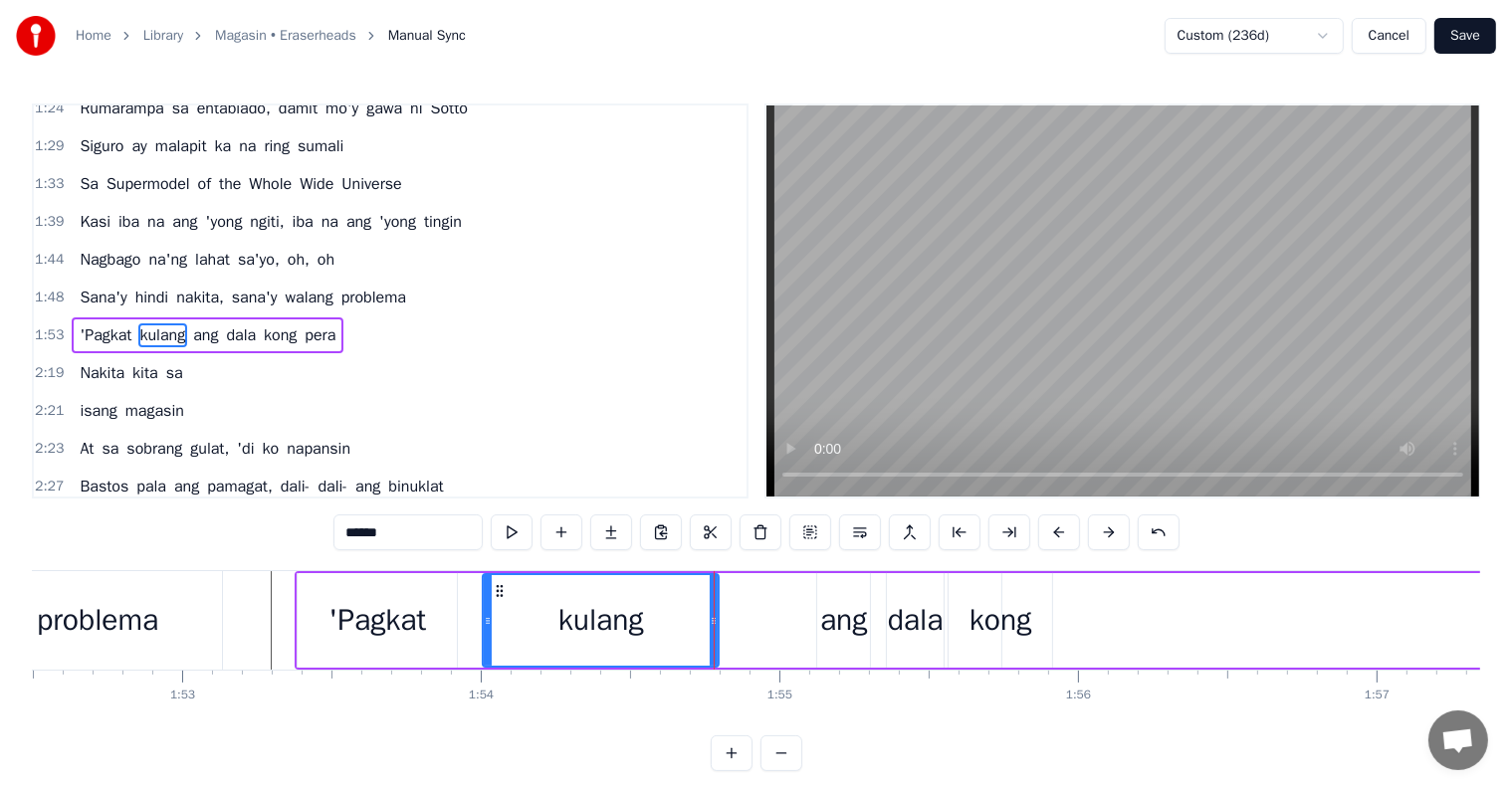 click on "ang" at bounding box center (843, 620) 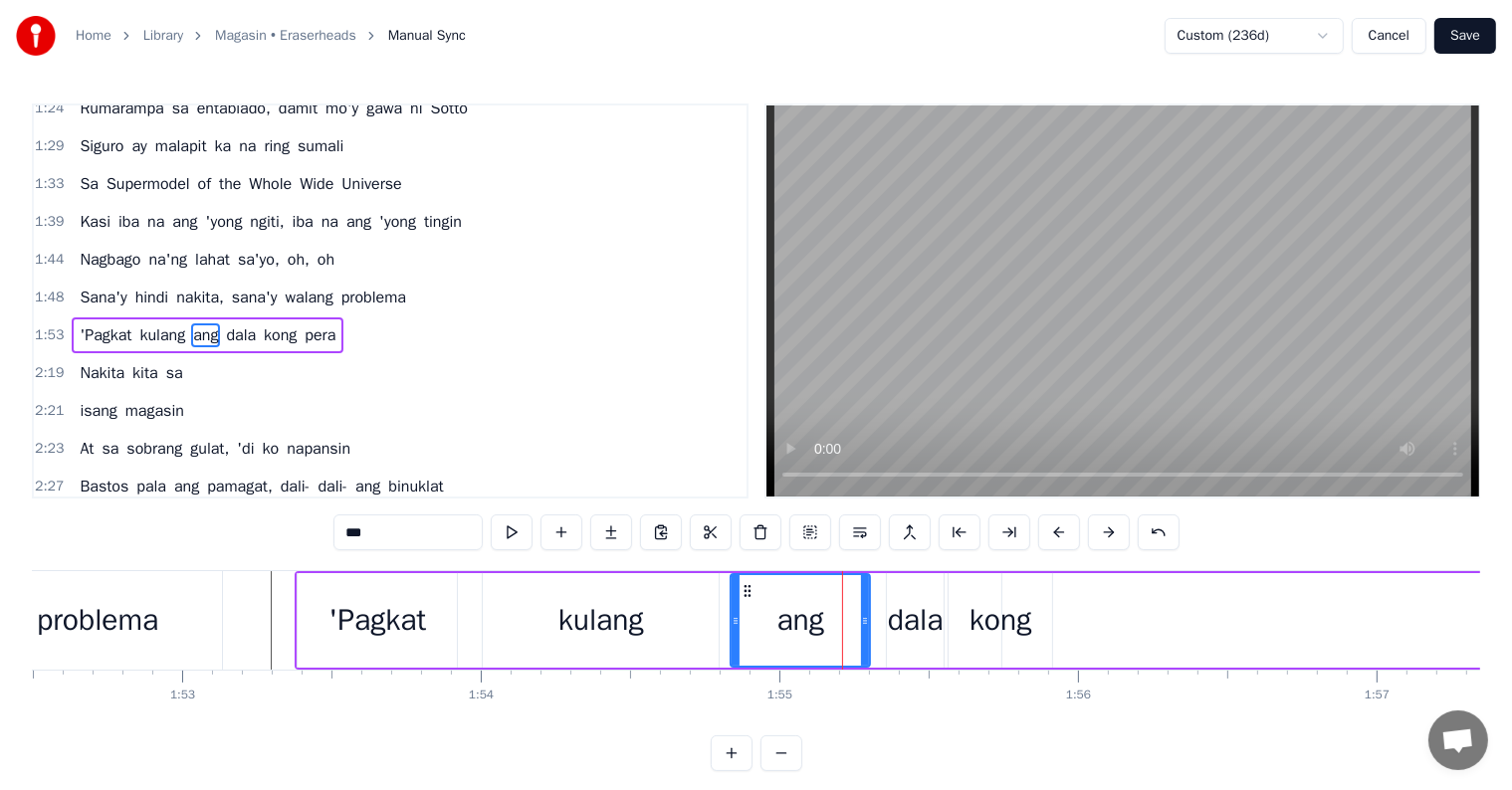 drag, startPoint x: 820, startPoint y: 619, endPoint x: 925, endPoint y: 618, distance: 105.00476 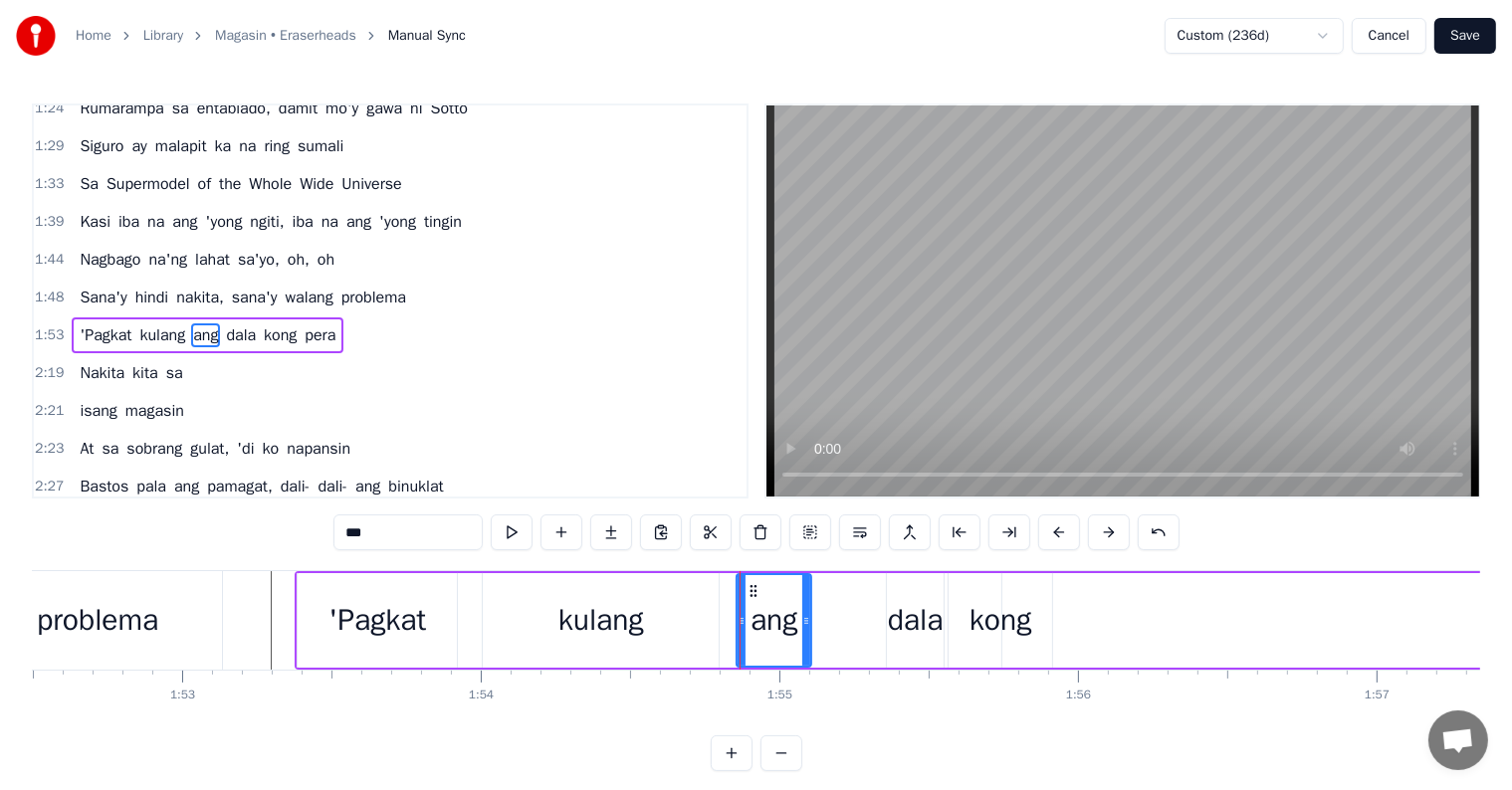 drag, startPoint x: 863, startPoint y: 614, endPoint x: 805, endPoint y: 617, distance: 58.077534 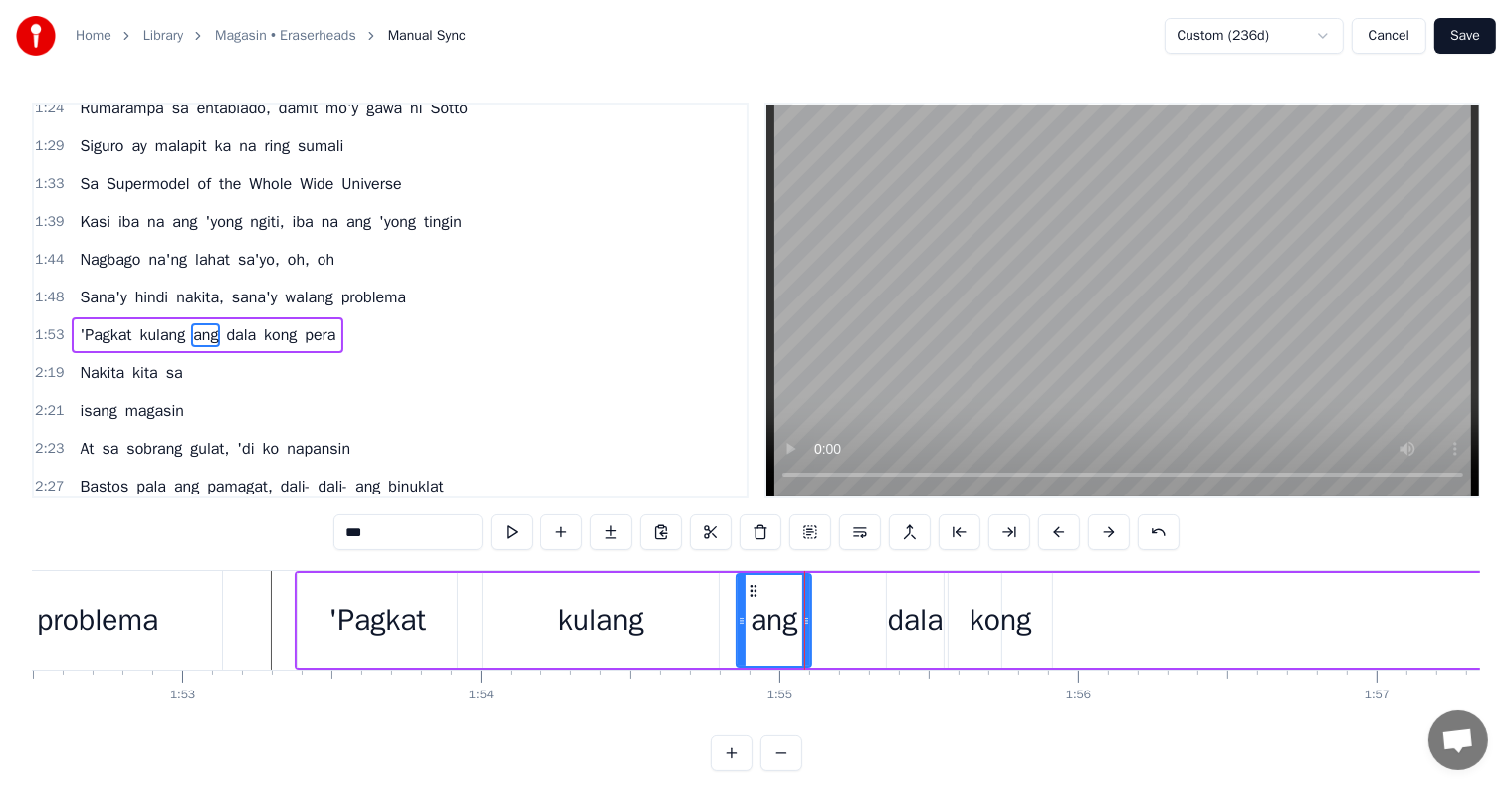 click on "dala" at bounding box center (916, 620) 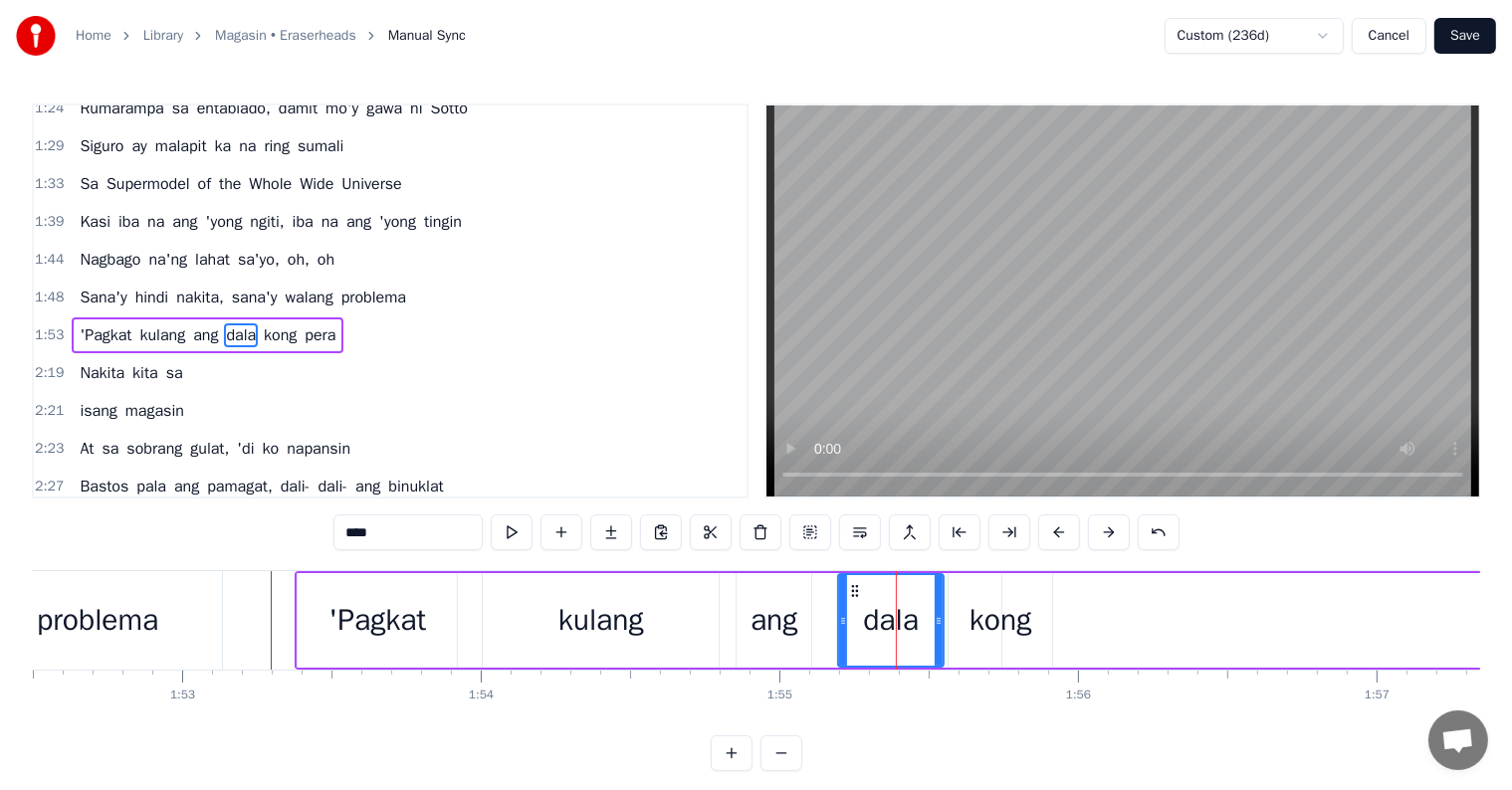 drag, startPoint x: 888, startPoint y: 620, endPoint x: 837, endPoint y: 613, distance: 51.47815 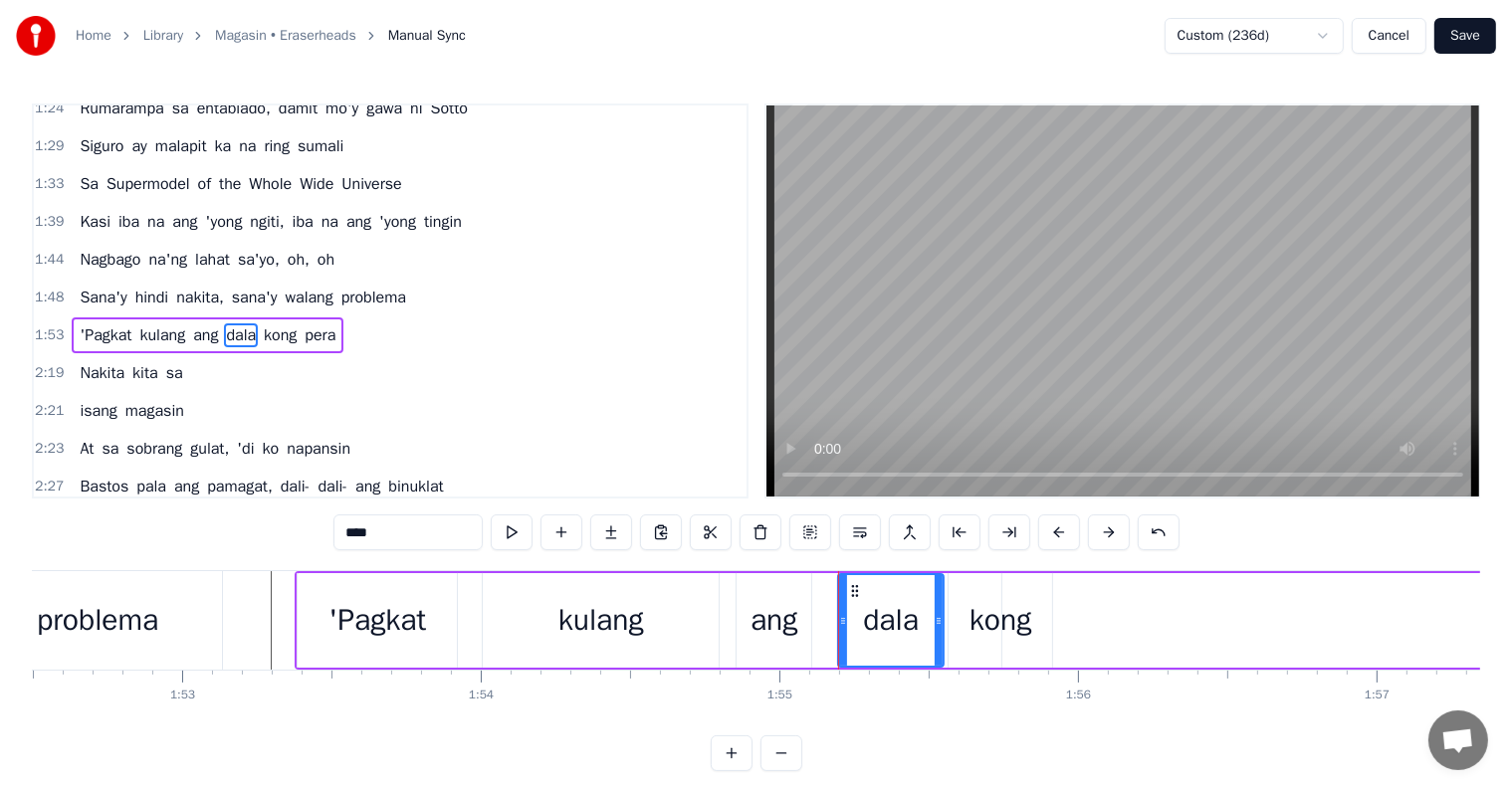 click at bounding box center [3601, 620] 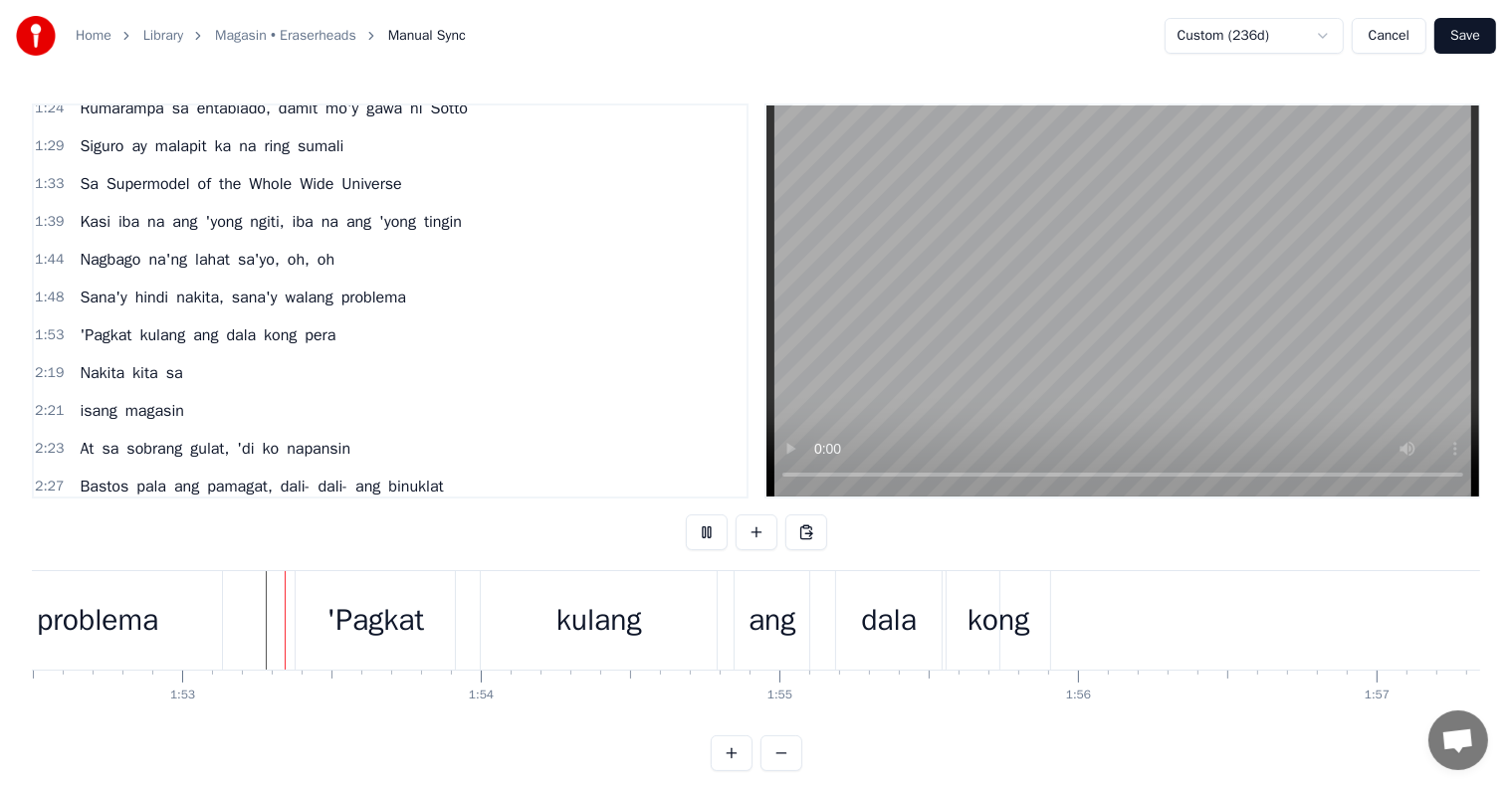 scroll, scrollTop: 30, scrollLeft: 0, axis: vertical 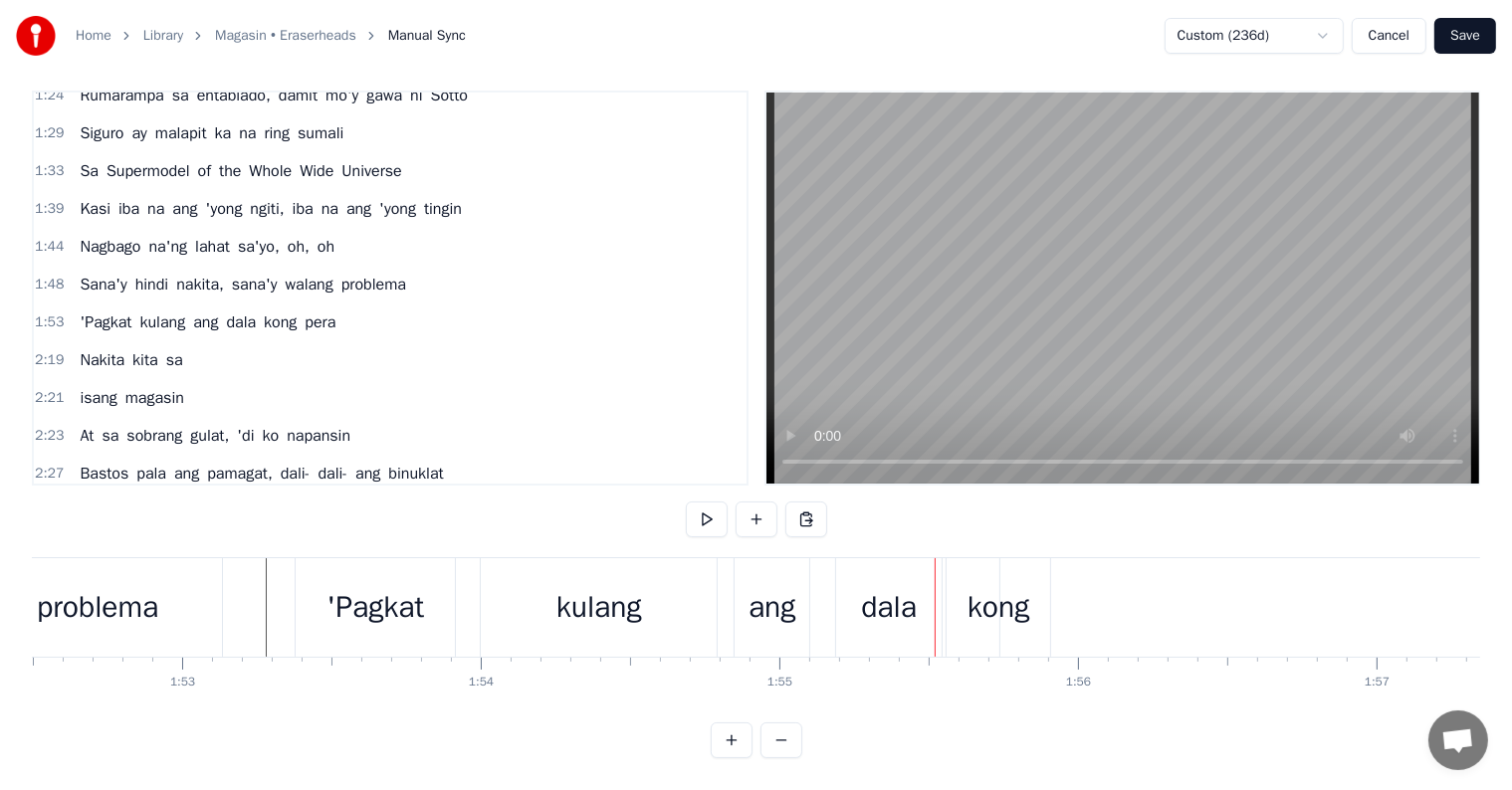 click on "kulang" at bounding box center (598, 607) 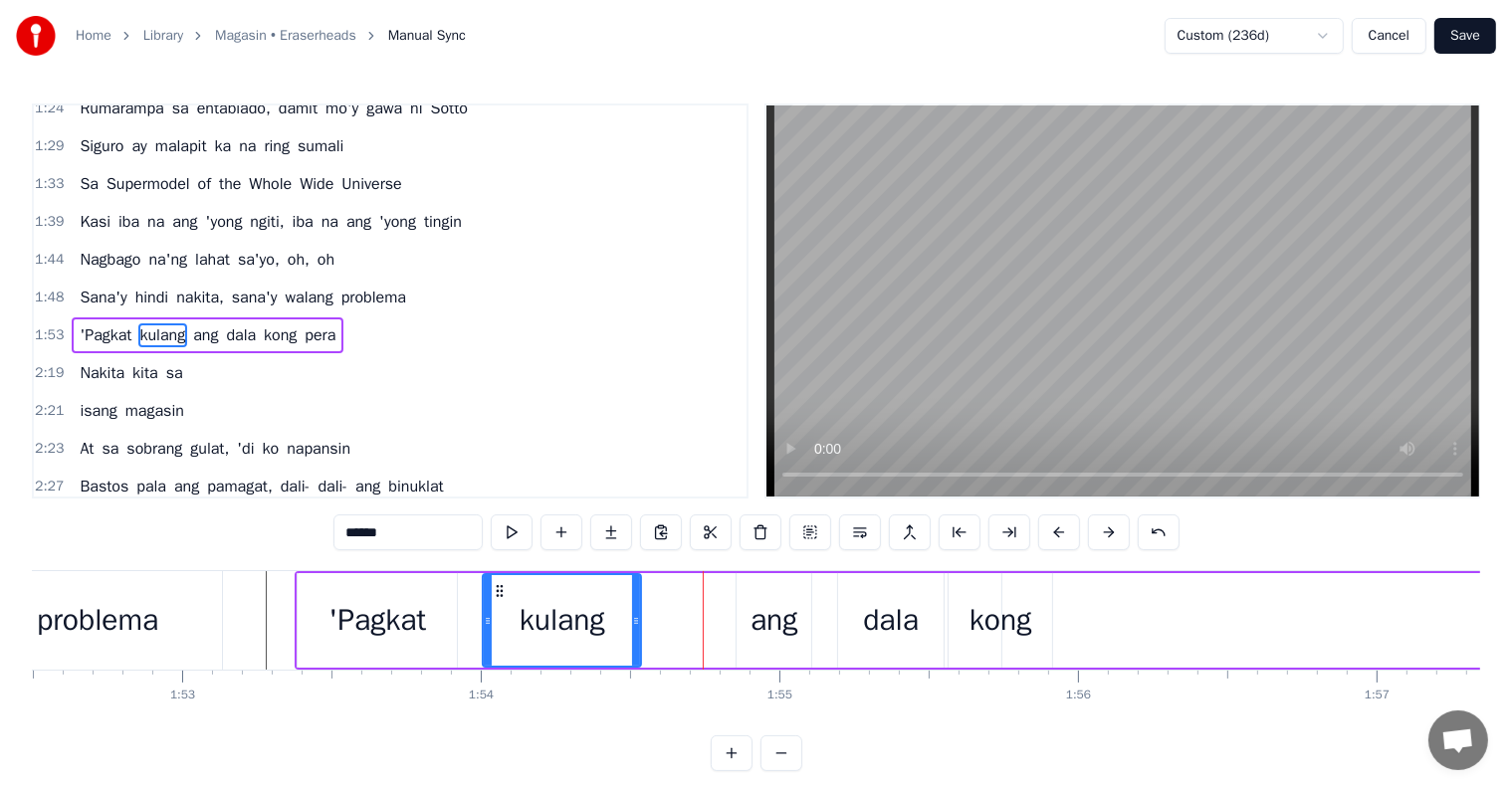 drag, startPoint x: 714, startPoint y: 615, endPoint x: 636, endPoint y: 607, distance: 78.40918 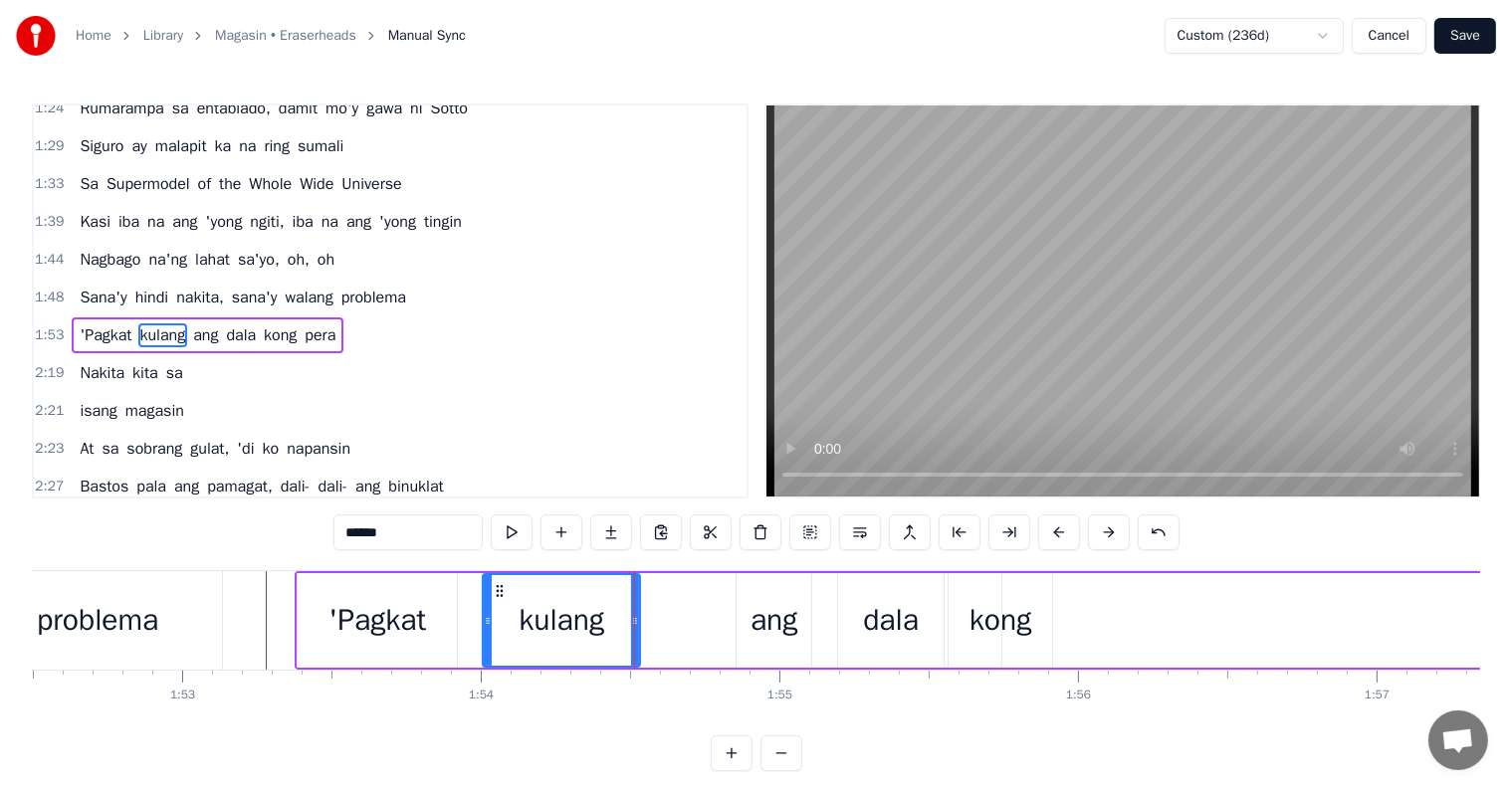 click on "ang" at bounding box center (773, 620) 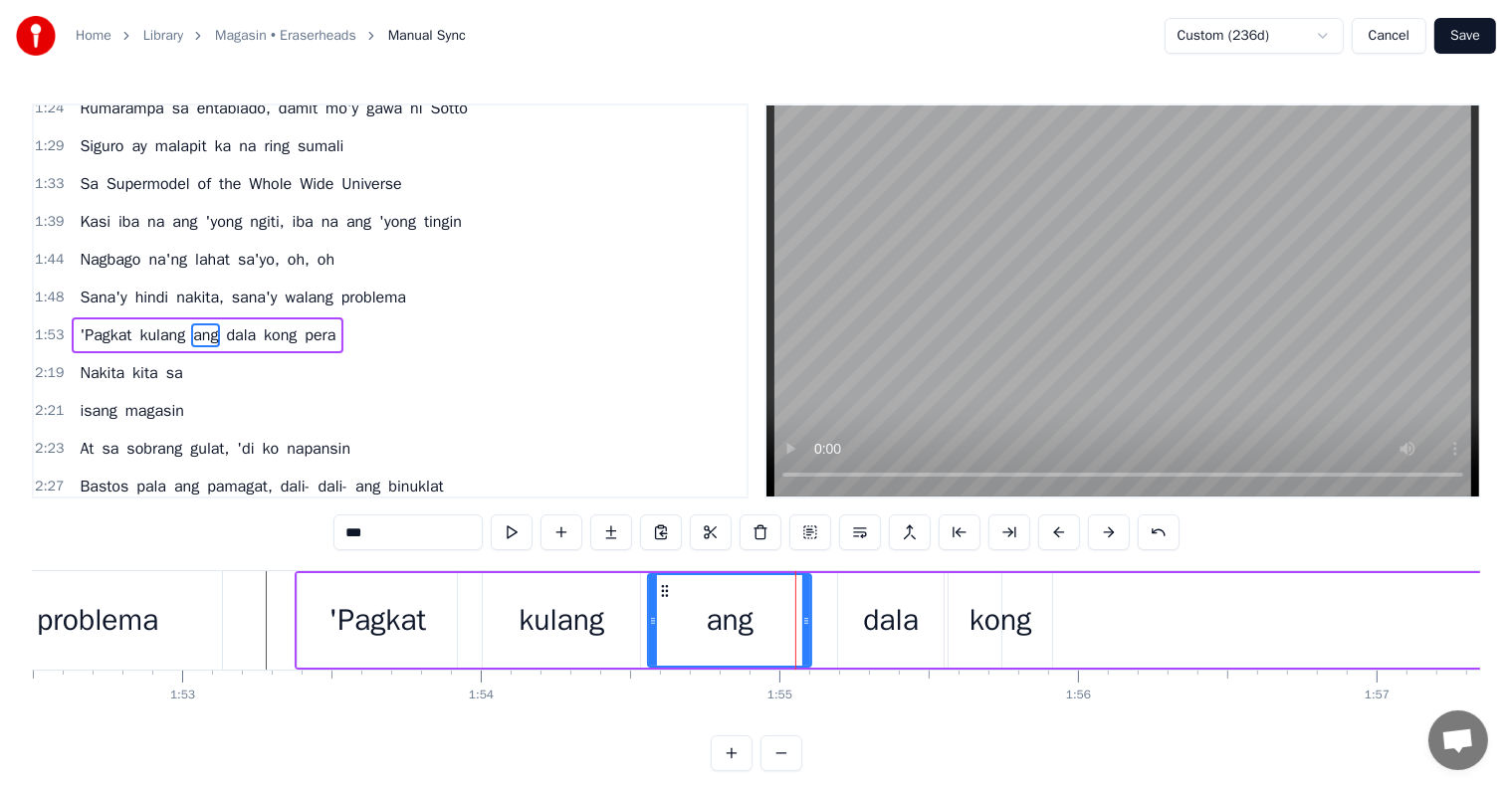 drag, startPoint x: 737, startPoint y: 620, endPoint x: 648, endPoint y: 611, distance: 89.453899 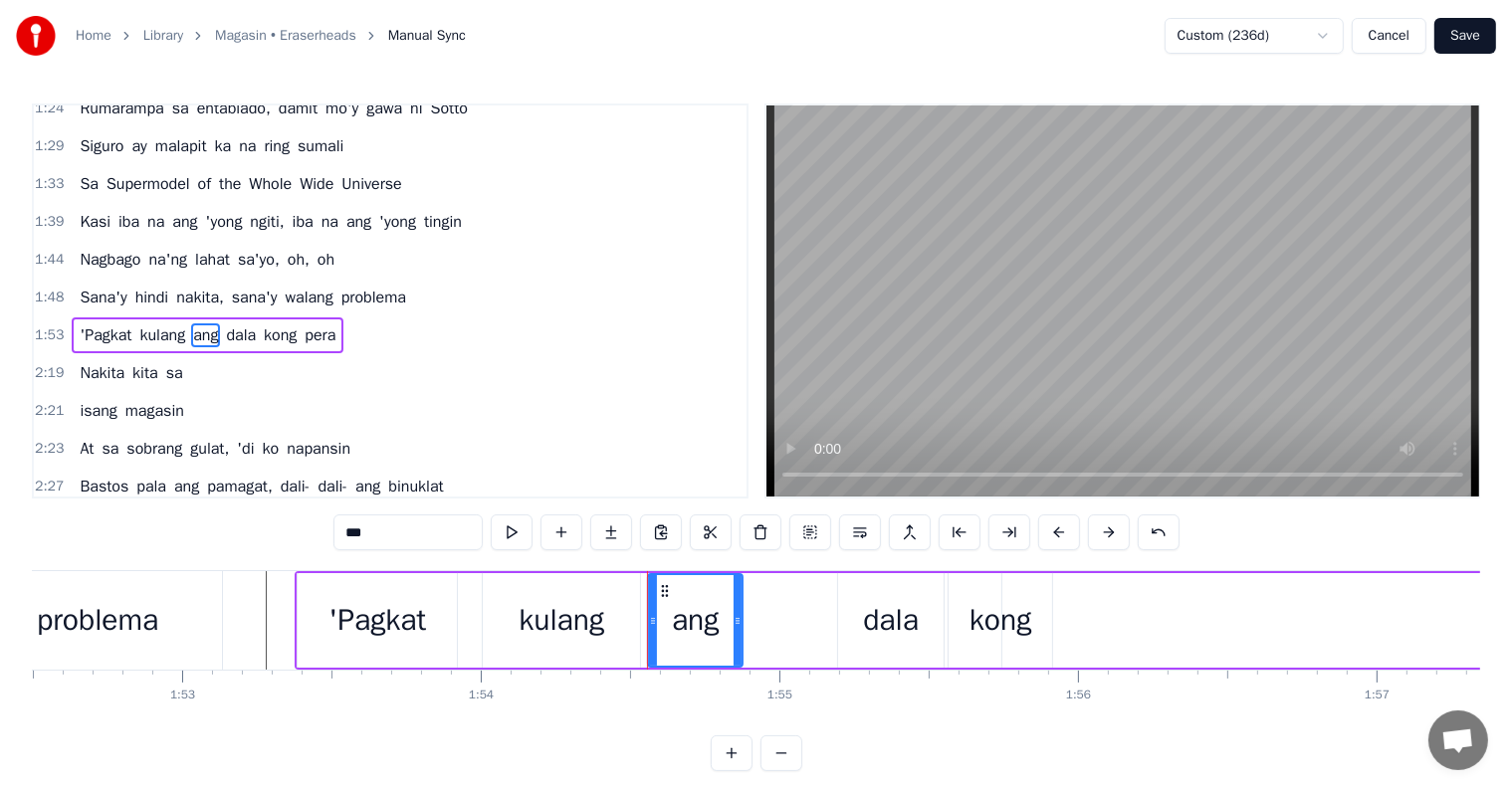 drag, startPoint x: 805, startPoint y: 623, endPoint x: 737, endPoint y: 622, distance: 68.00735 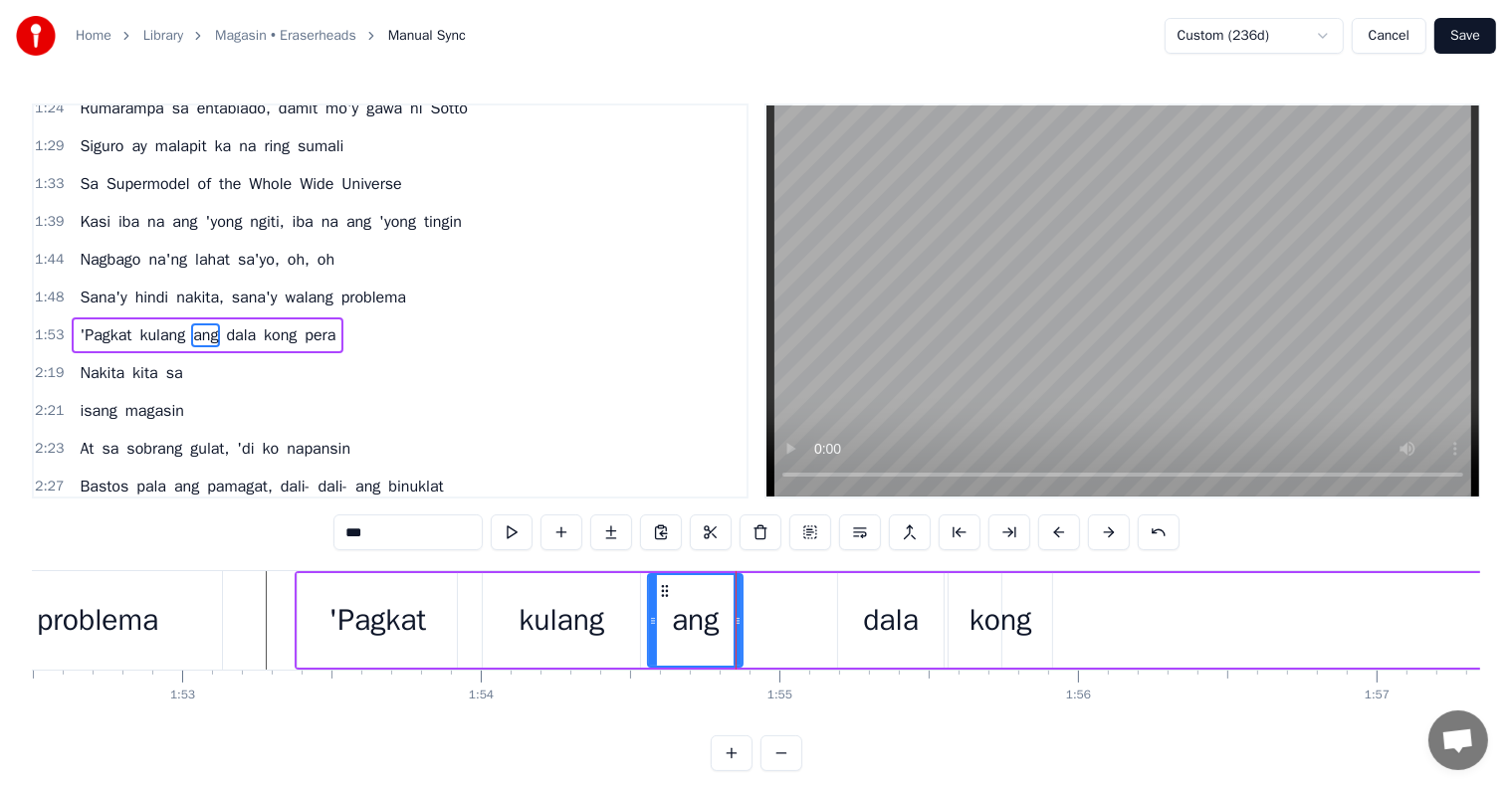 click on "dala" at bounding box center [891, 620] 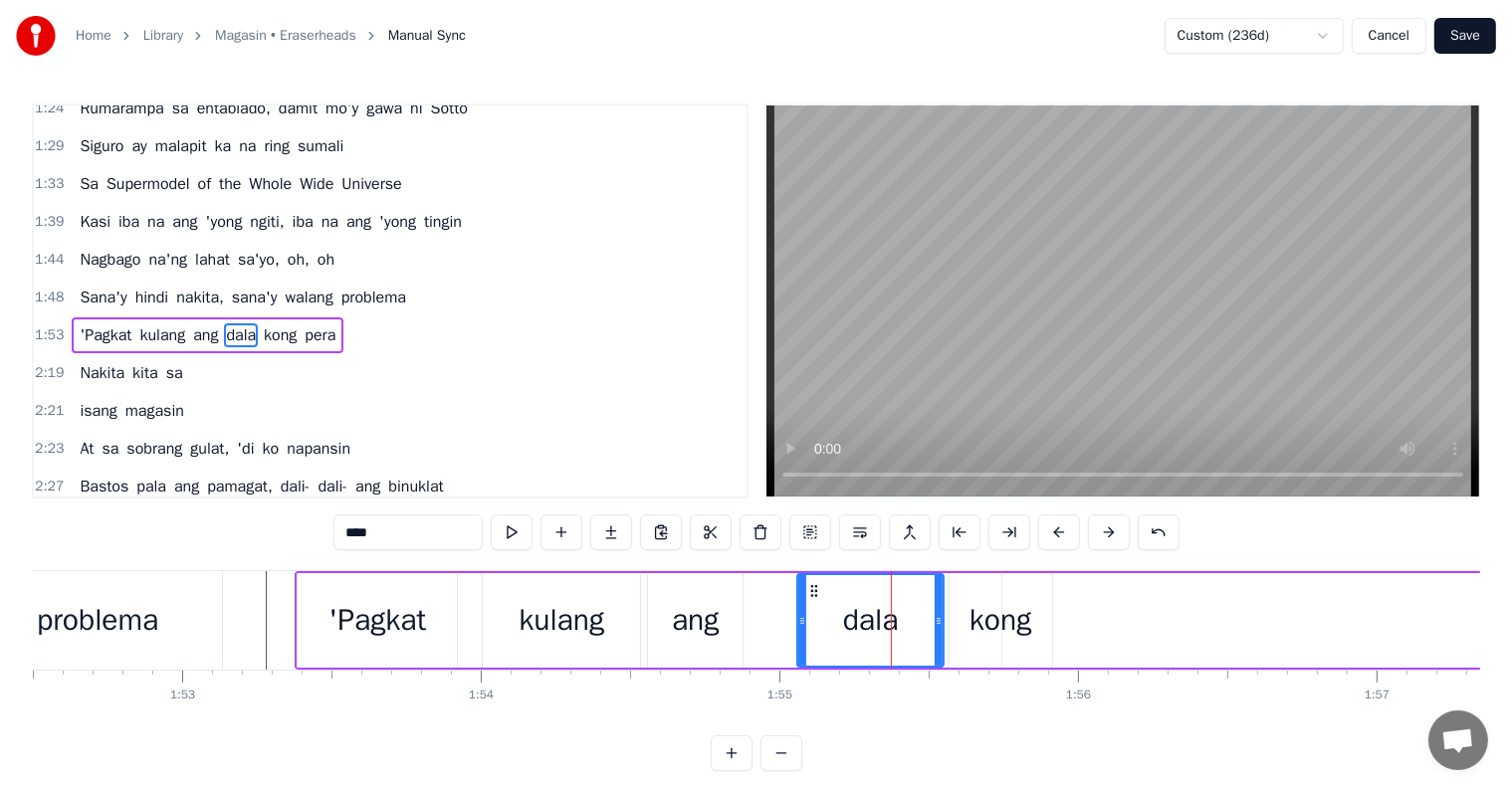 drag, startPoint x: 839, startPoint y: 620, endPoint x: 798, endPoint y: 619, distance: 41.01219 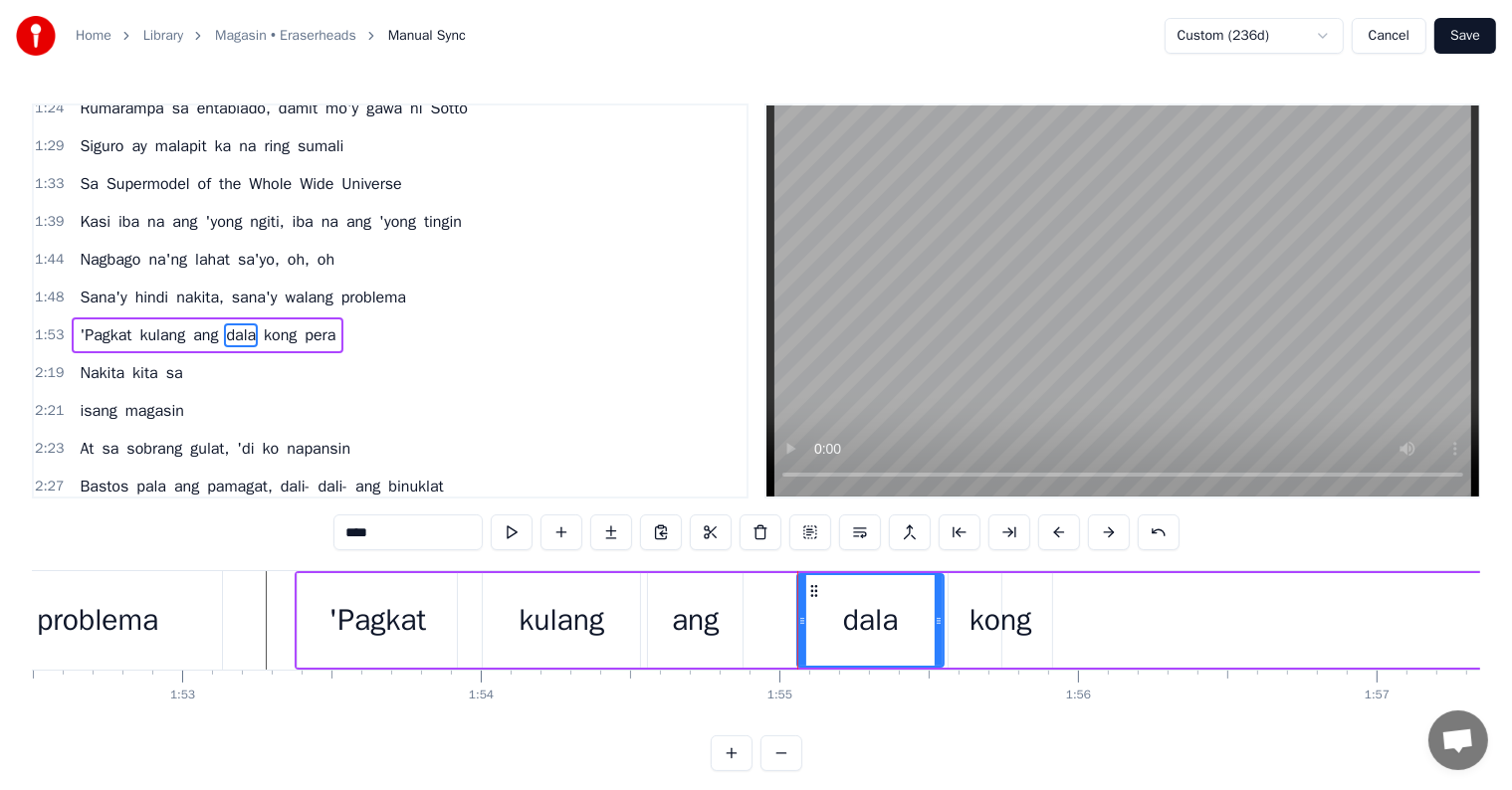 click at bounding box center (3601, 620) 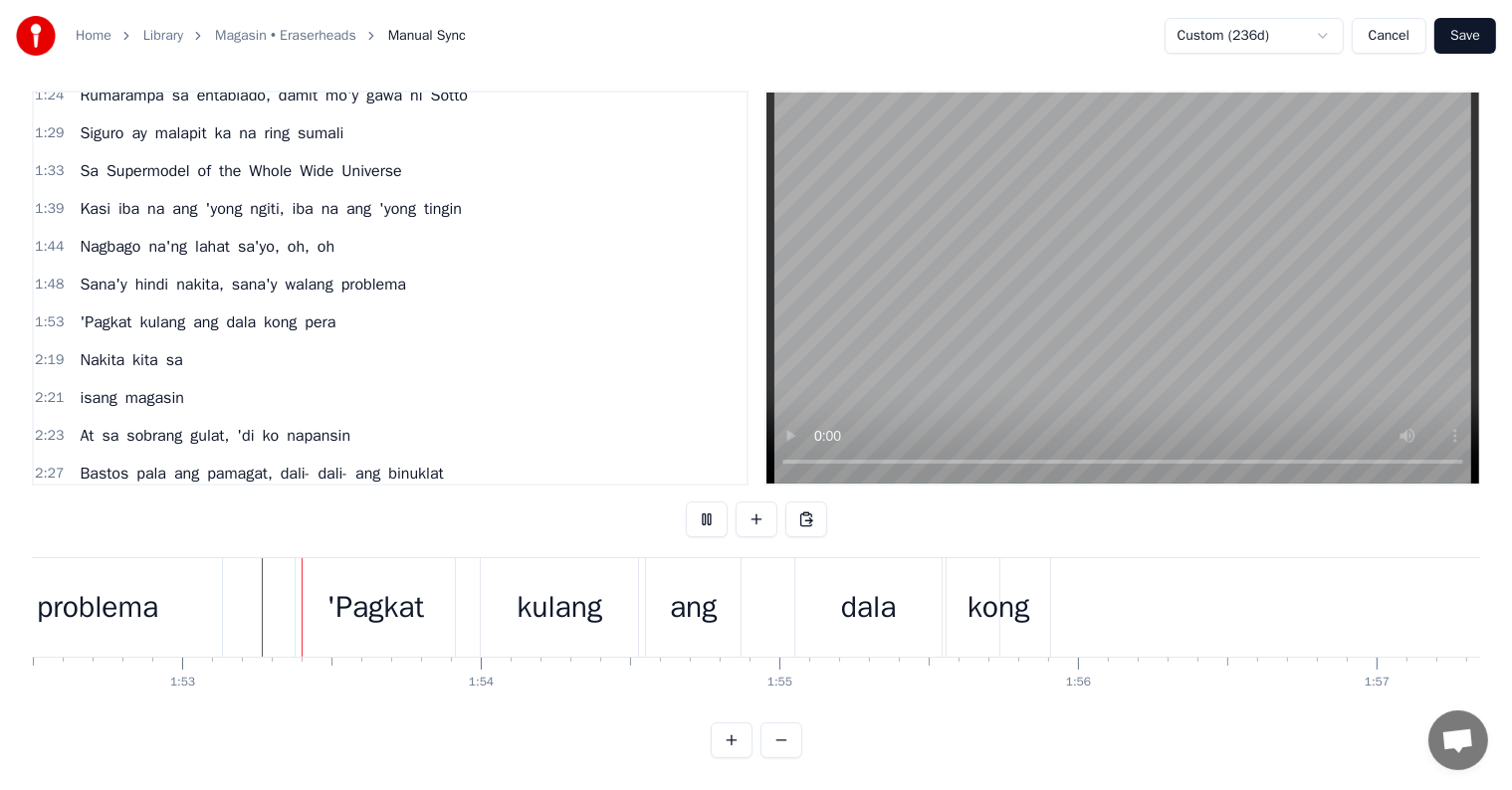 scroll, scrollTop: 30, scrollLeft: 0, axis: vertical 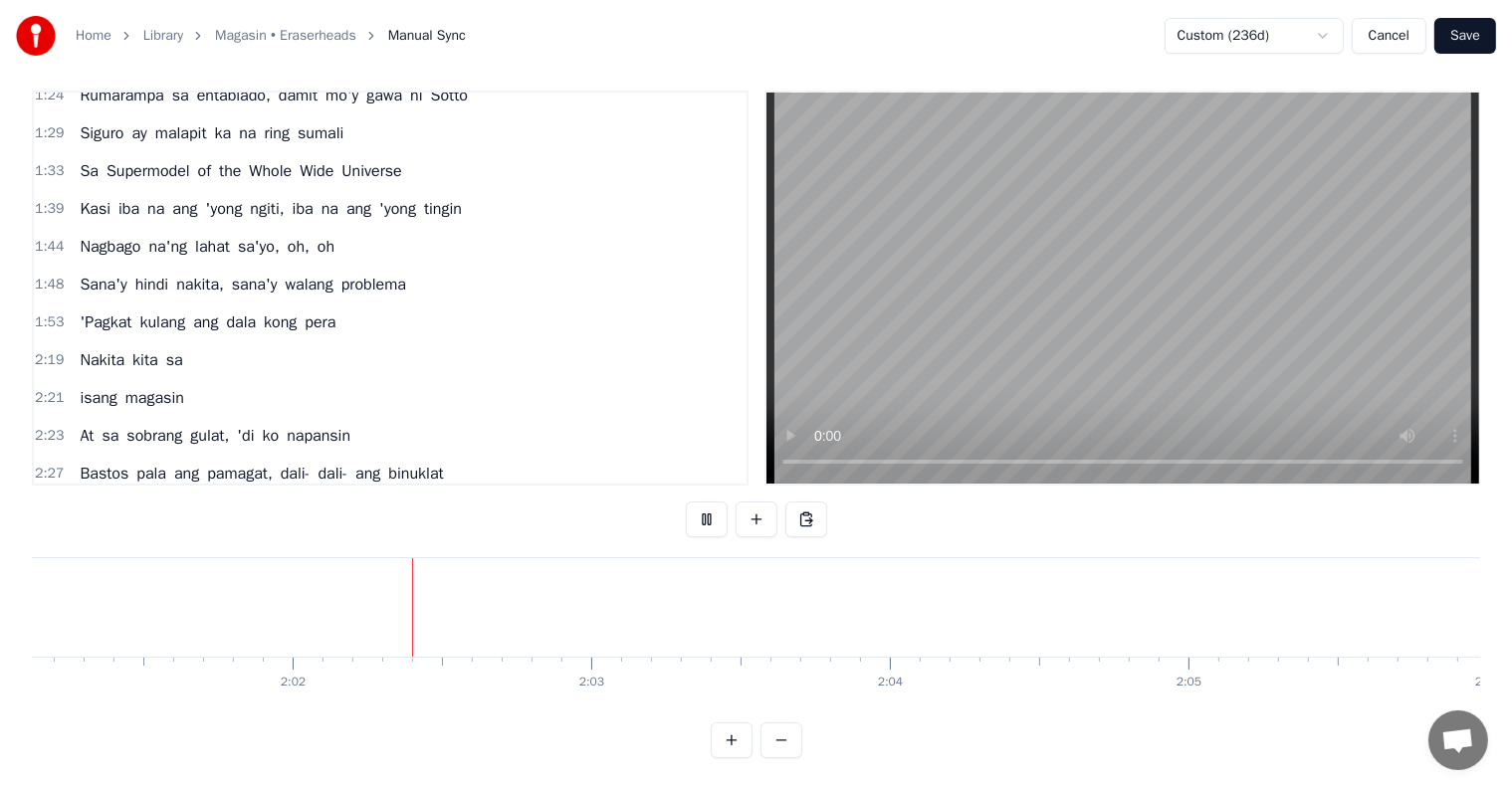 type 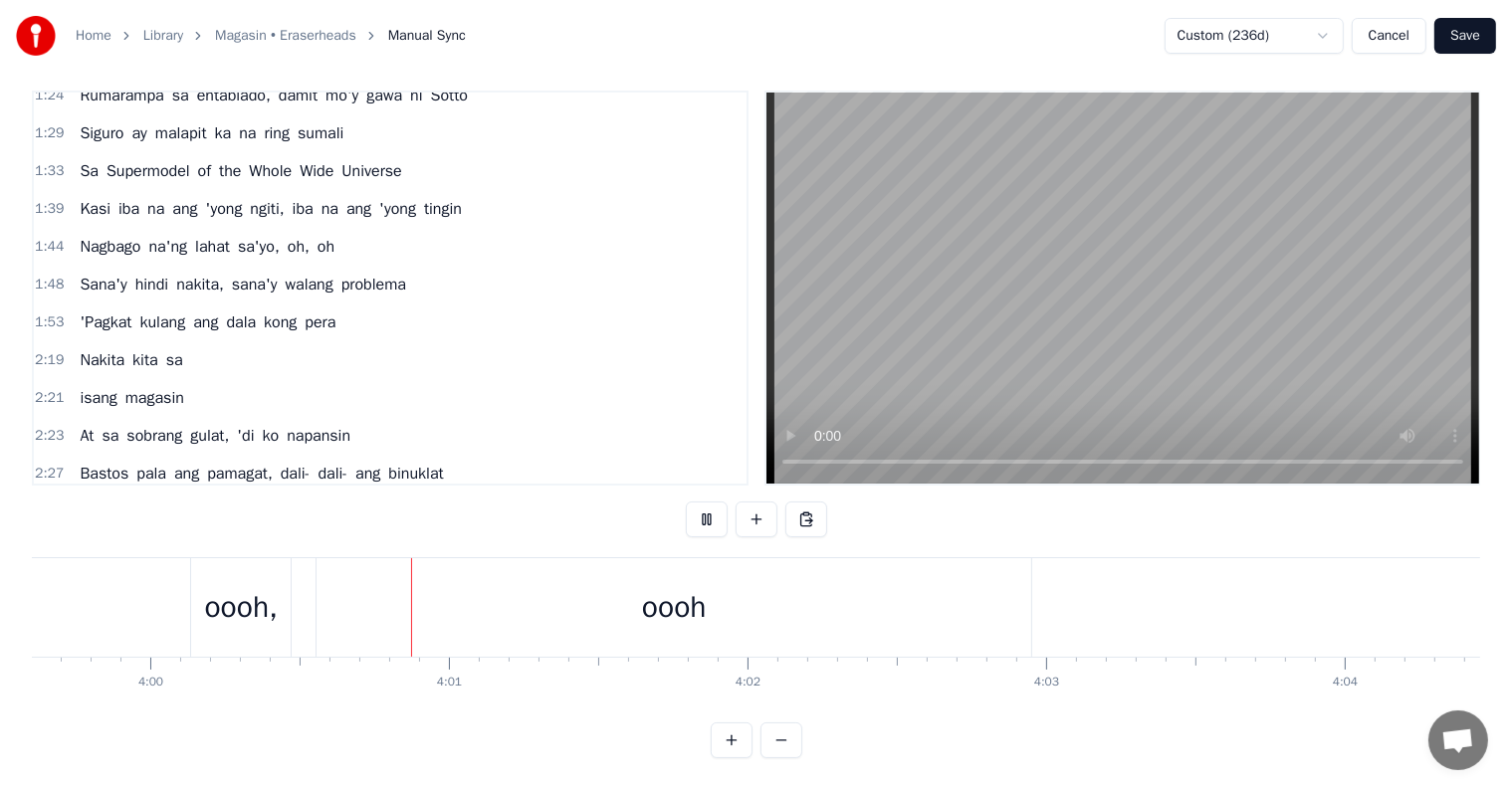 scroll, scrollTop: 0, scrollLeft: 71636, axis: horizontal 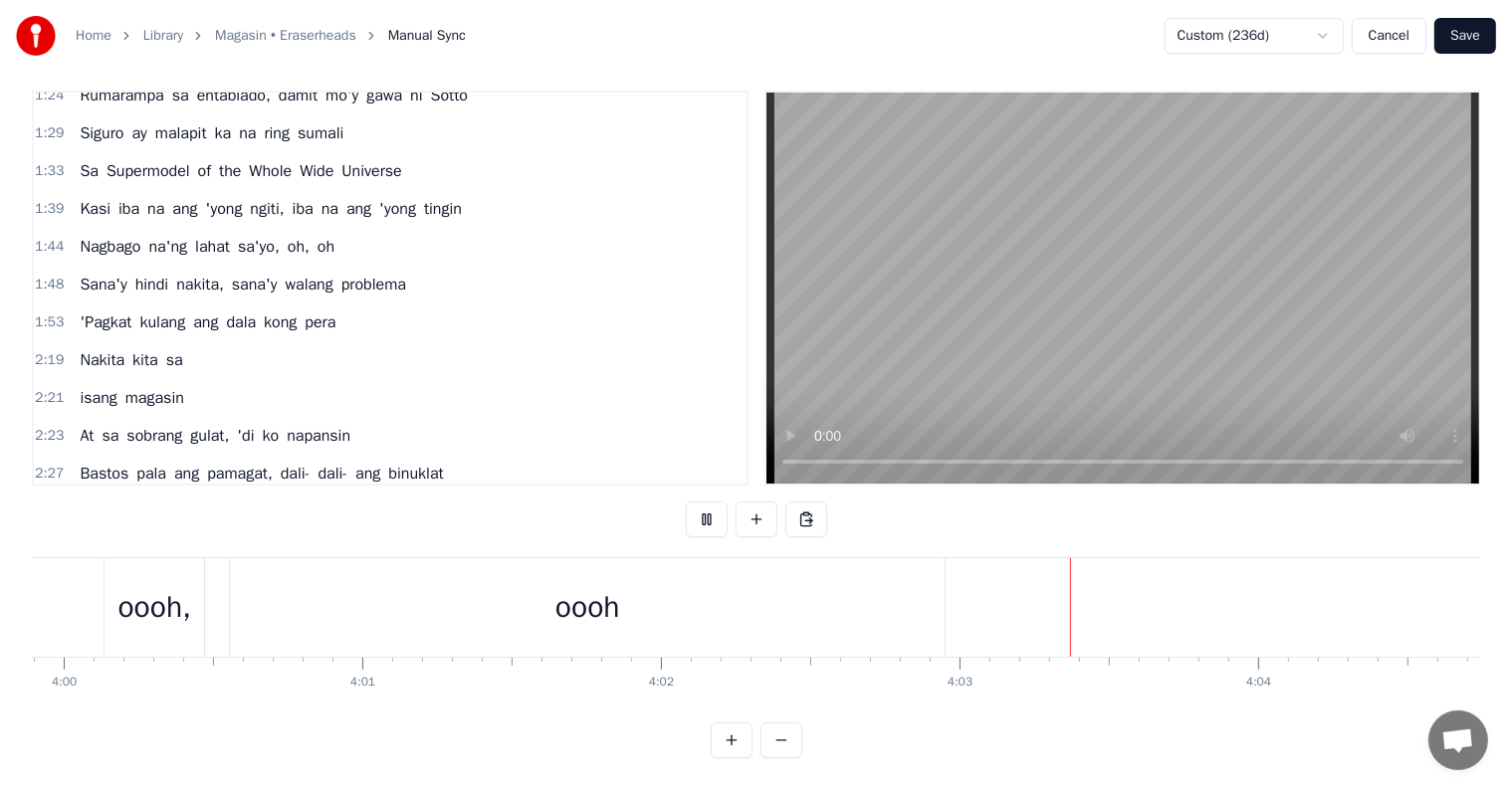 click on "Save" at bounding box center (1465, 36) 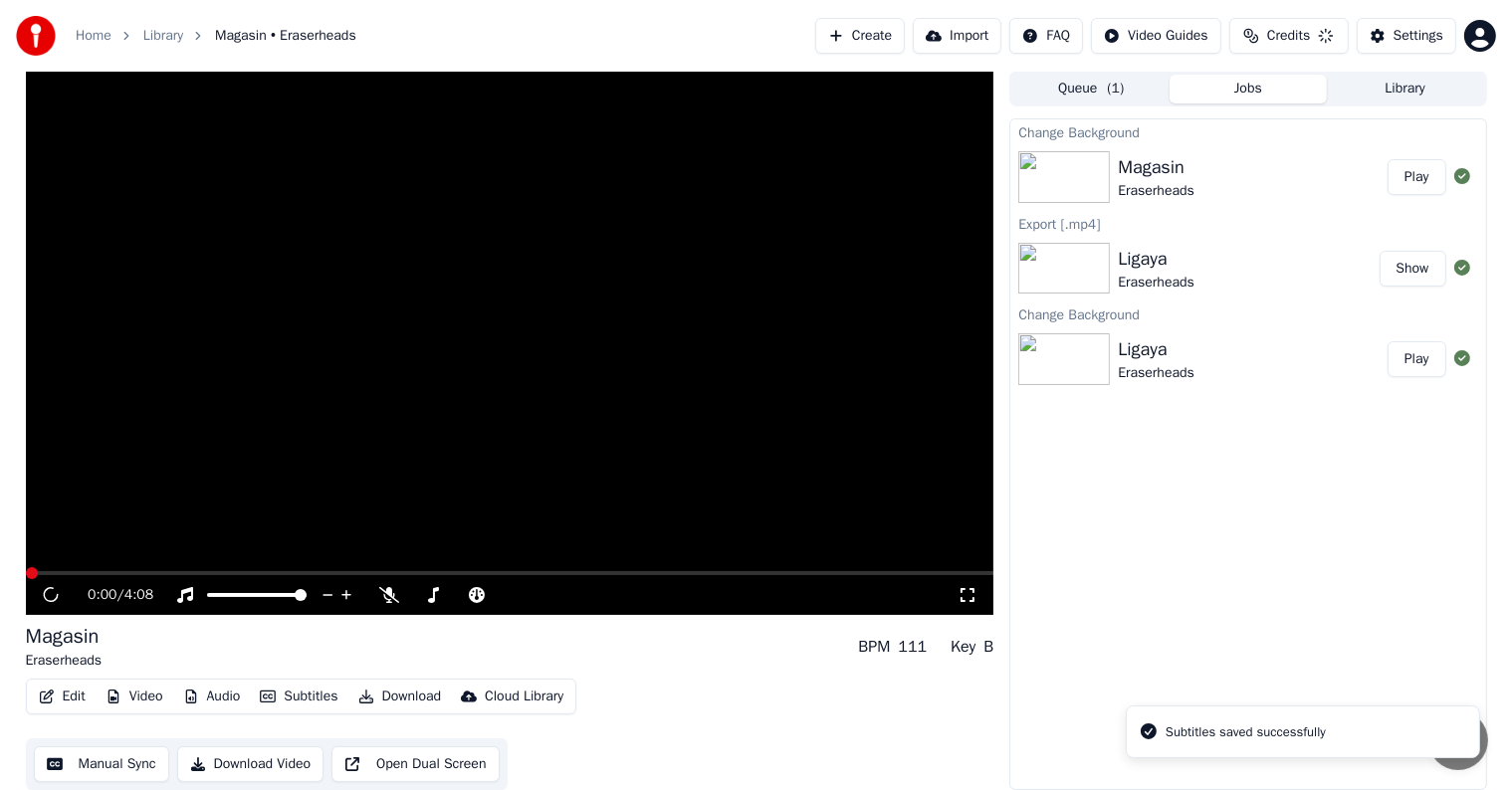 scroll, scrollTop: 1, scrollLeft: 0, axis: vertical 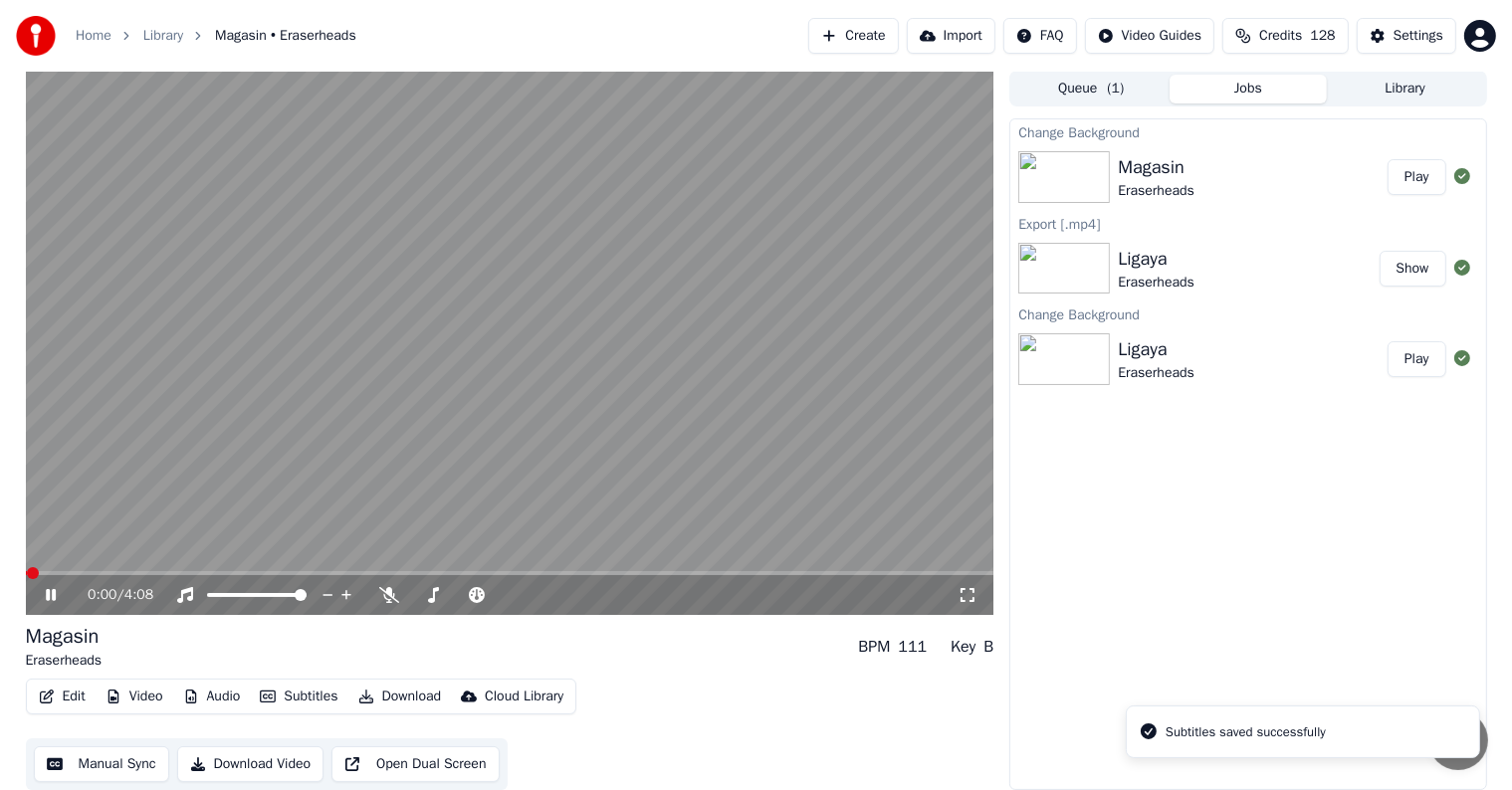 click on "Manual Sync" at bounding box center [102, 764] 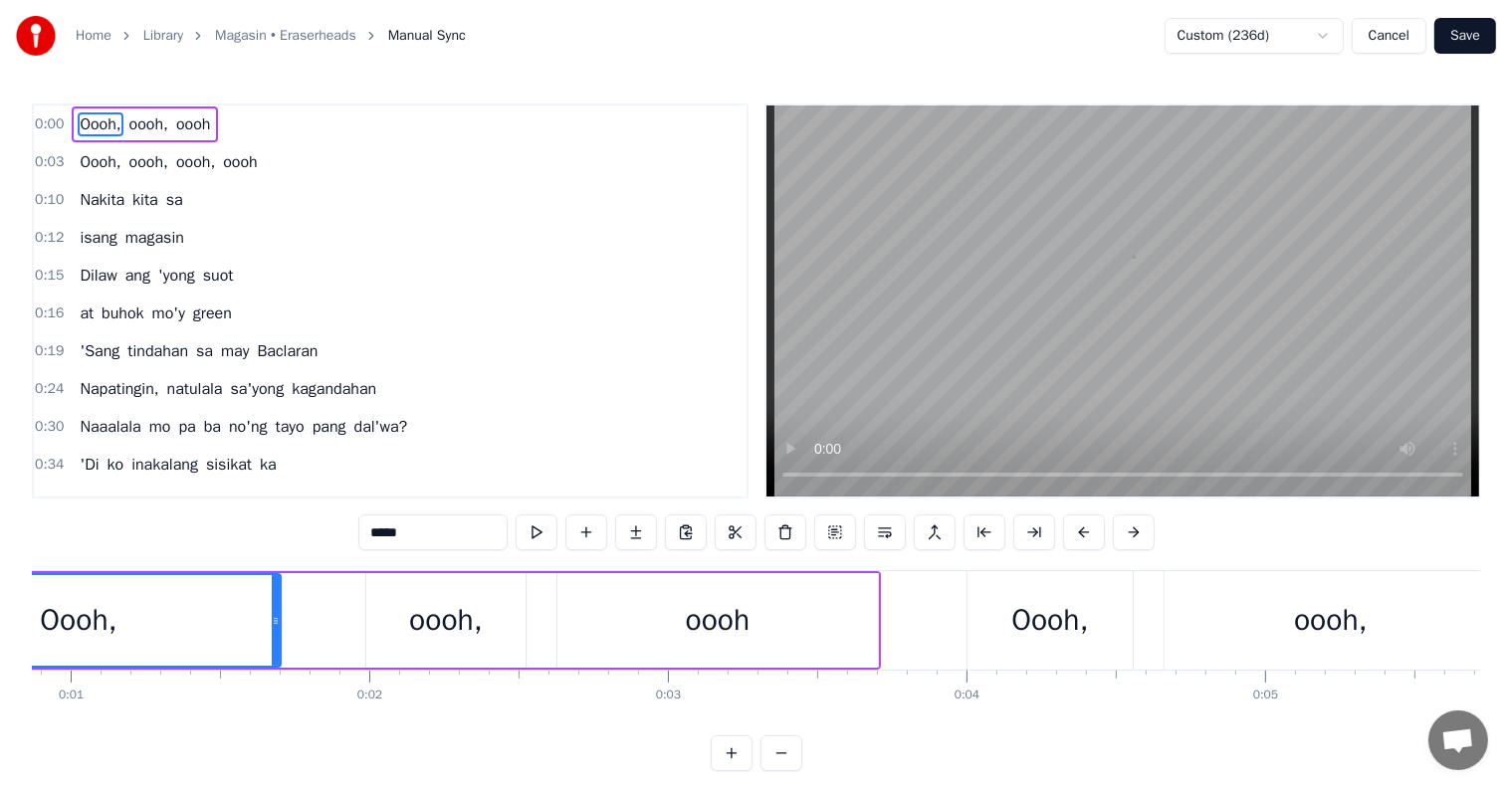 scroll, scrollTop: 0, scrollLeft: 1, axis: horizontal 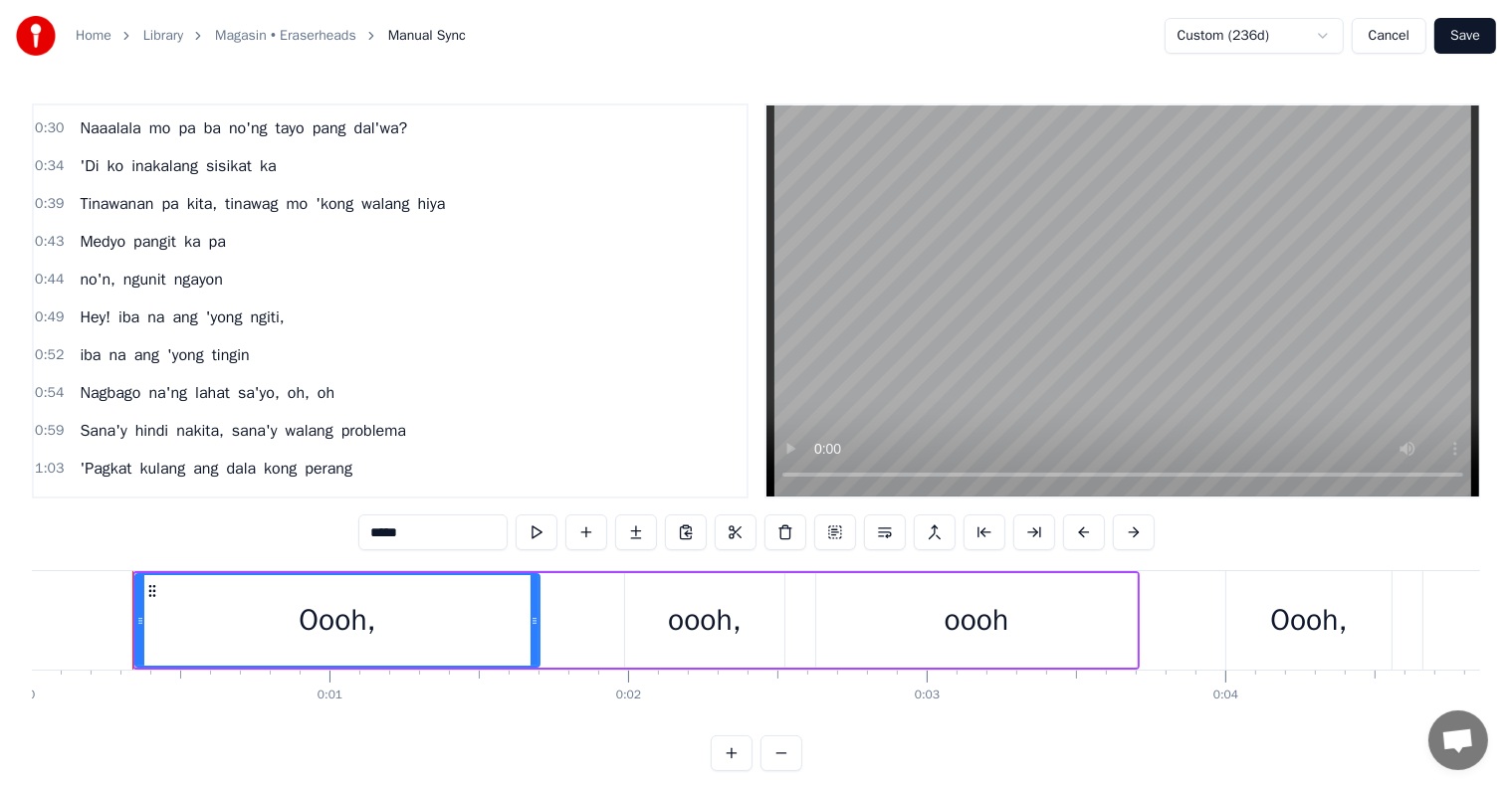 click on "Hey!" at bounding box center (95, 317) 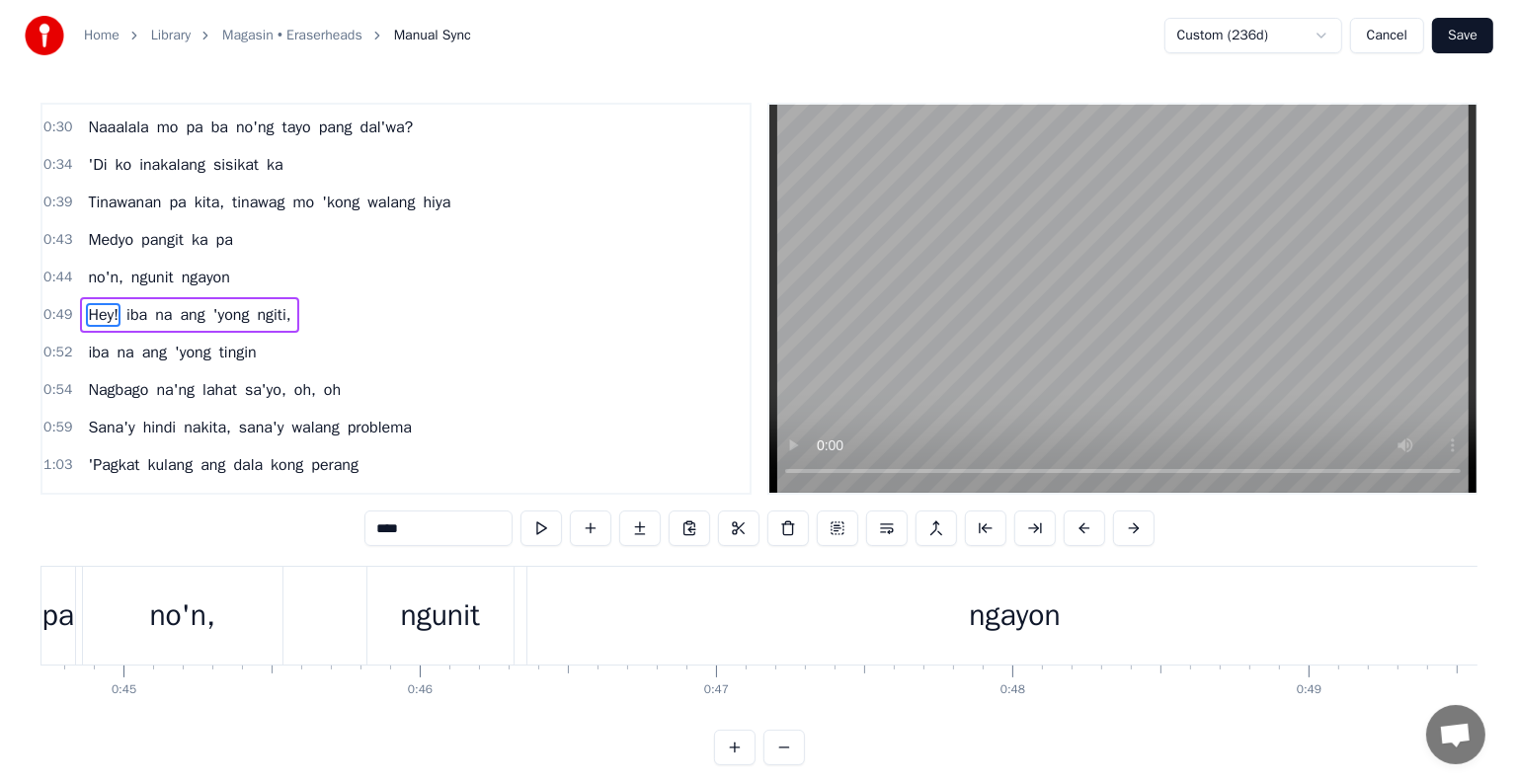 scroll, scrollTop: 0, scrollLeft: 14626, axis: horizontal 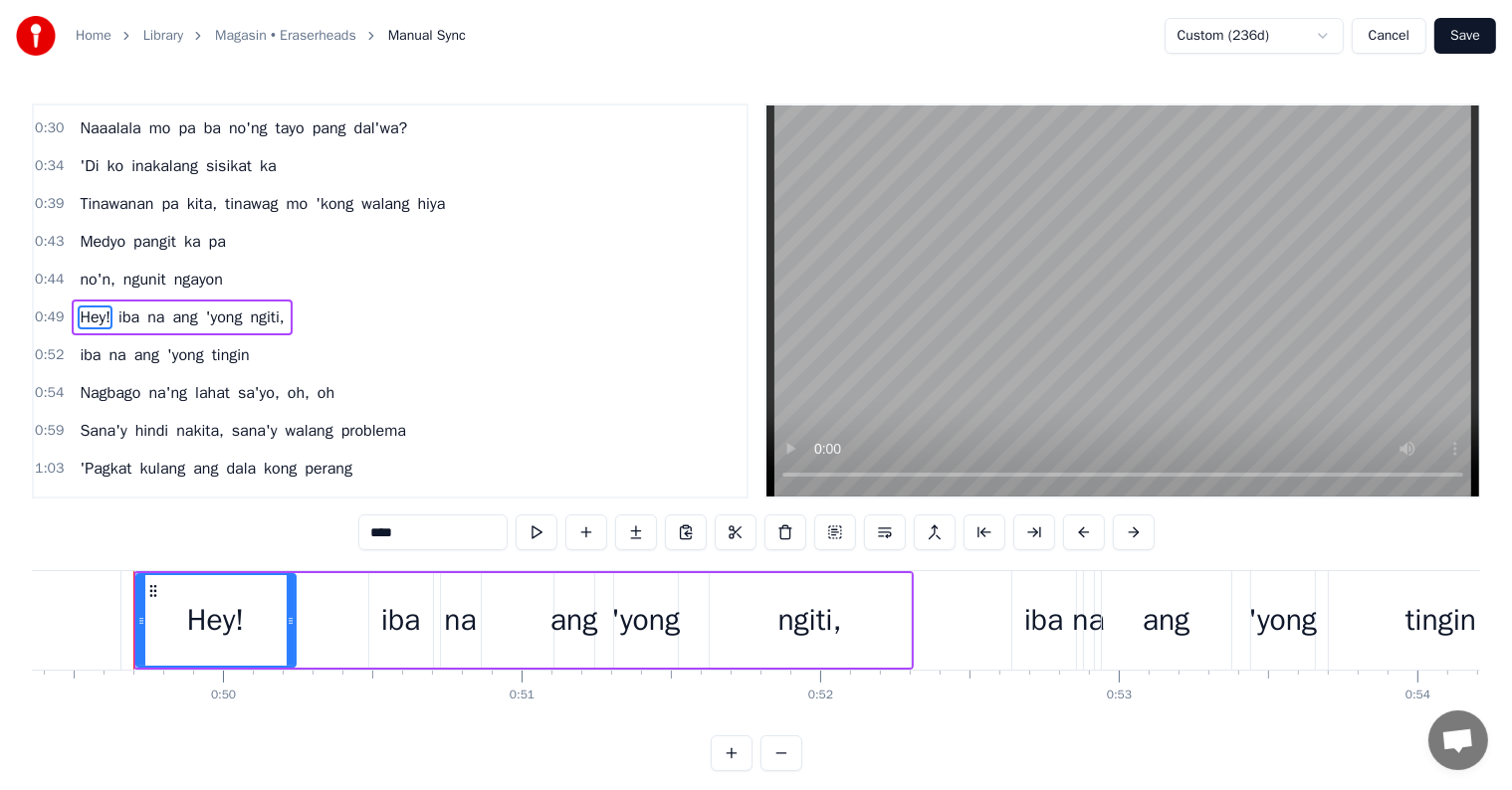 click on "****" at bounding box center (433, 532) 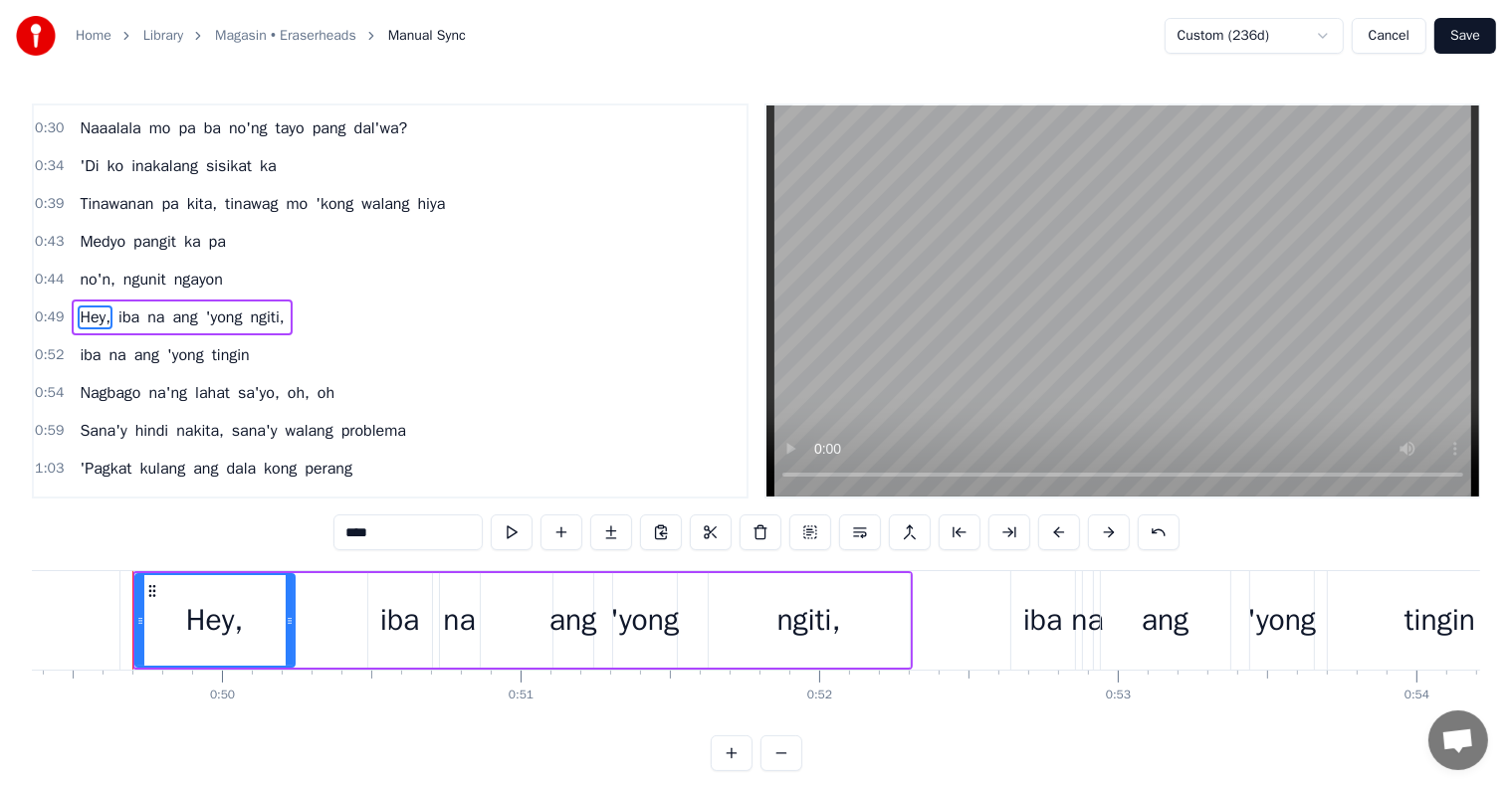 type on "****" 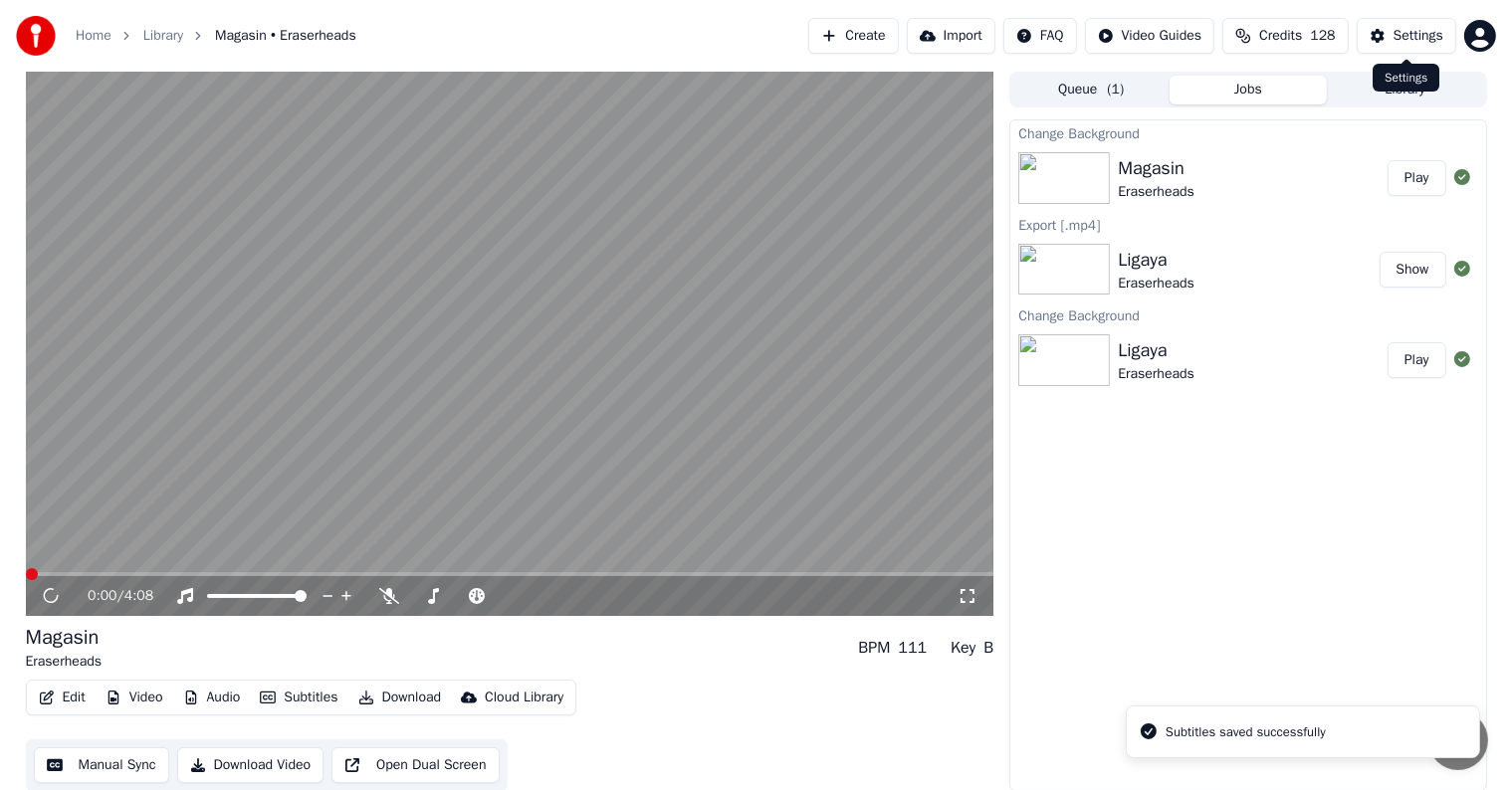 click on "Settings" at bounding box center (1418, 36) 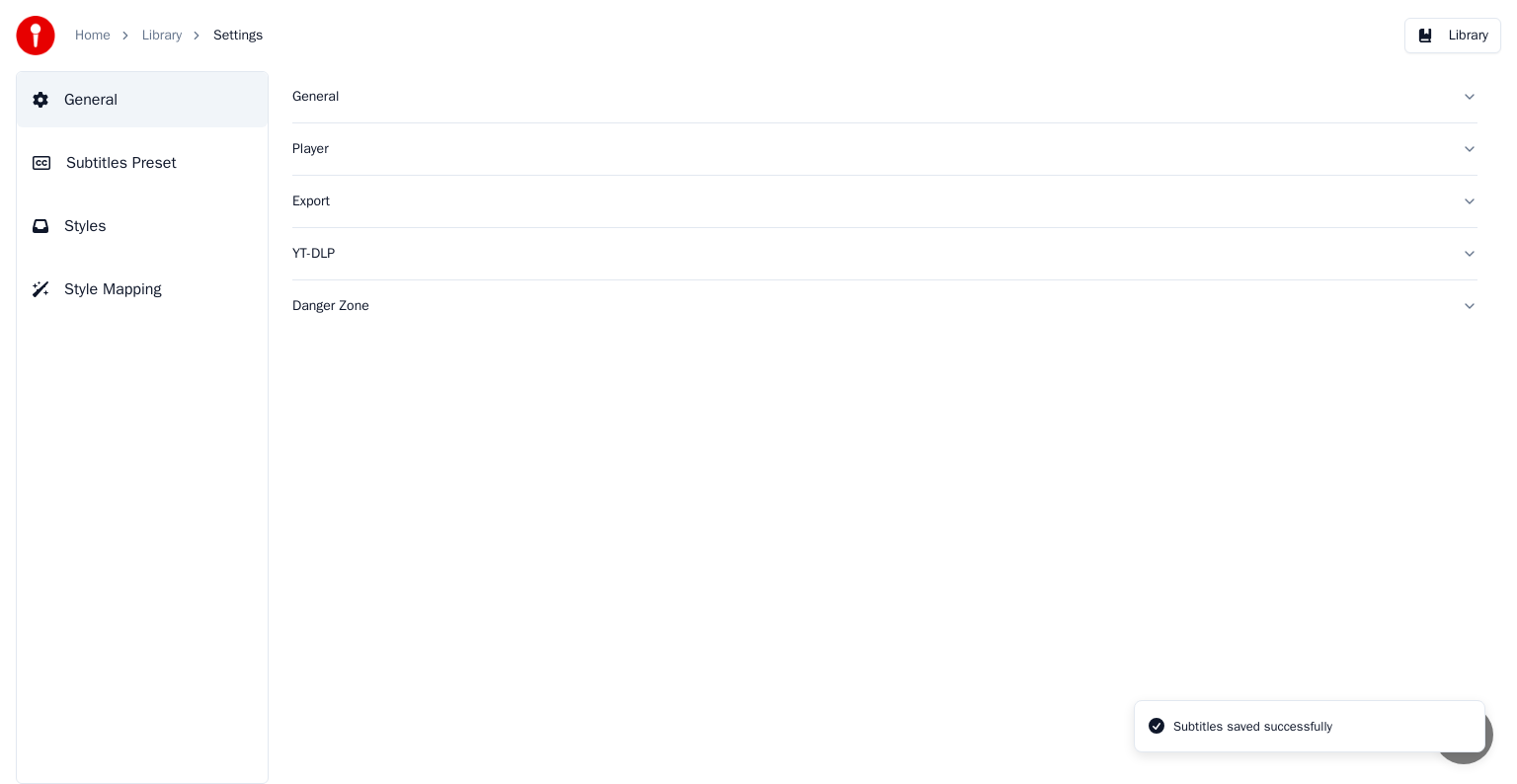 click on "Subtitles Preset" at bounding box center (121, 163) 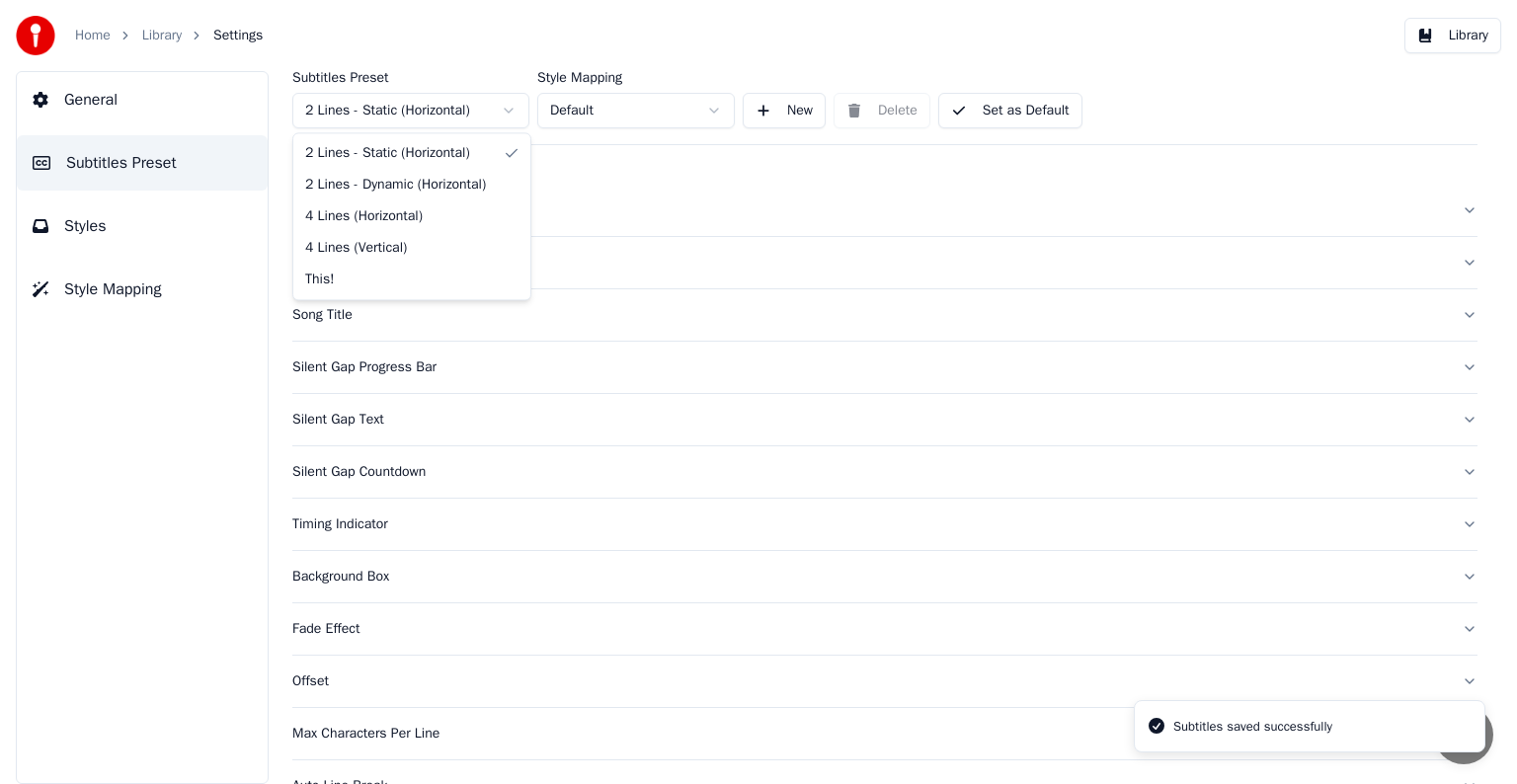 click on "Home Library Settings Library General Subtitles Preset Styles Style Mapping Subtitles Preset 2 Lines - Static (Horizontal) Style Mapping Default New Delete Set as Default General Layout Song Title Silent Gap Progress Bar Silent Gap Text Silent Gap Countdown Timing Indicator Background Box Fade Effect Offset Max Characters Per Line Auto Line Break Advanced Settings Subtitles saved successfully Chat Adam from Youka Desktop More channels Continue on Email Offline. Please reload the page. No messages can be received or sent for now. Youka Desktop Hello! How can I help you?  Sunday, 20 July Hi! I'ts me again. The lyrics are not appearing. Even editing to add lyrics again, it's not appearing. I already spent 22 credits for this please check 7/20/2025 Monday, 21 July Adam Hey, credits should refunded automatically in case of failure, please let me check 7/21/2025 yeah but credits are used again in adding the lyrics in the song that supposed to be good in the first place 7/21/2025 Read Adam 7/21/2025 Send a file" at bounding box center [758, 392] 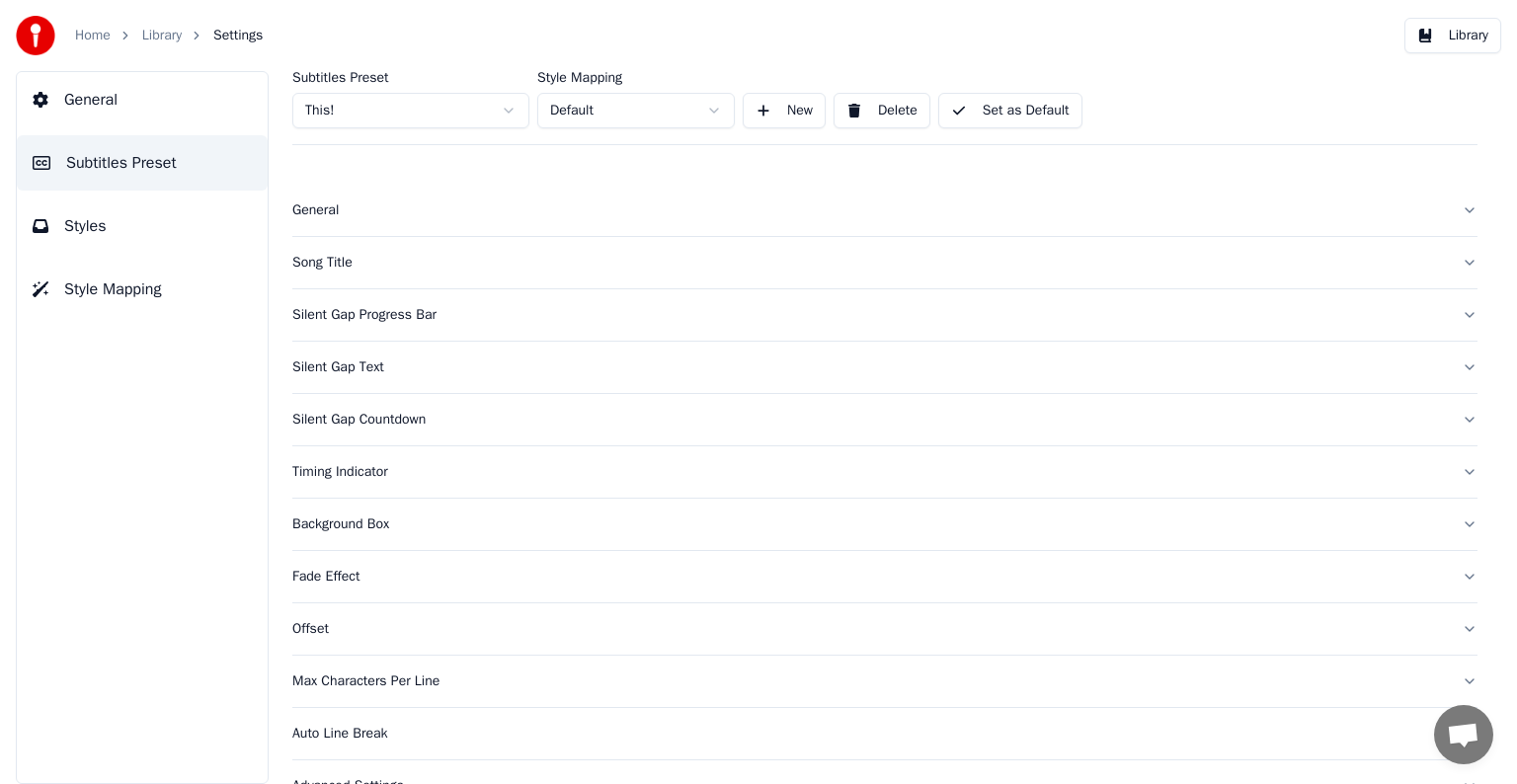click on "Song Title" at bounding box center [869, 263] 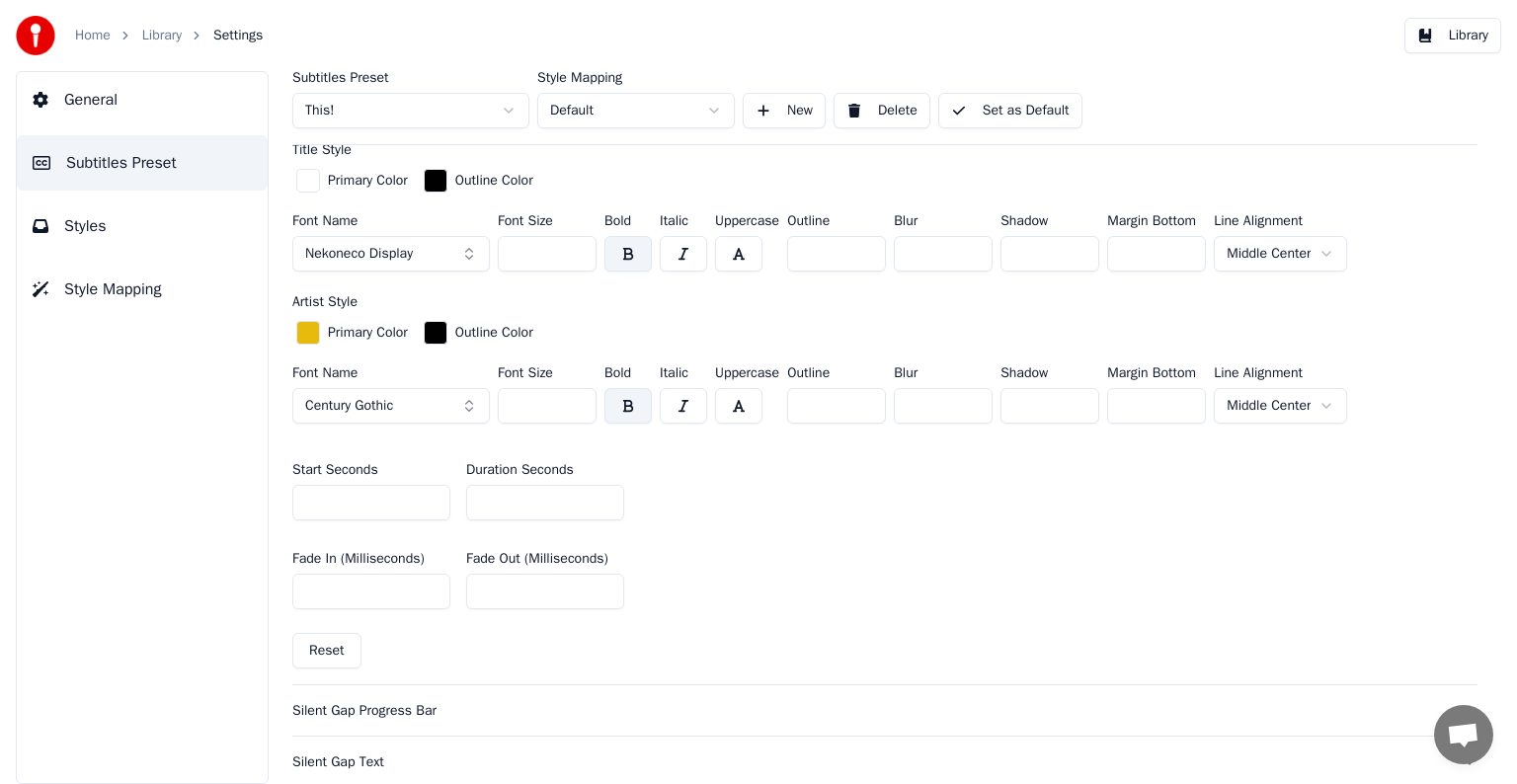 scroll, scrollTop: 790, scrollLeft: 0, axis: vertical 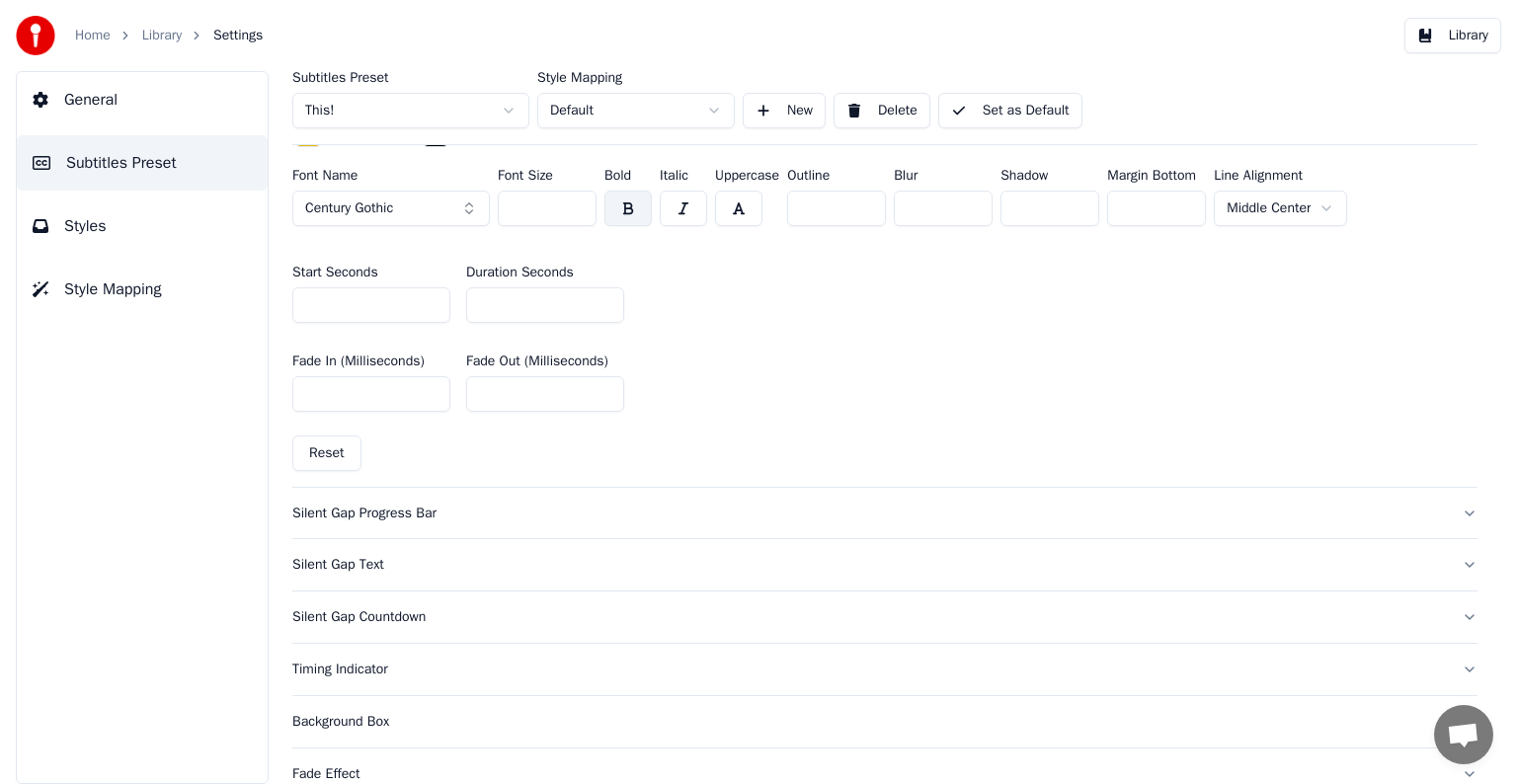 click on "Silent Gap Text" at bounding box center [869, 565] 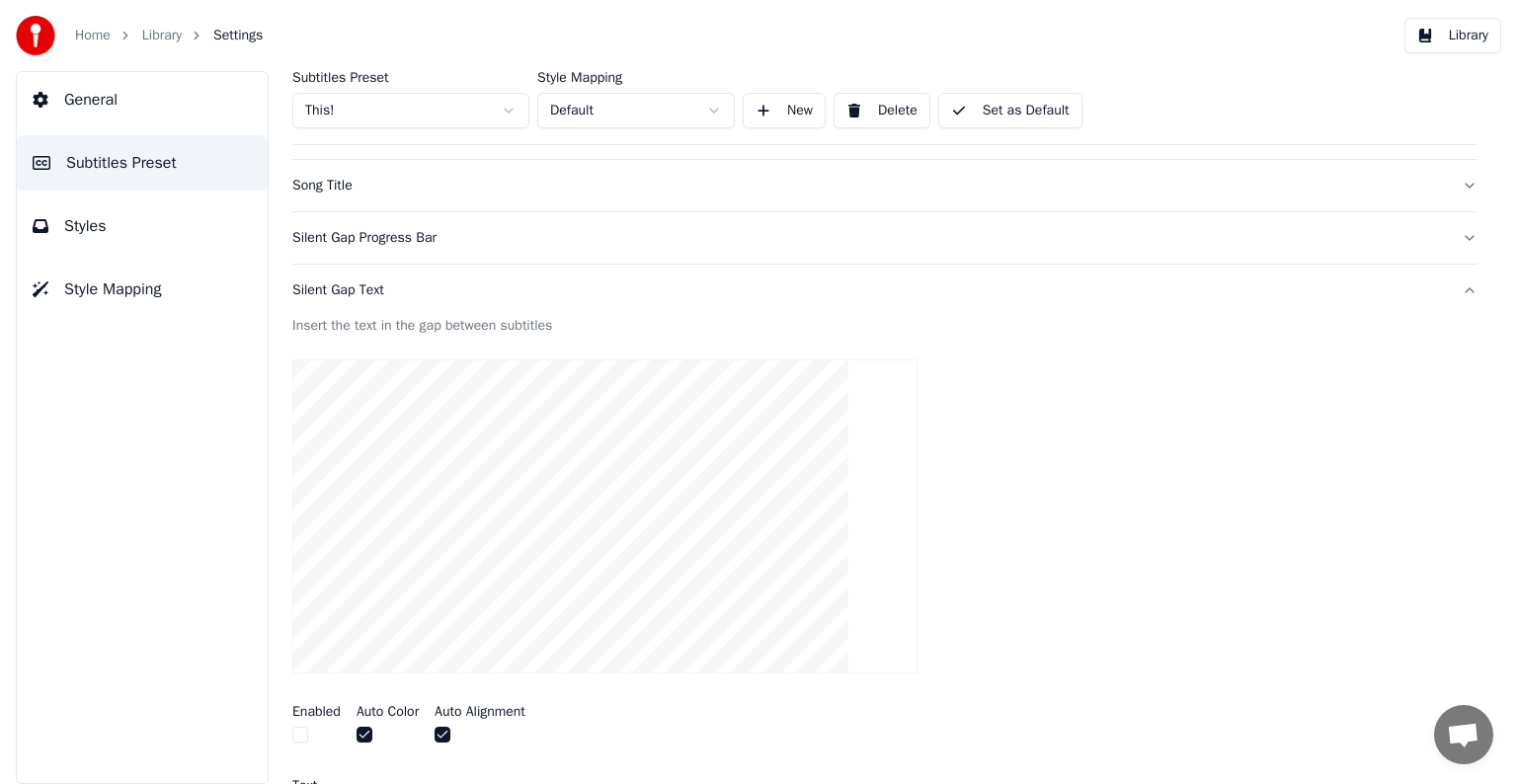 scroll, scrollTop: 0, scrollLeft: 0, axis: both 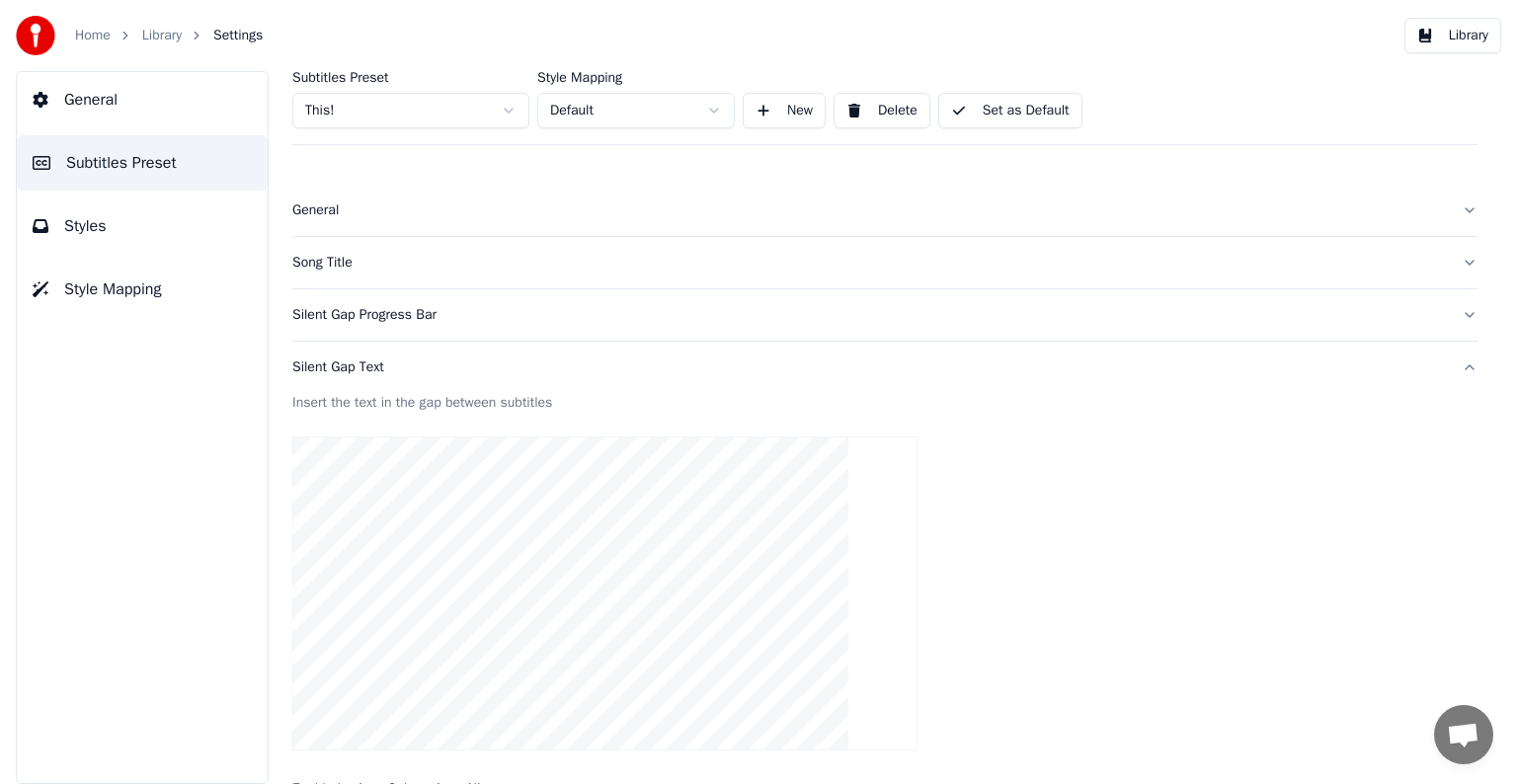 click on "Silent Gap Progress Bar" at bounding box center (869, 315) 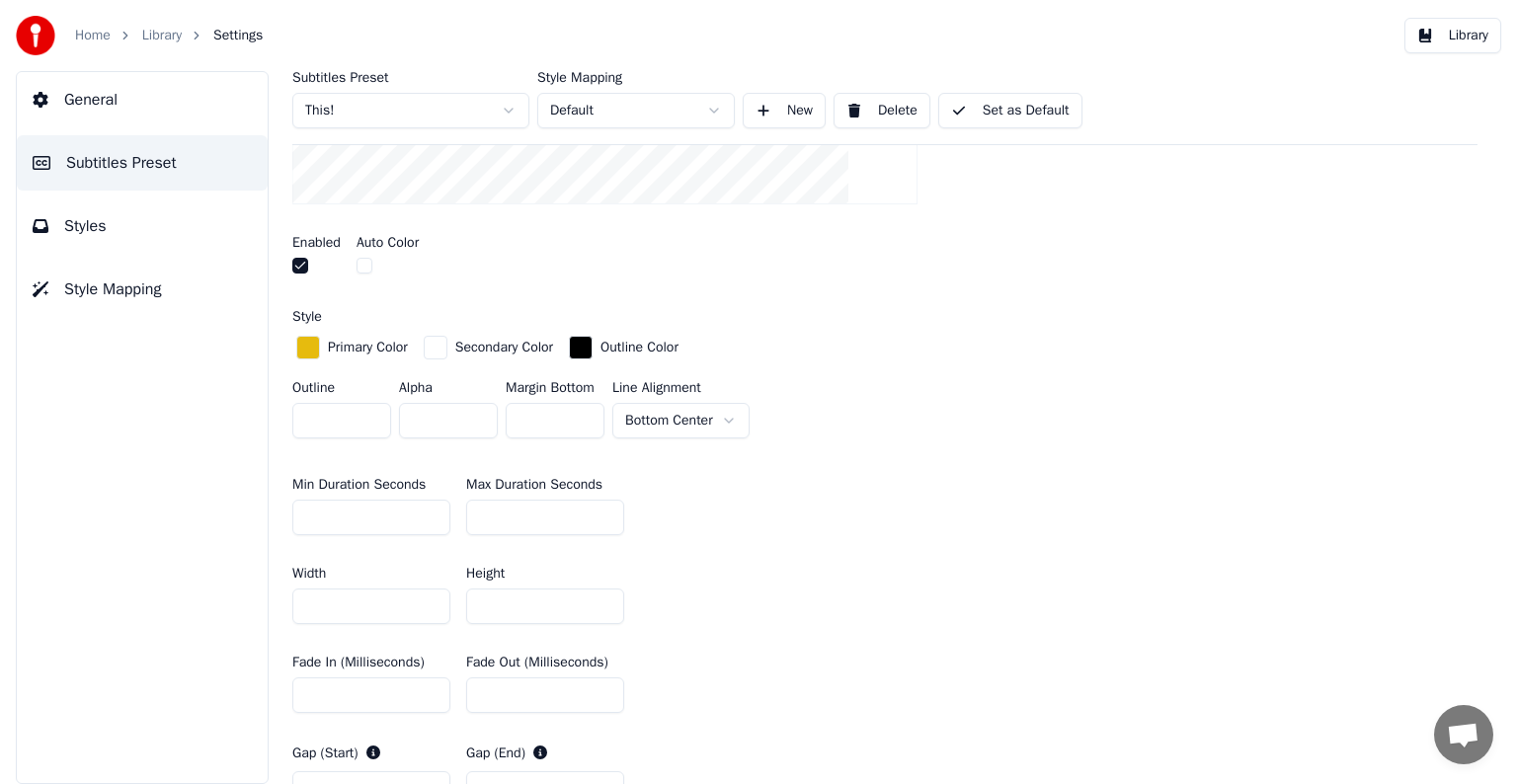 scroll, scrollTop: 592, scrollLeft: 0, axis: vertical 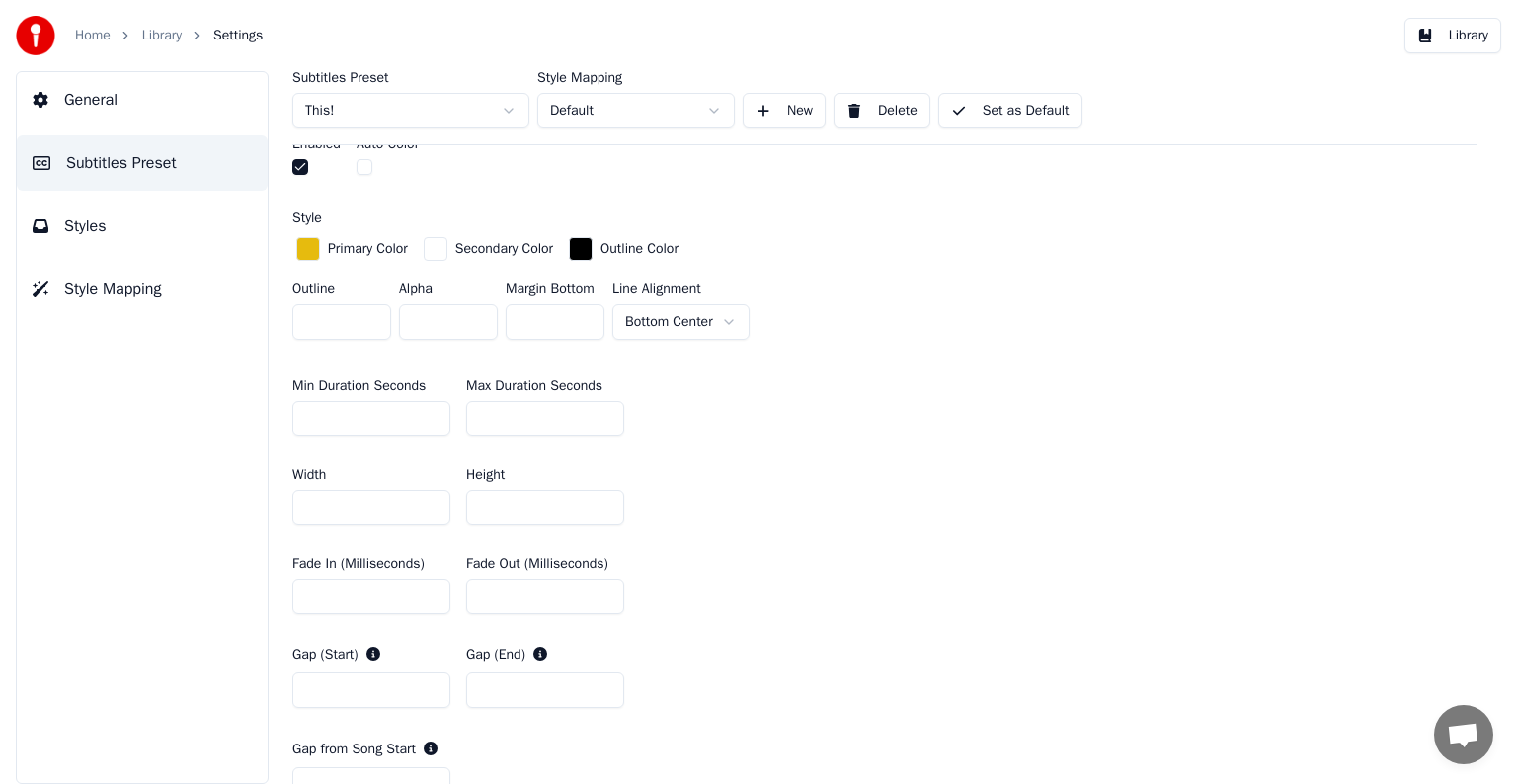 click on "*" at bounding box center (371, 419) 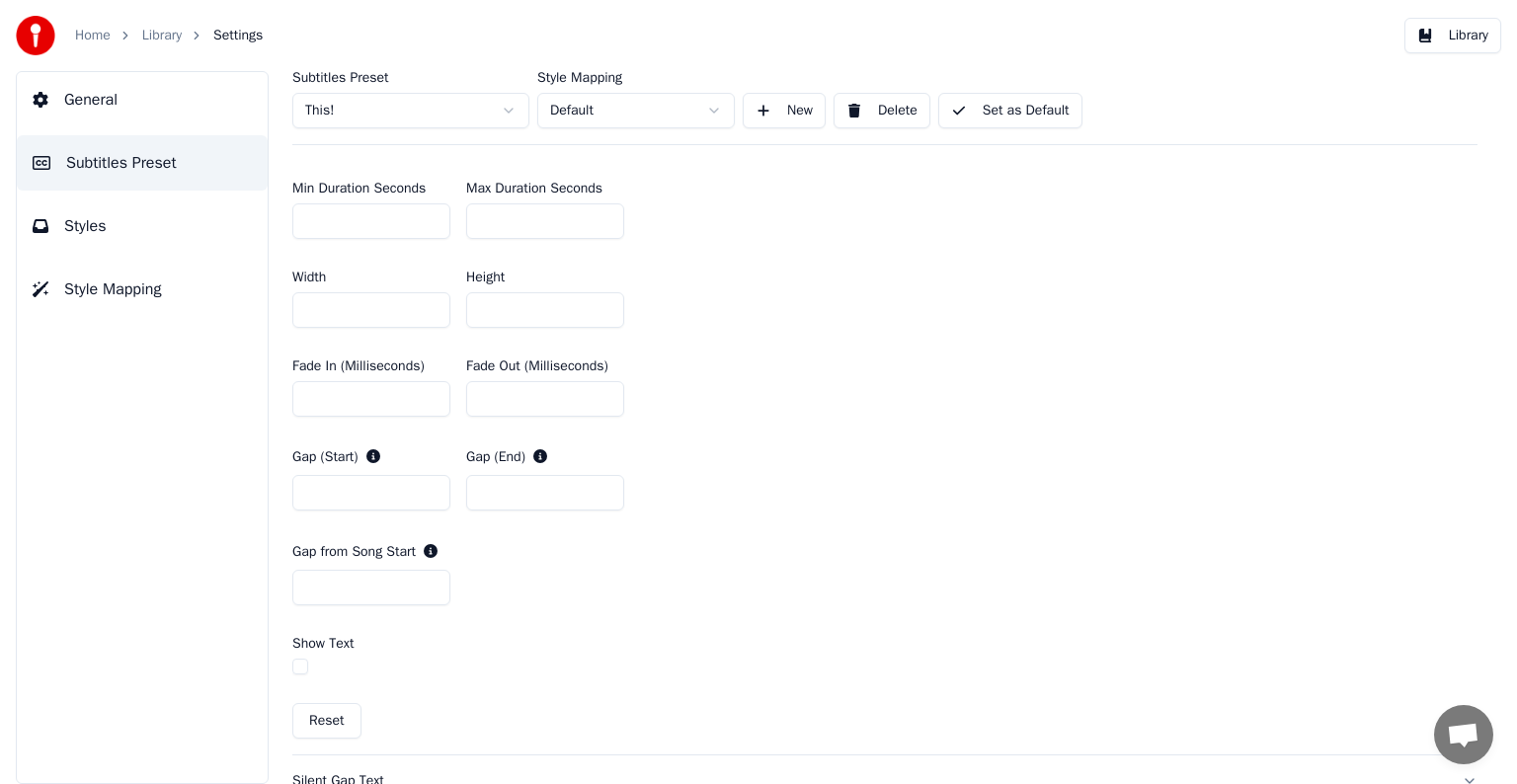 click on "**" at bounding box center (371, 221) 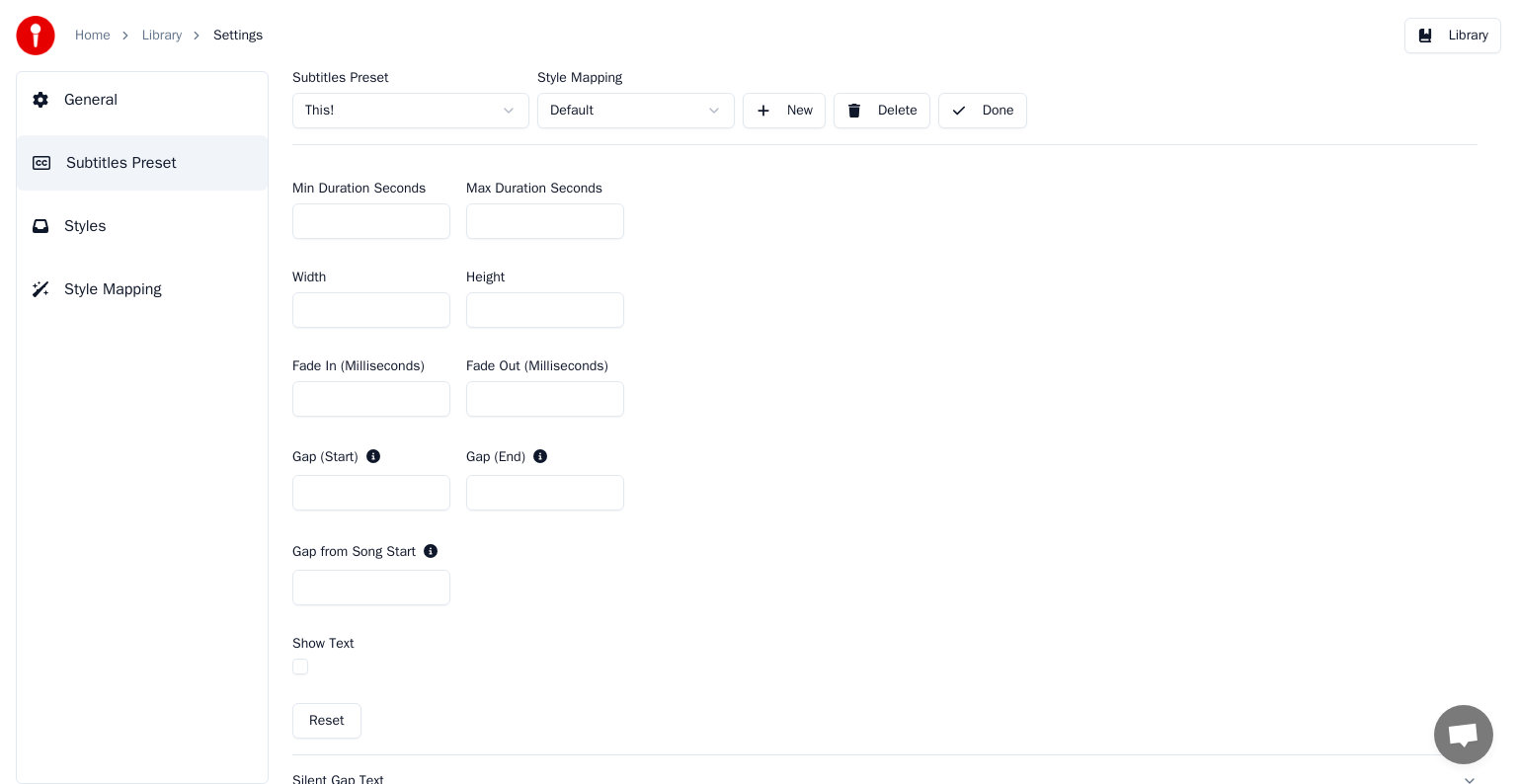 click on "Library" at bounding box center (162, 36) 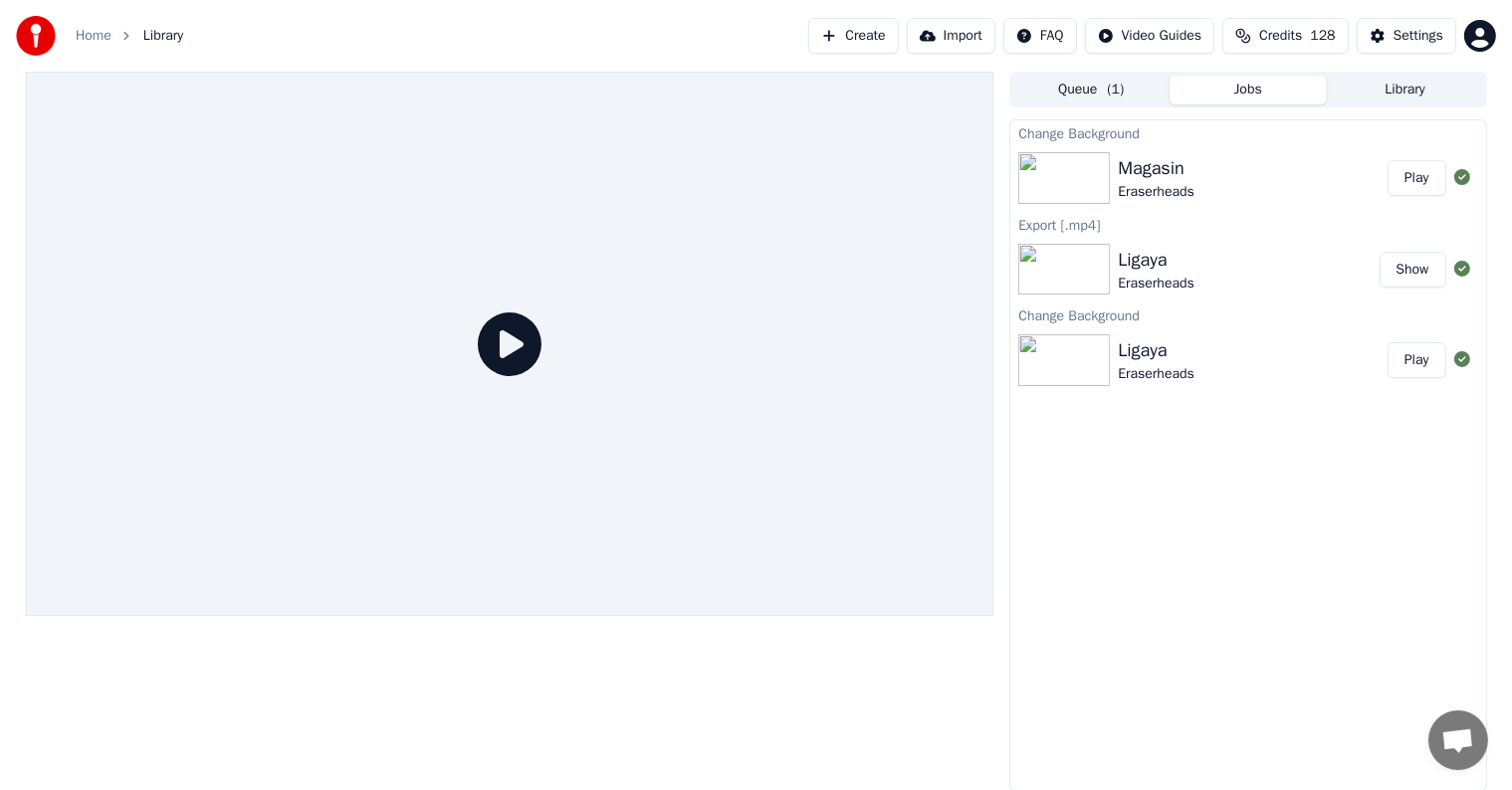 click on "Play" at bounding box center [1416, 178] 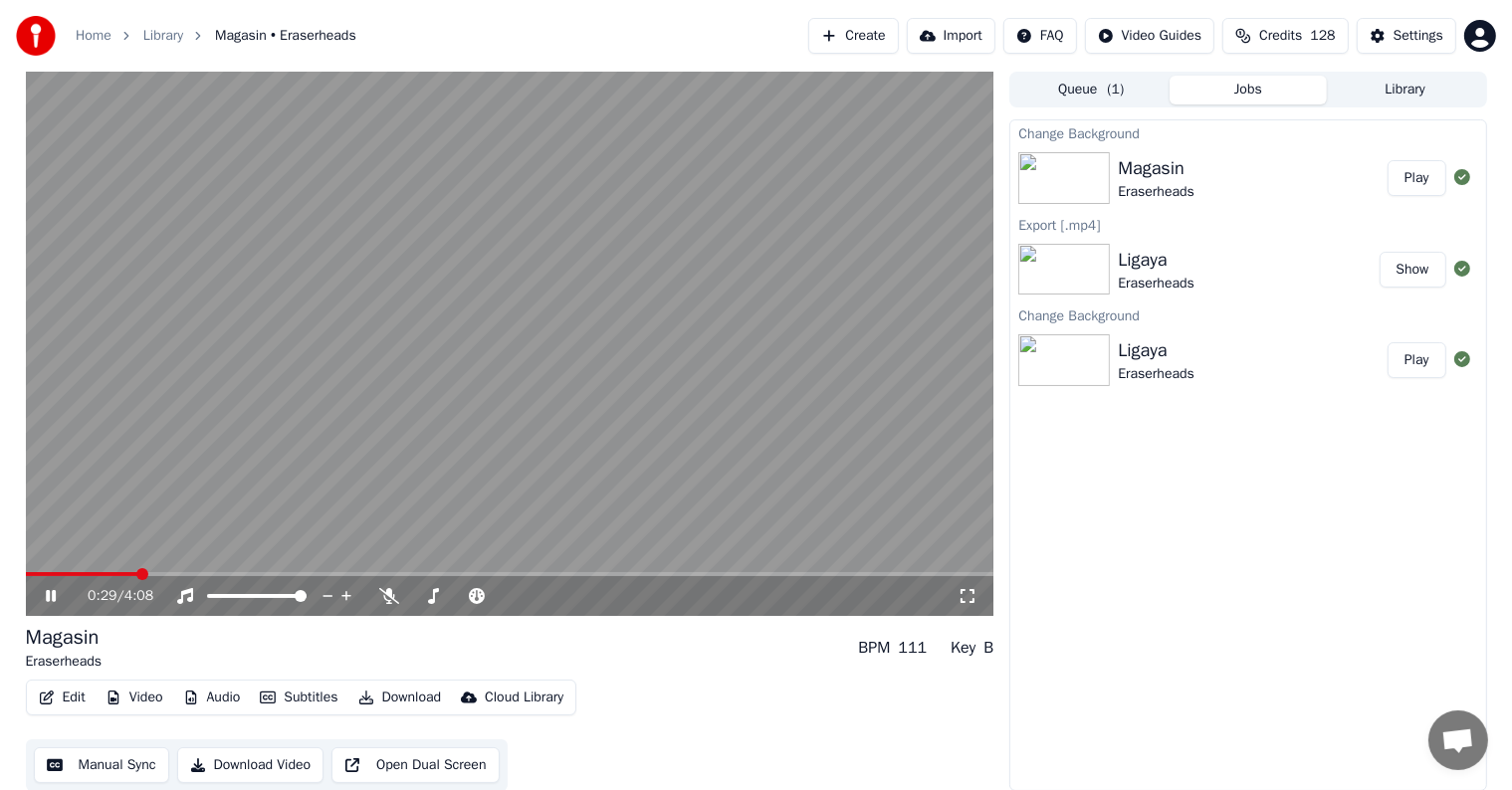 click at bounding box center (510, 574) 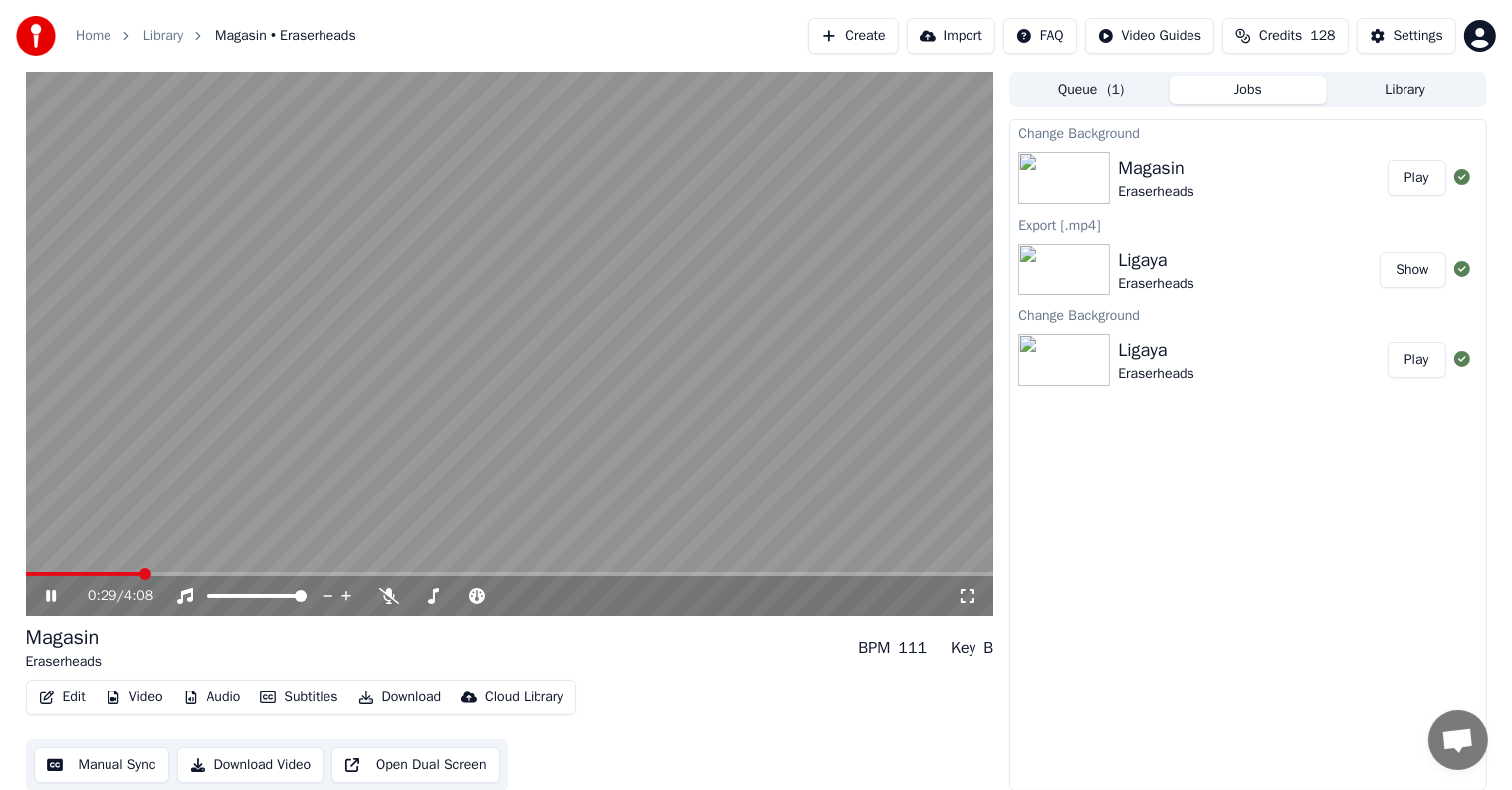 click at bounding box center (510, 343) 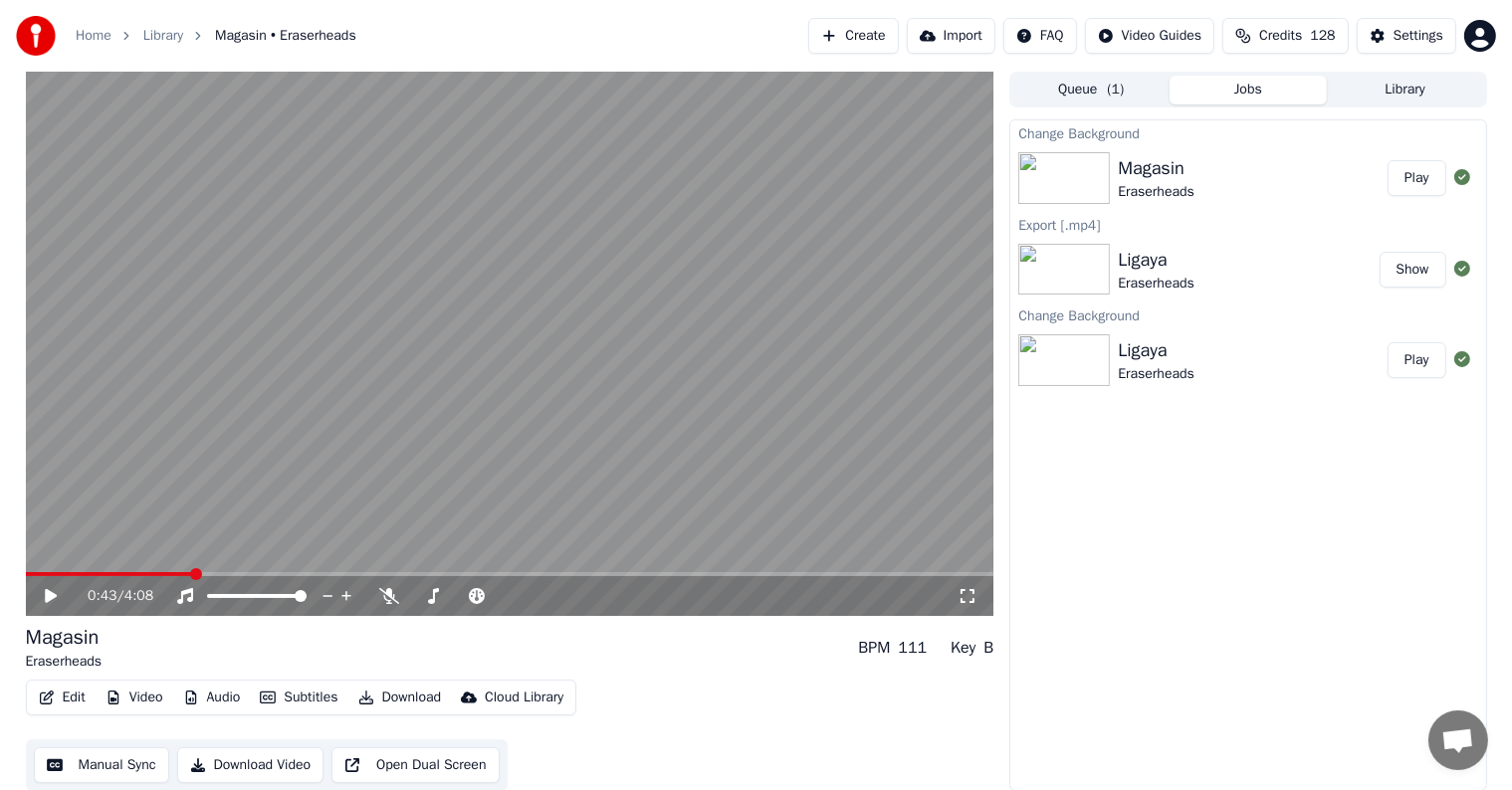 click at bounding box center (510, 574) 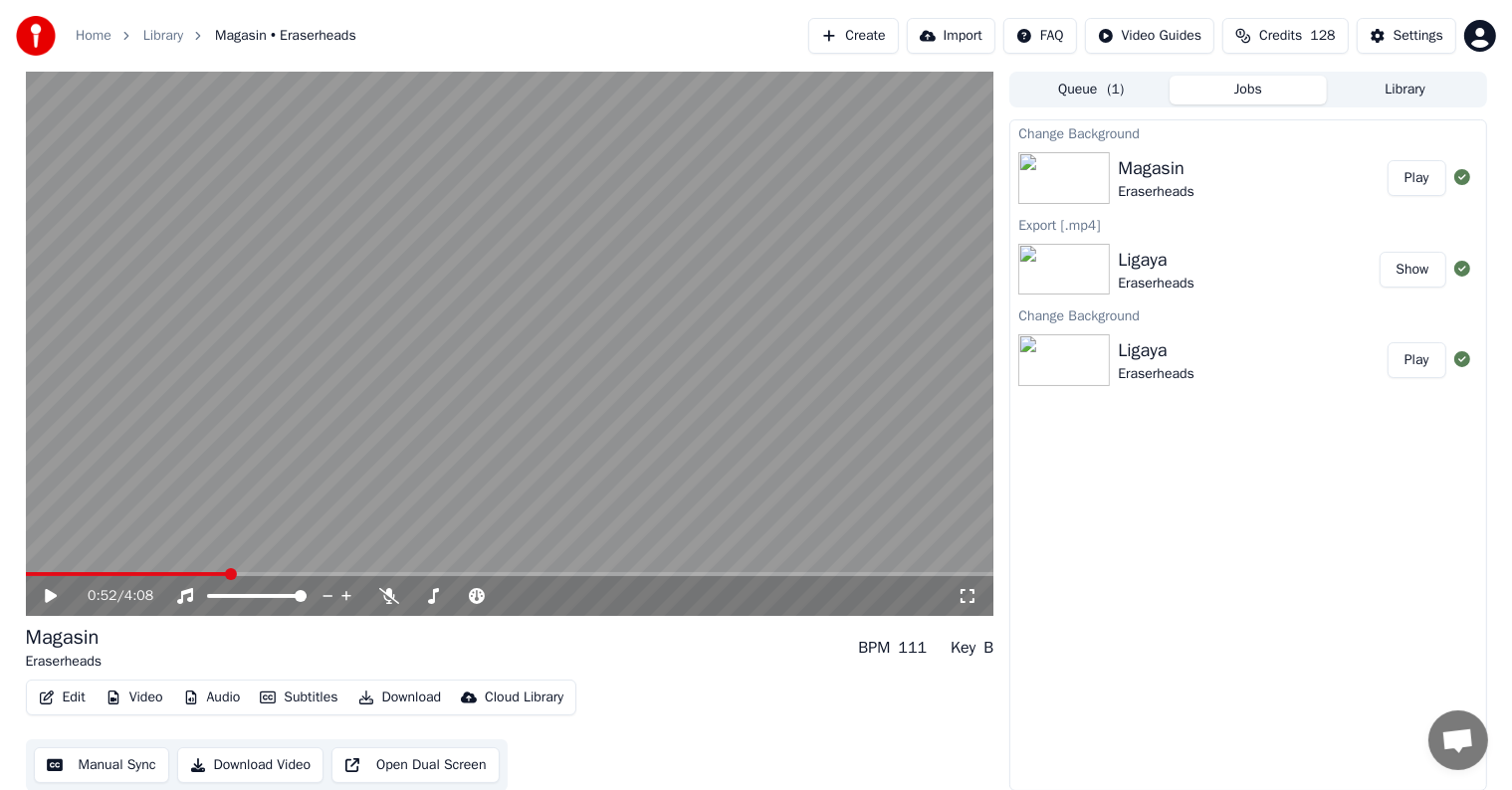 click at bounding box center [510, 574] 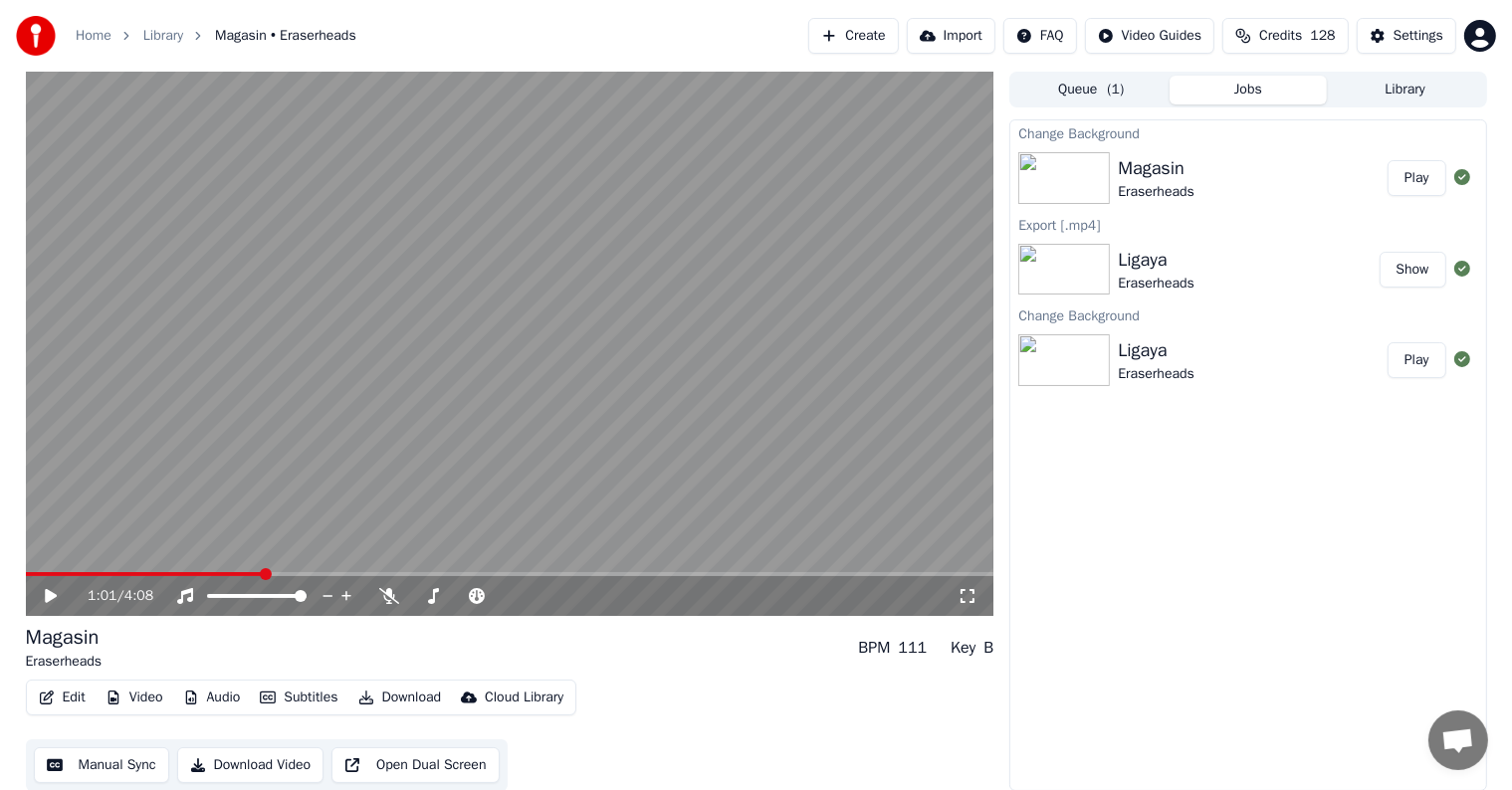 click at bounding box center (510, 574) 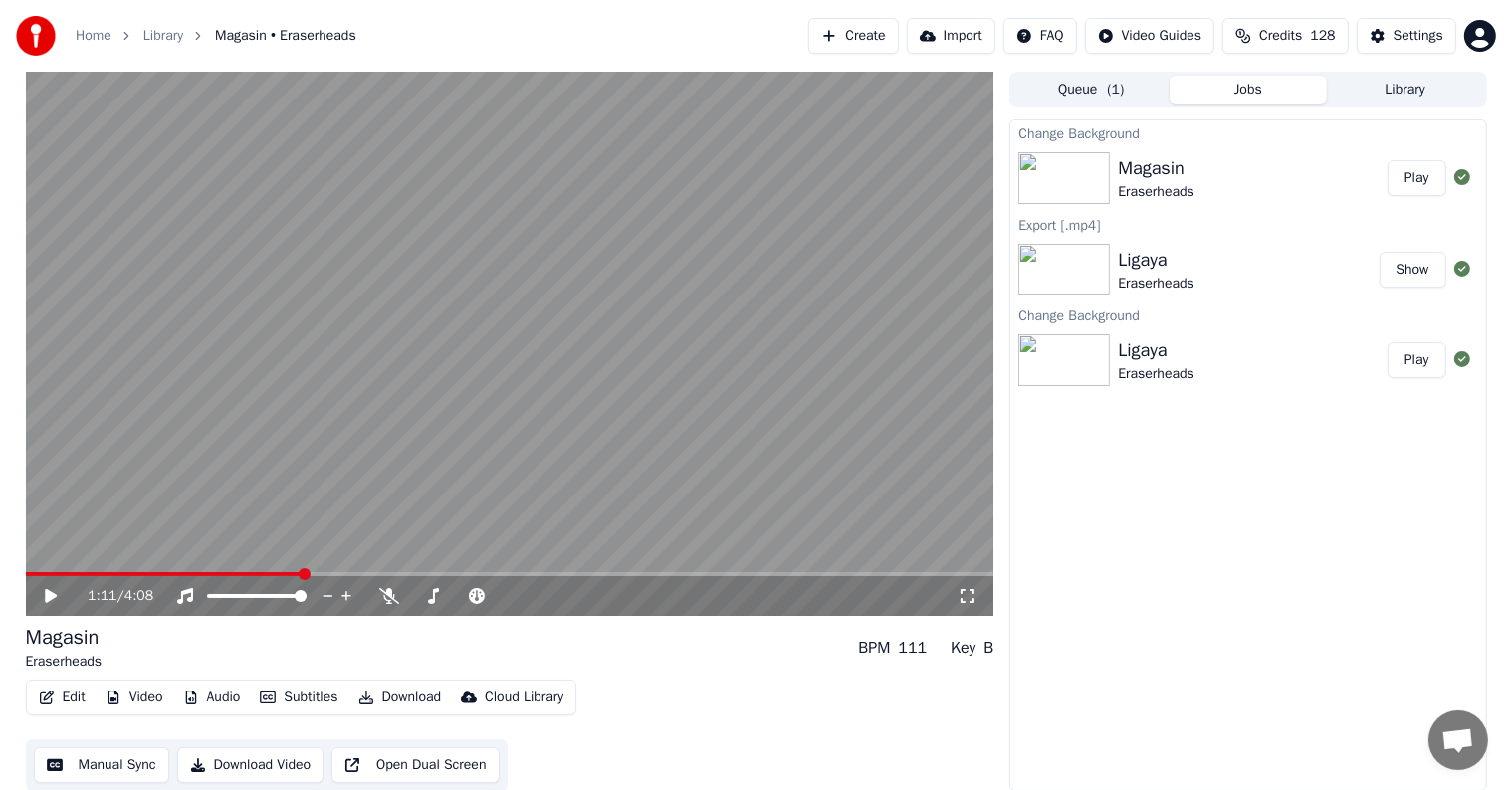 click at bounding box center (510, 343) 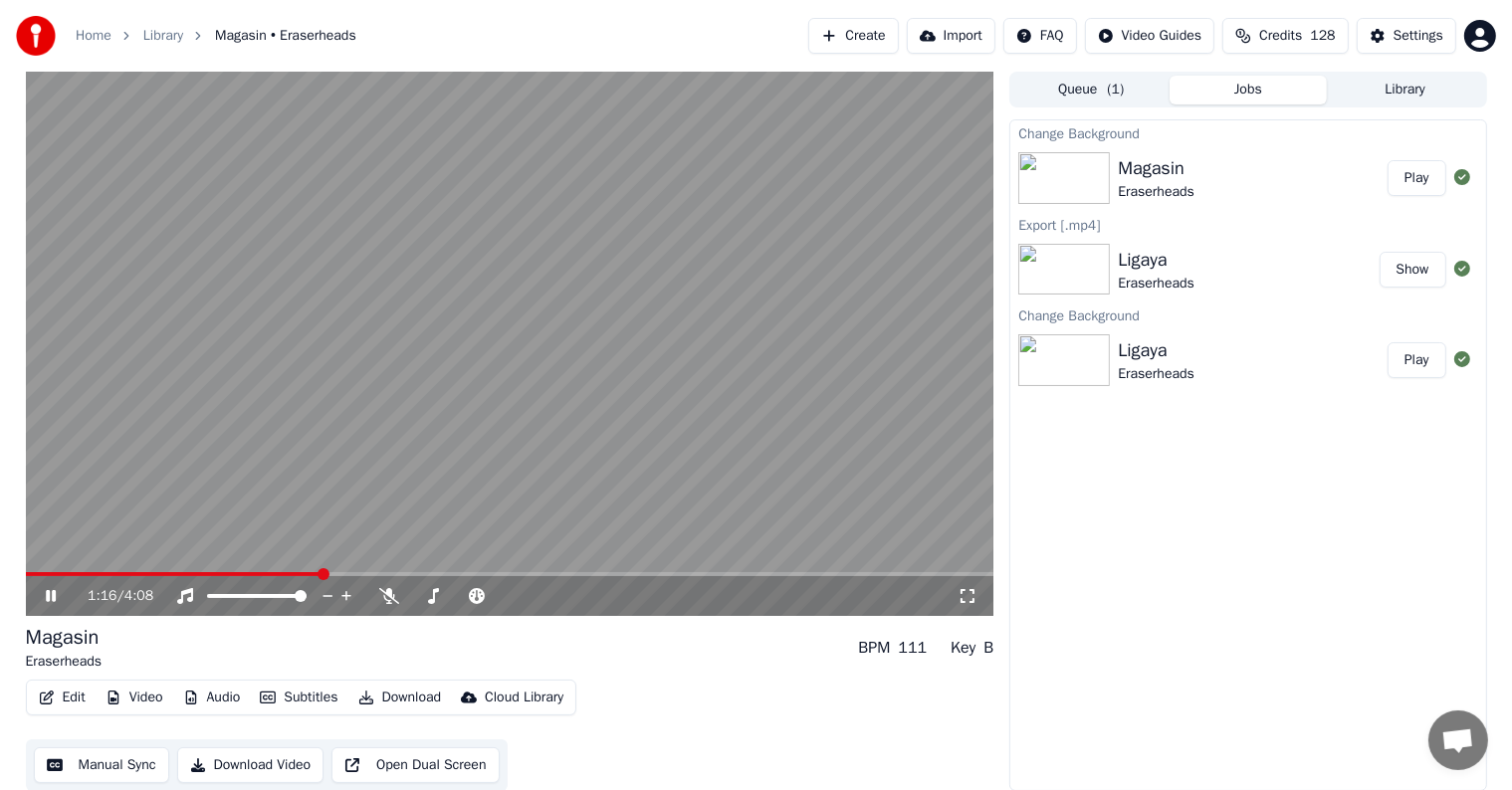 click at bounding box center [510, 574] 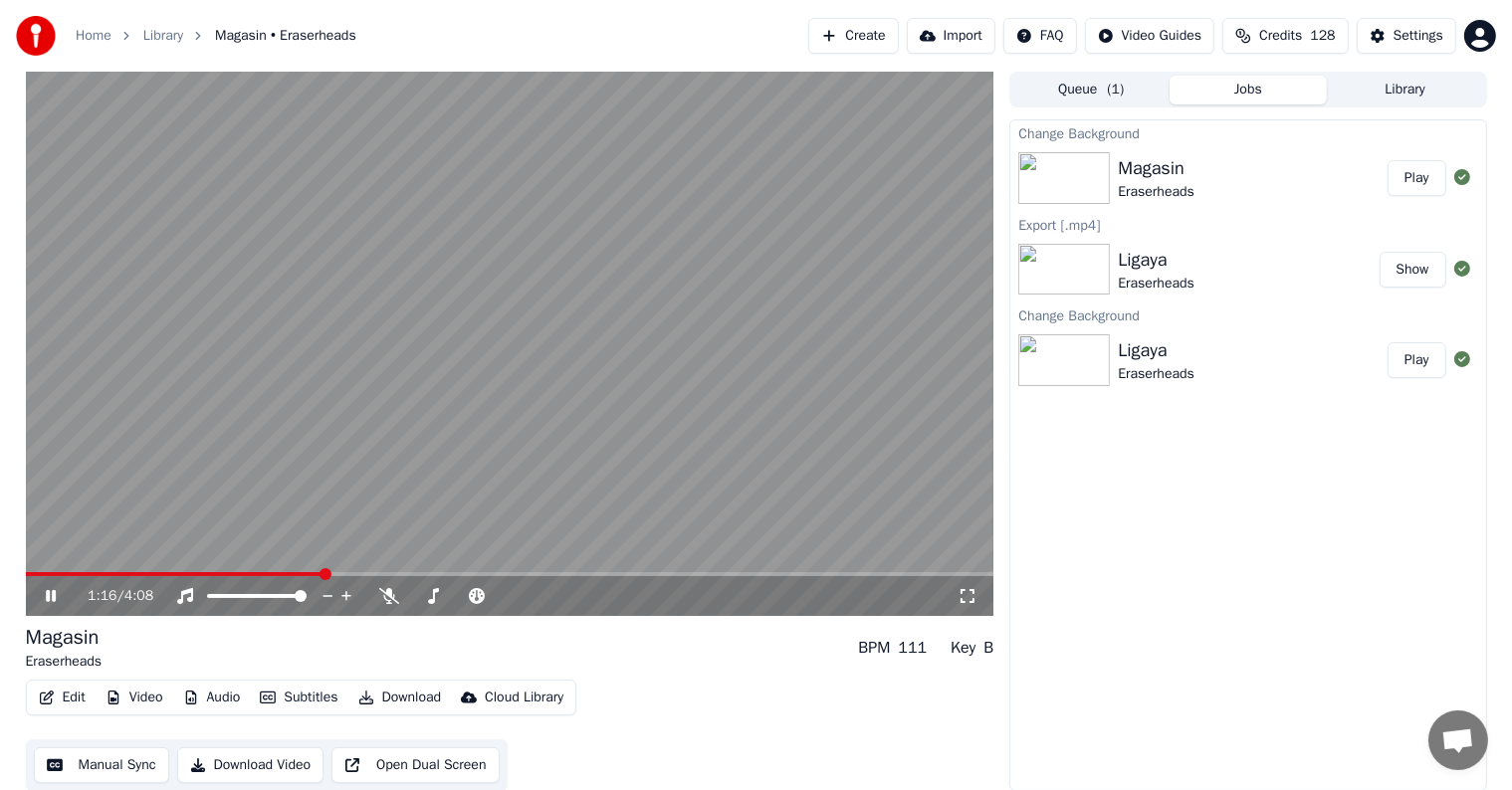 click at bounding box center (510, 574) 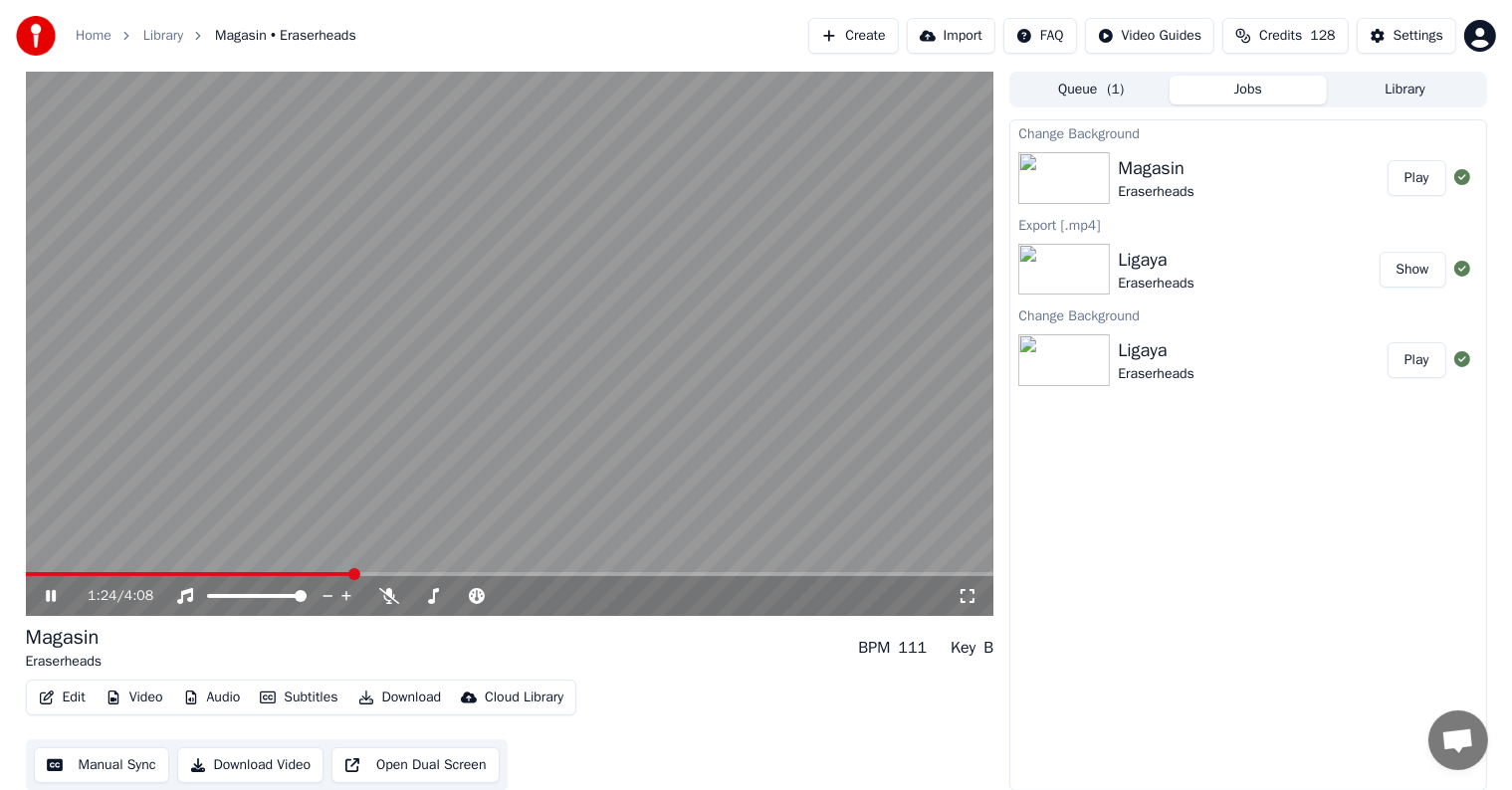 click at bounding box center (510, 574) 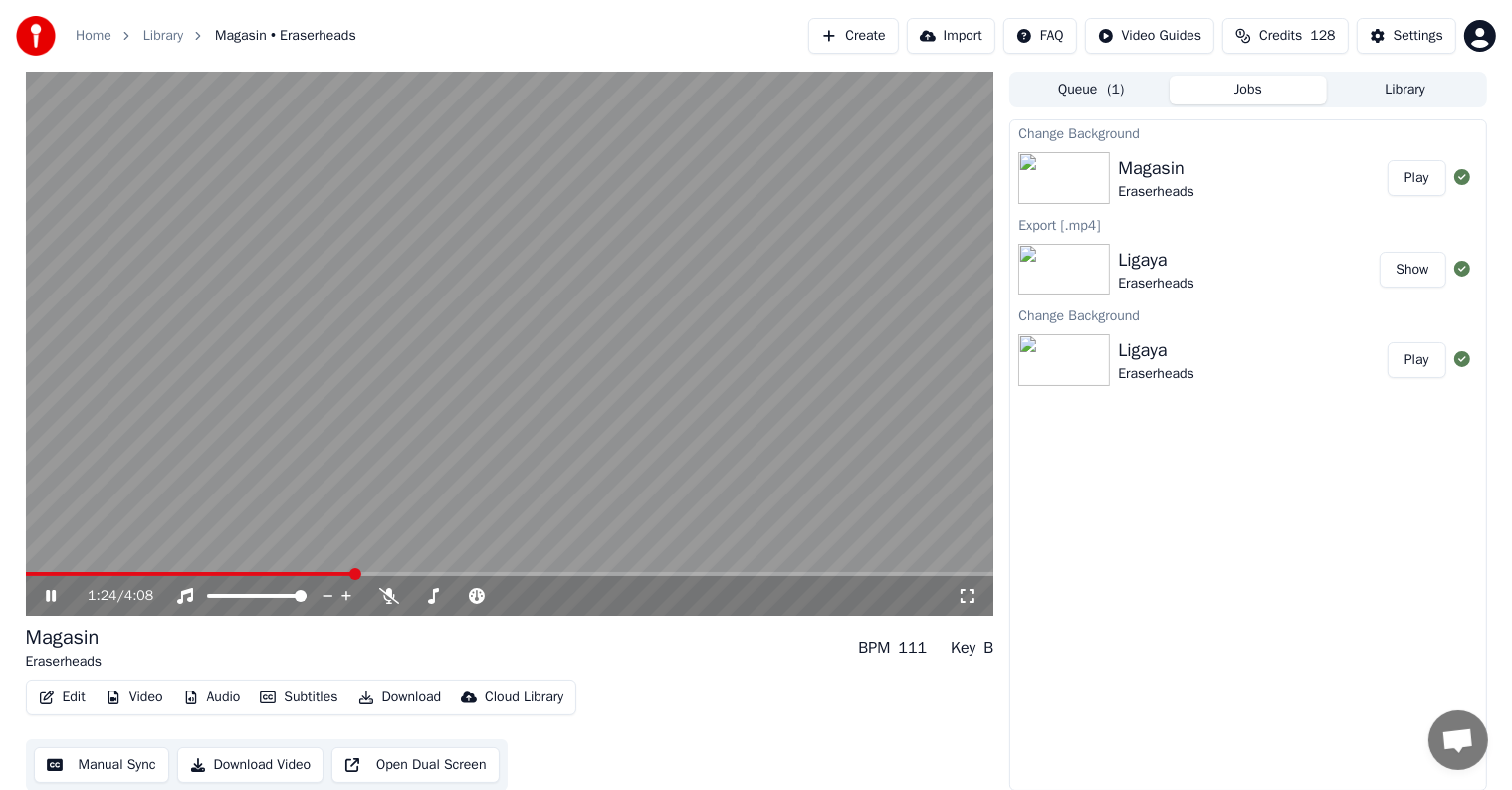 click at bounding box center [510, 574] 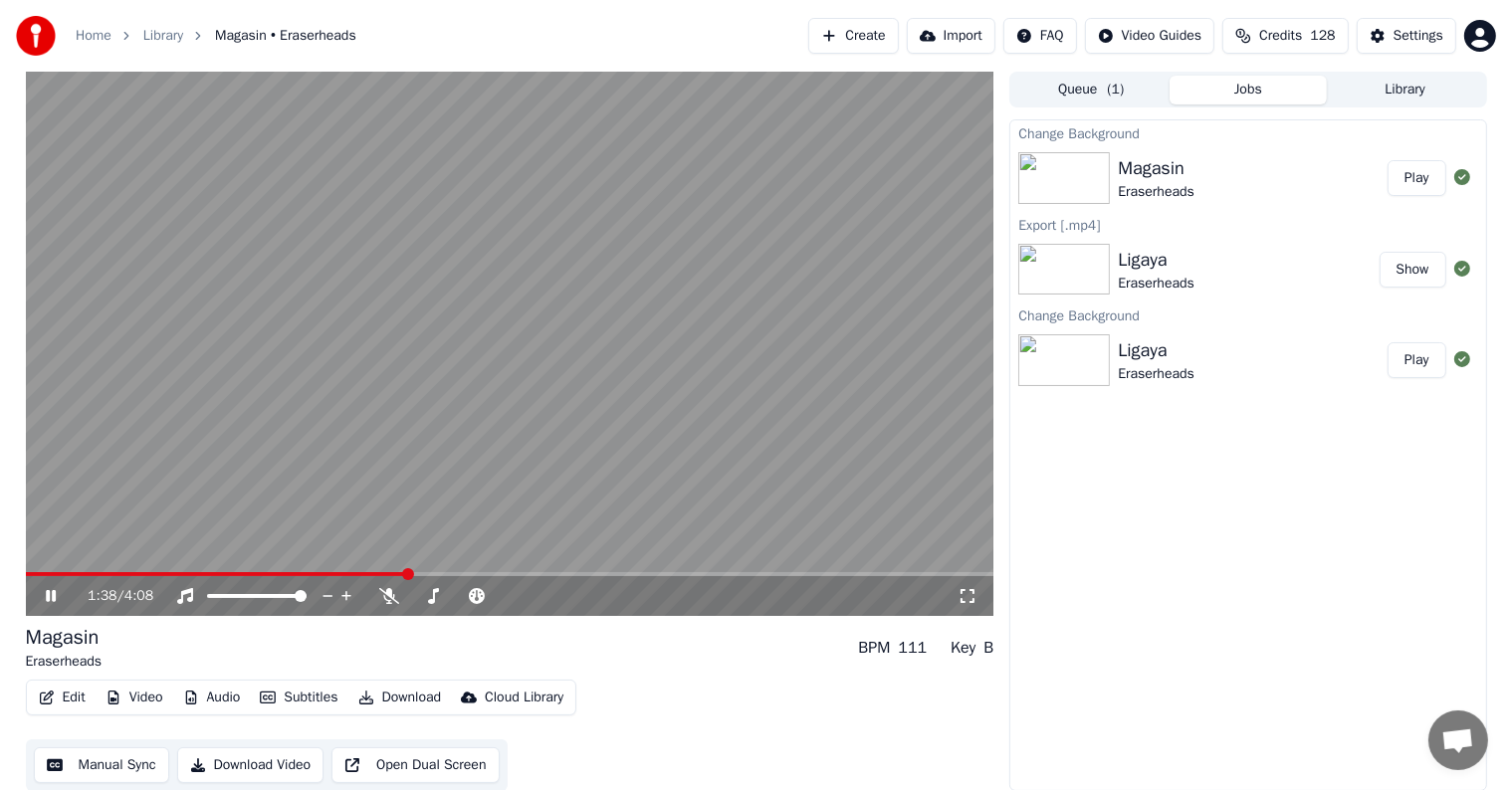 click at bounding box center [510, 574] 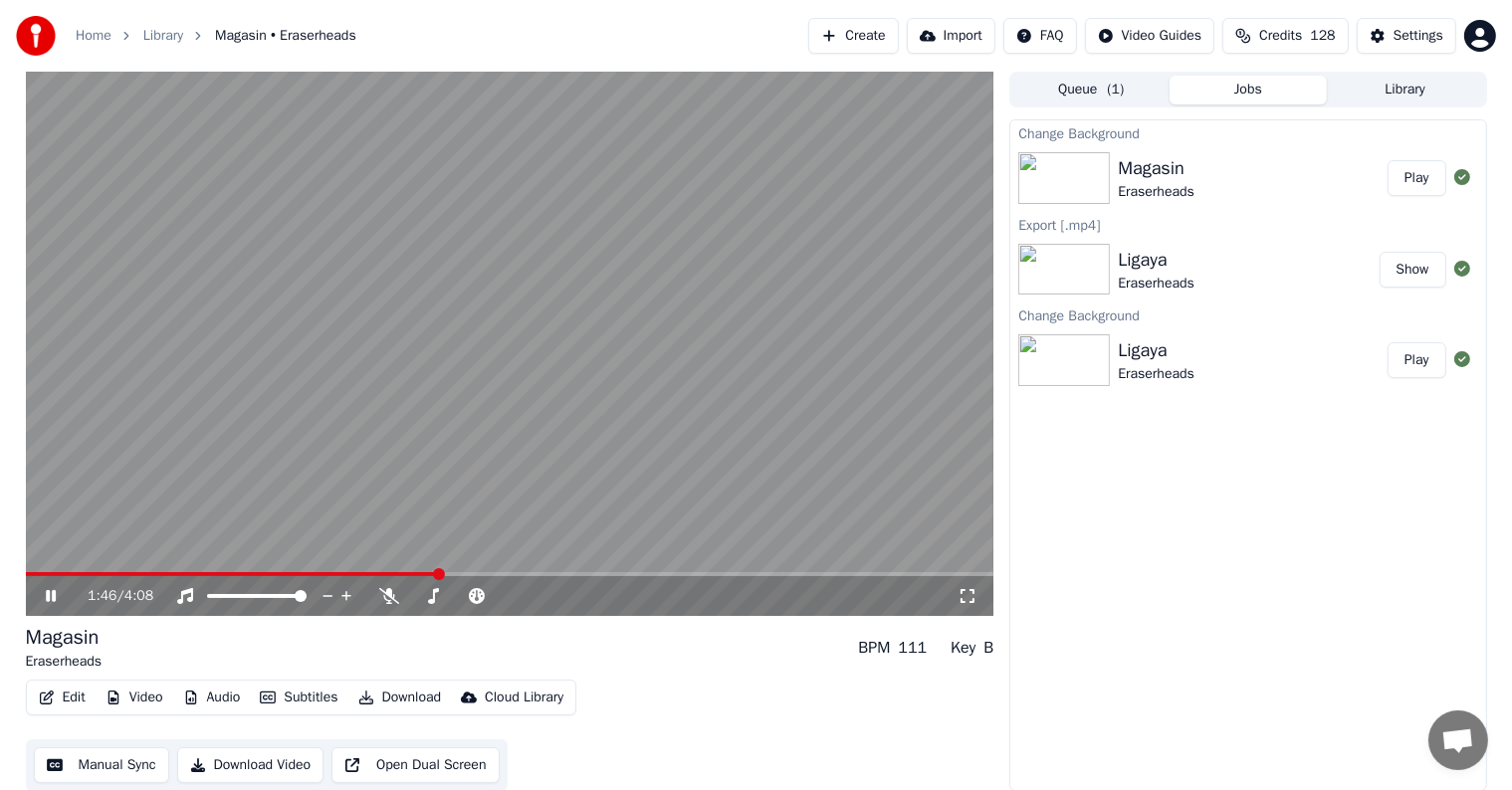 click at bounding box center [510, 574] 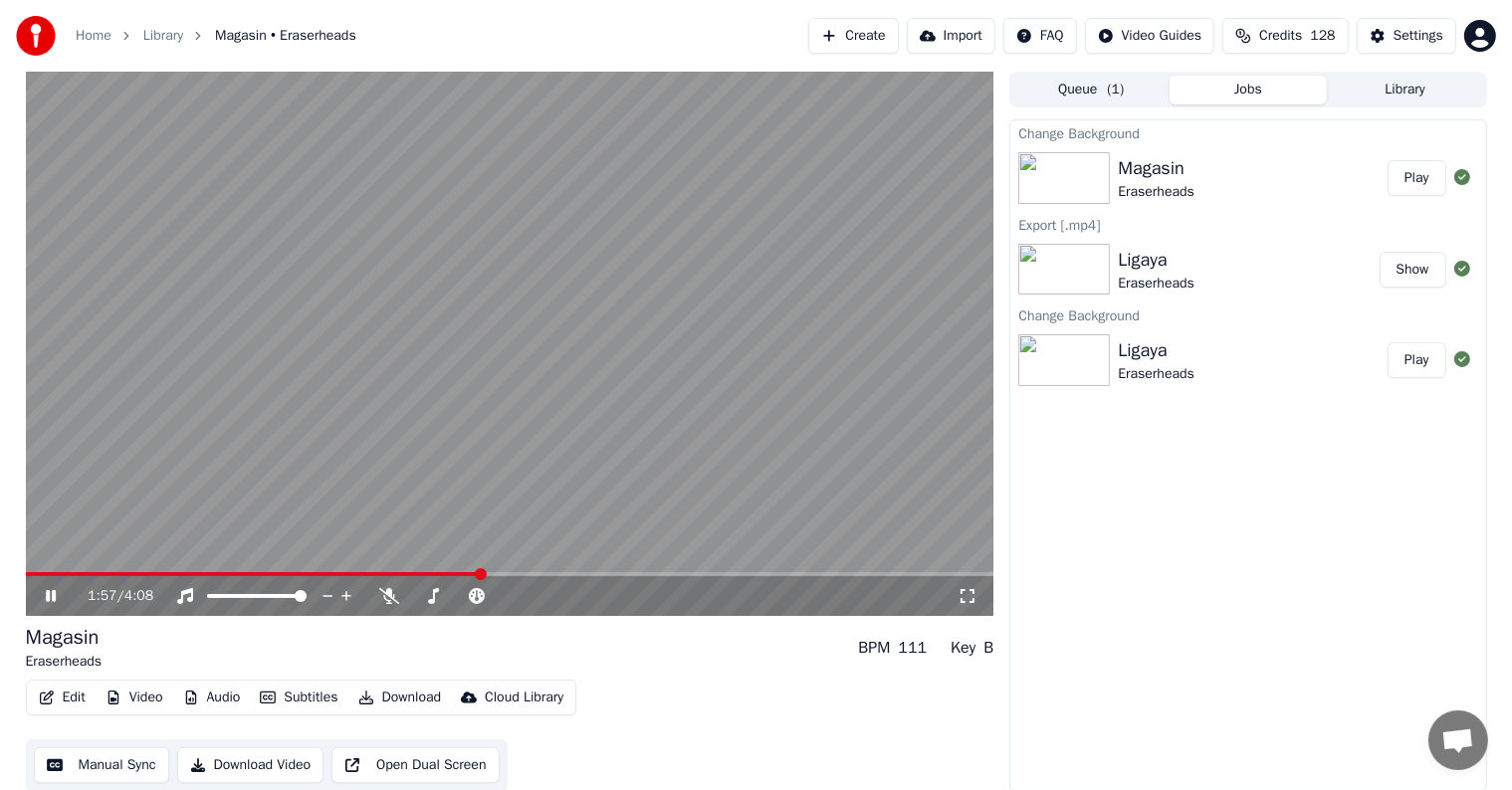 click at bounding box center [510, 574] 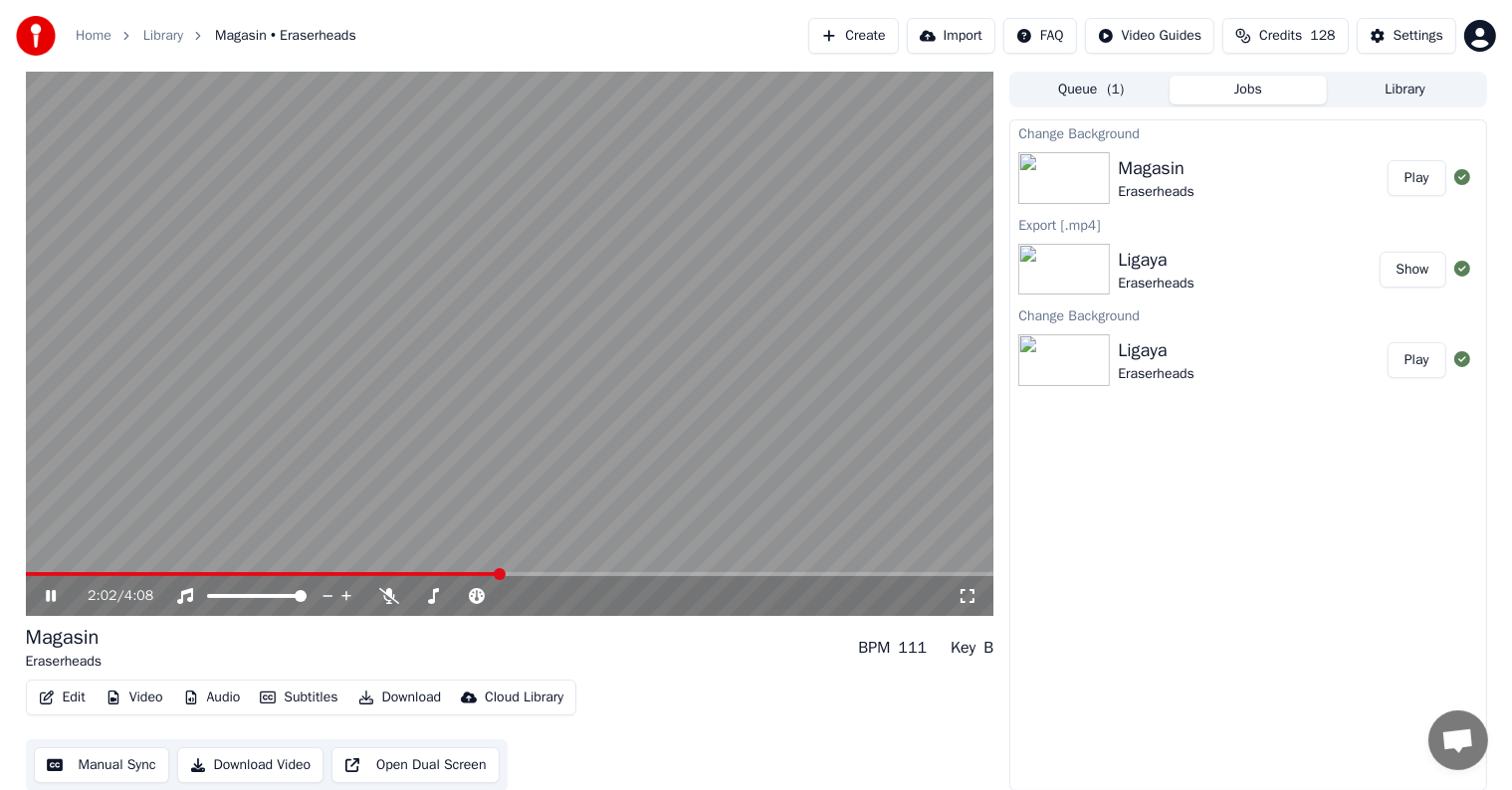 click at bounding box center (510, 574) 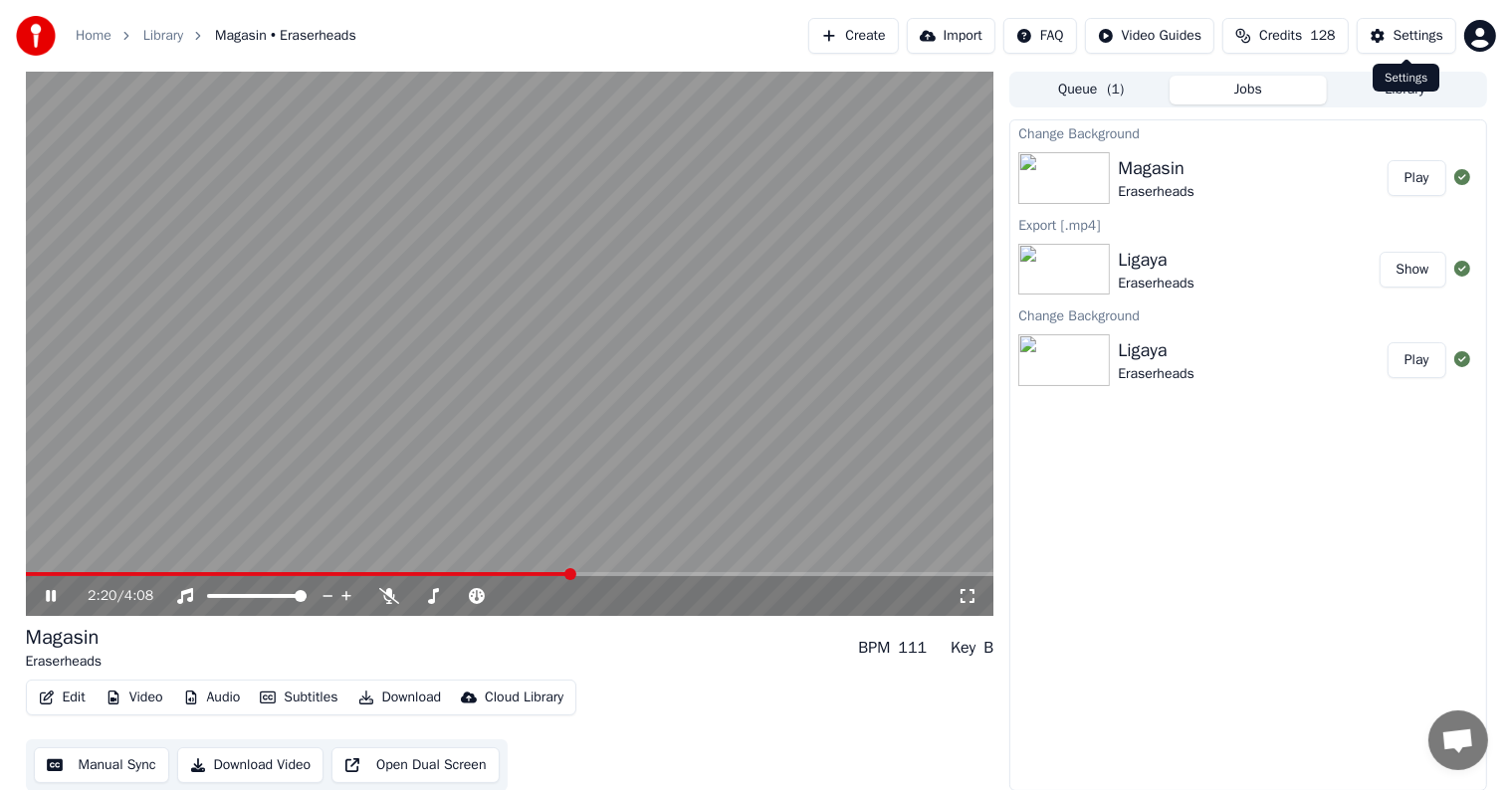 click on "Settings" at bounding box center (1418, 36) 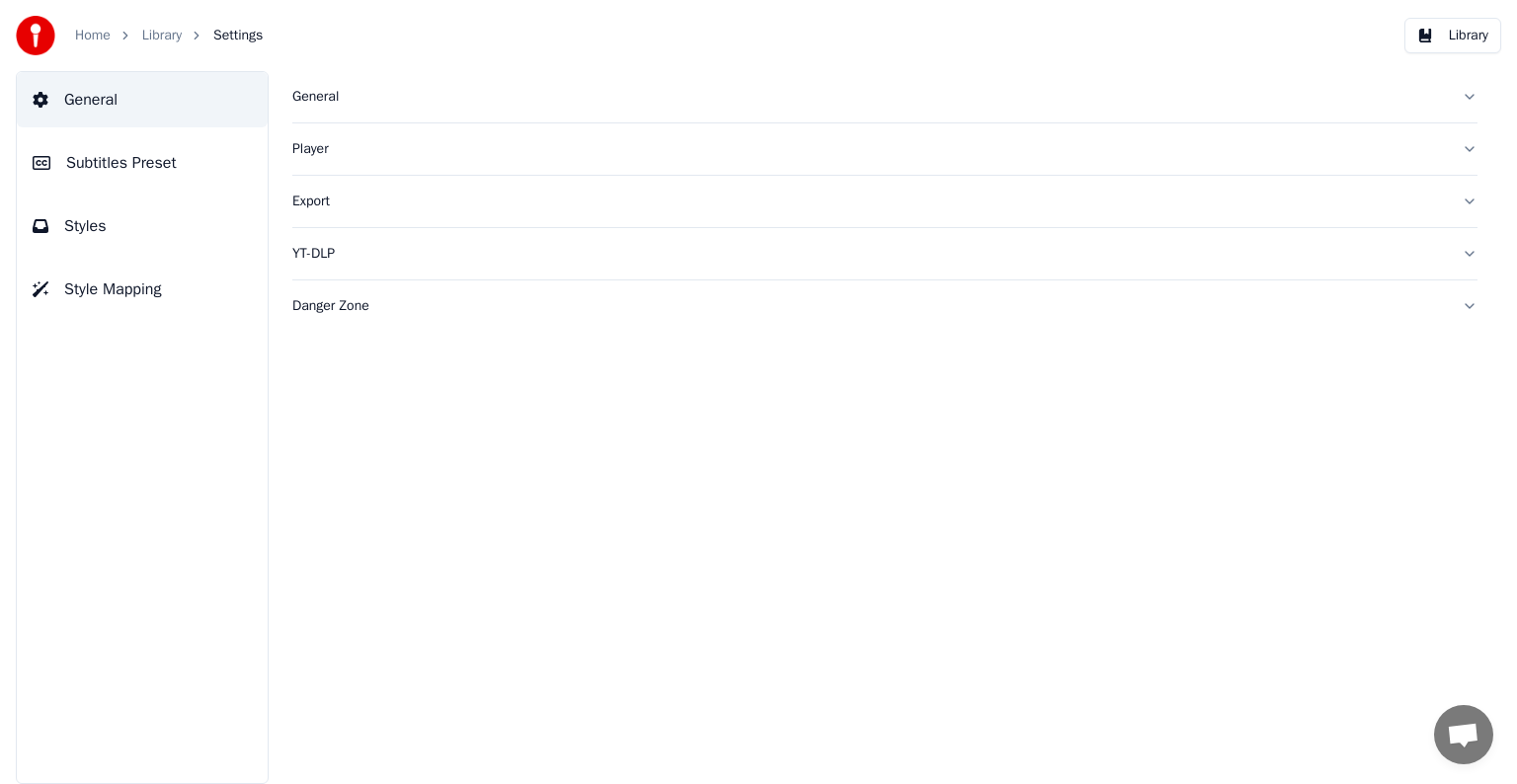 click on "Subtitles Preset" at bounding box center (142, 163) 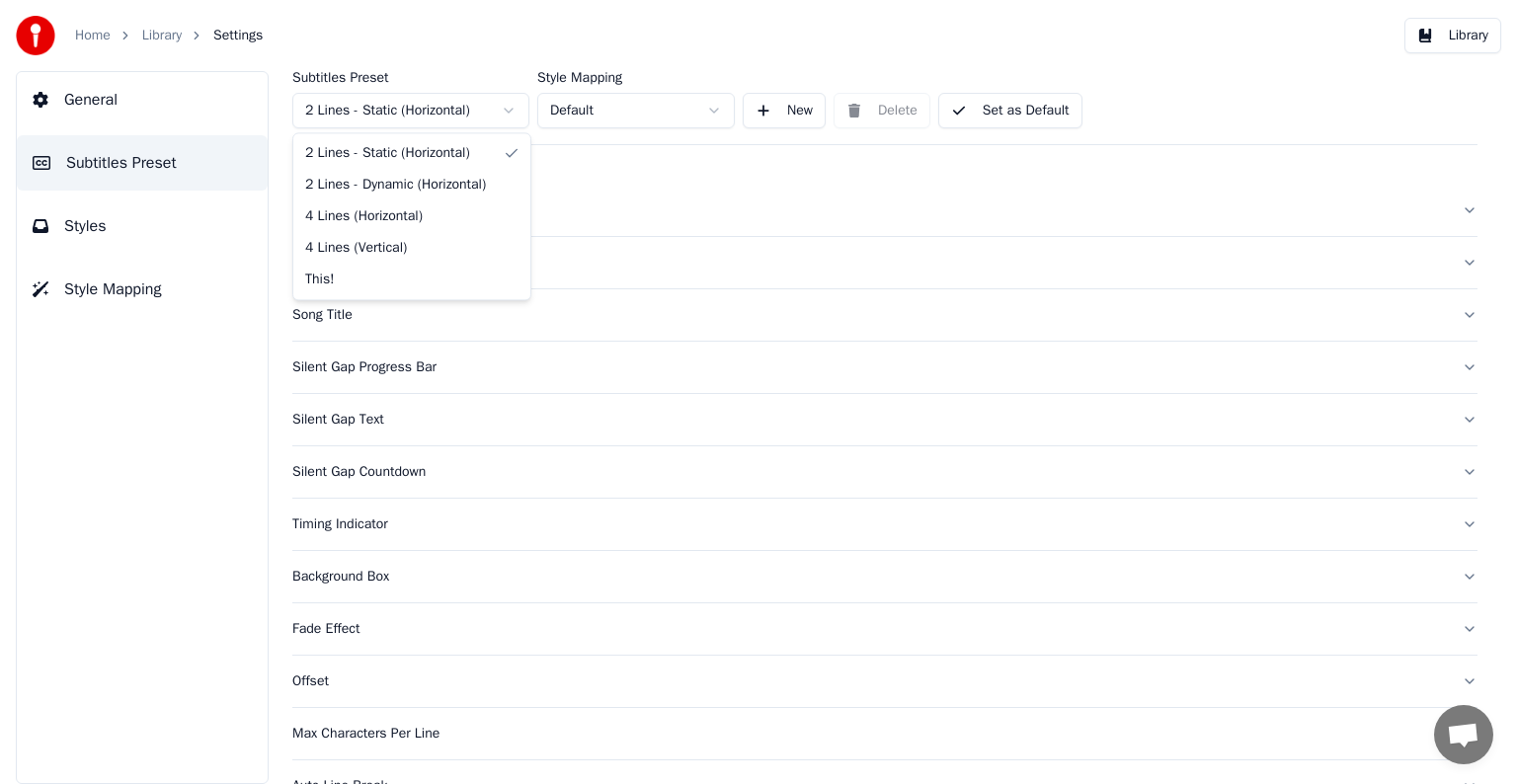 click on "Home Library Settings Library General Subtitles Preset Styles Style Mapping Subtitles Preset 2 Lines - Static (Horizontal) Style Mapping Default New Delete Set as Default General Layout Song Title Silent Gap Progress Bar Silent Gap Text Silent Gap Countdown Timing Indicator Background Box Fade Effect Offset Max Characters Per Line Auto Line Break Advanced Settings Chat Adam from Youka Desktop More channels Continue on Email Offline. Please reload the page. No messages can be received or sent for now. Youka Desktop Hello! How can I help you?  Sunday, 20 July Hi! I'ts me again. The lyrics are not appearing. Even editing to add lyrics again, it's not appearing. I already spent 22 credits for this please check 7/20/2025 Monday, 21 July Adam Hey, credits should refunded automatically in case of failure, please let me check 7/21/2025 yeah but credits are used again in adding the lyrics in the song that supposed to be good in the first place 7/21/2025 Read Adam I added 22 more credits to your account. 7/21/2025" at bounding box center [758, 392] 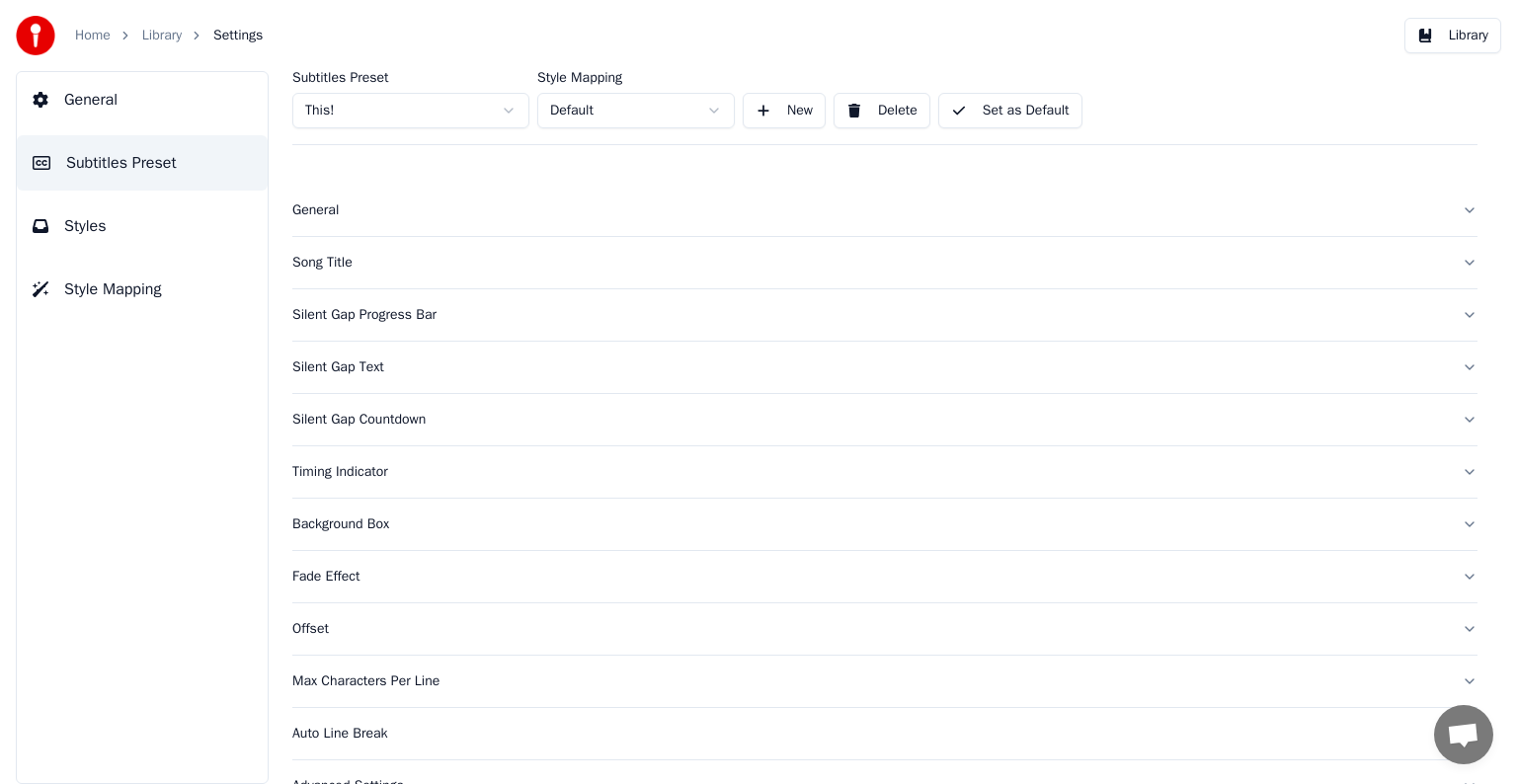 click on "Silent Gap Progress Bar" at bounding box center [869, 315] 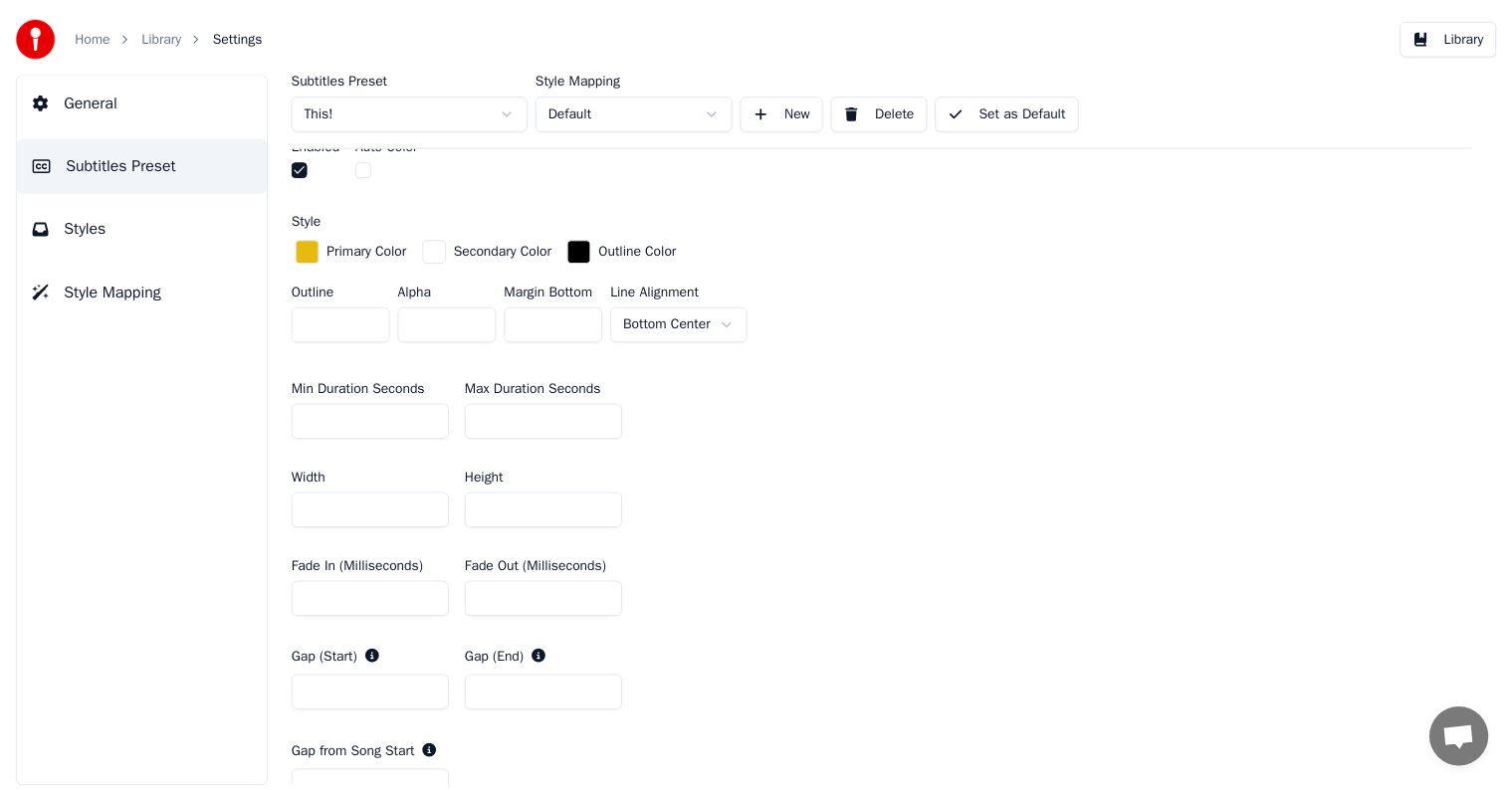 scroll, scrollTop: 696, scrollLeft: 0, axis: vertical 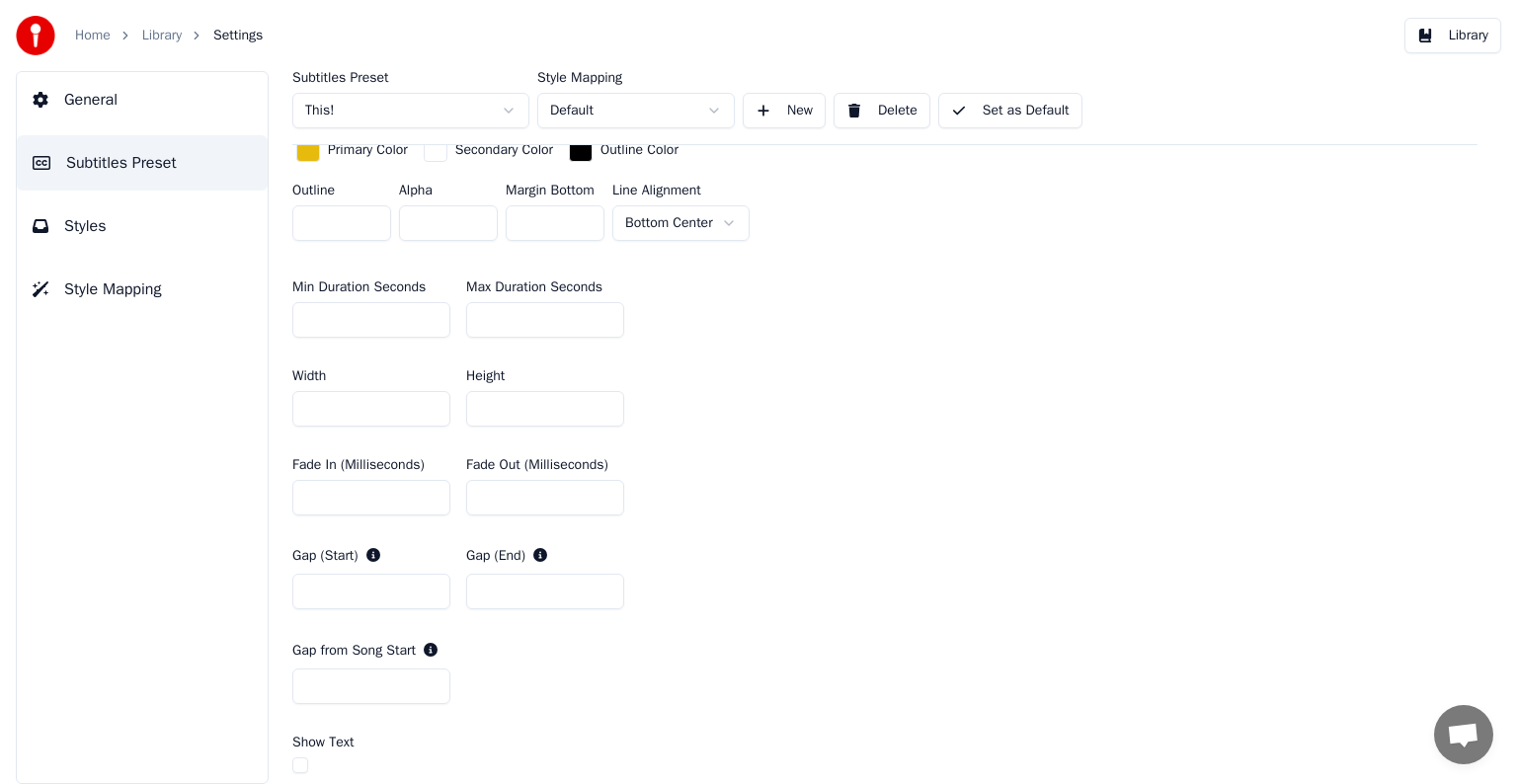 click on "*" at bounding box center [371, 320] 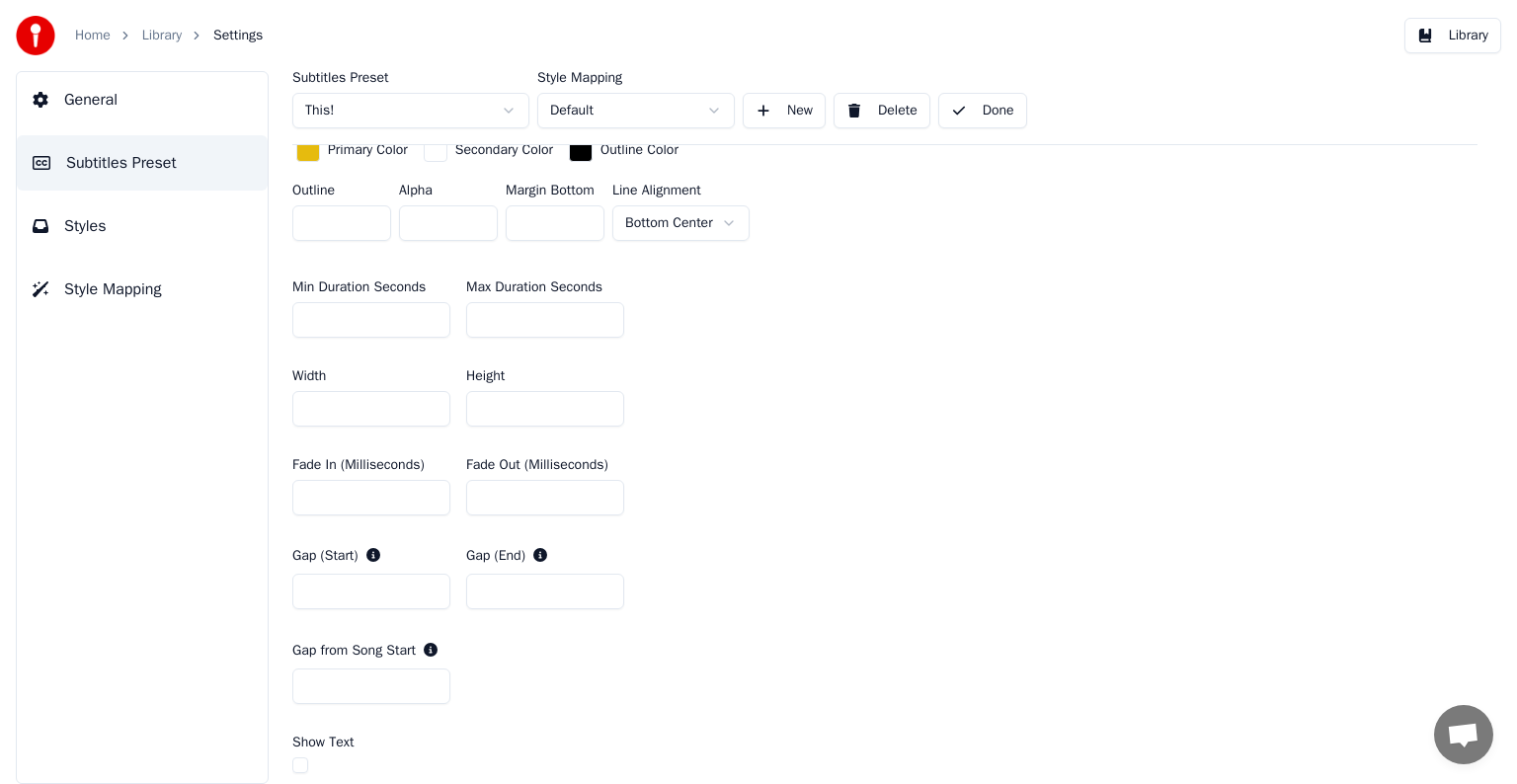 click on "Library" at bounding box center [162, 36] 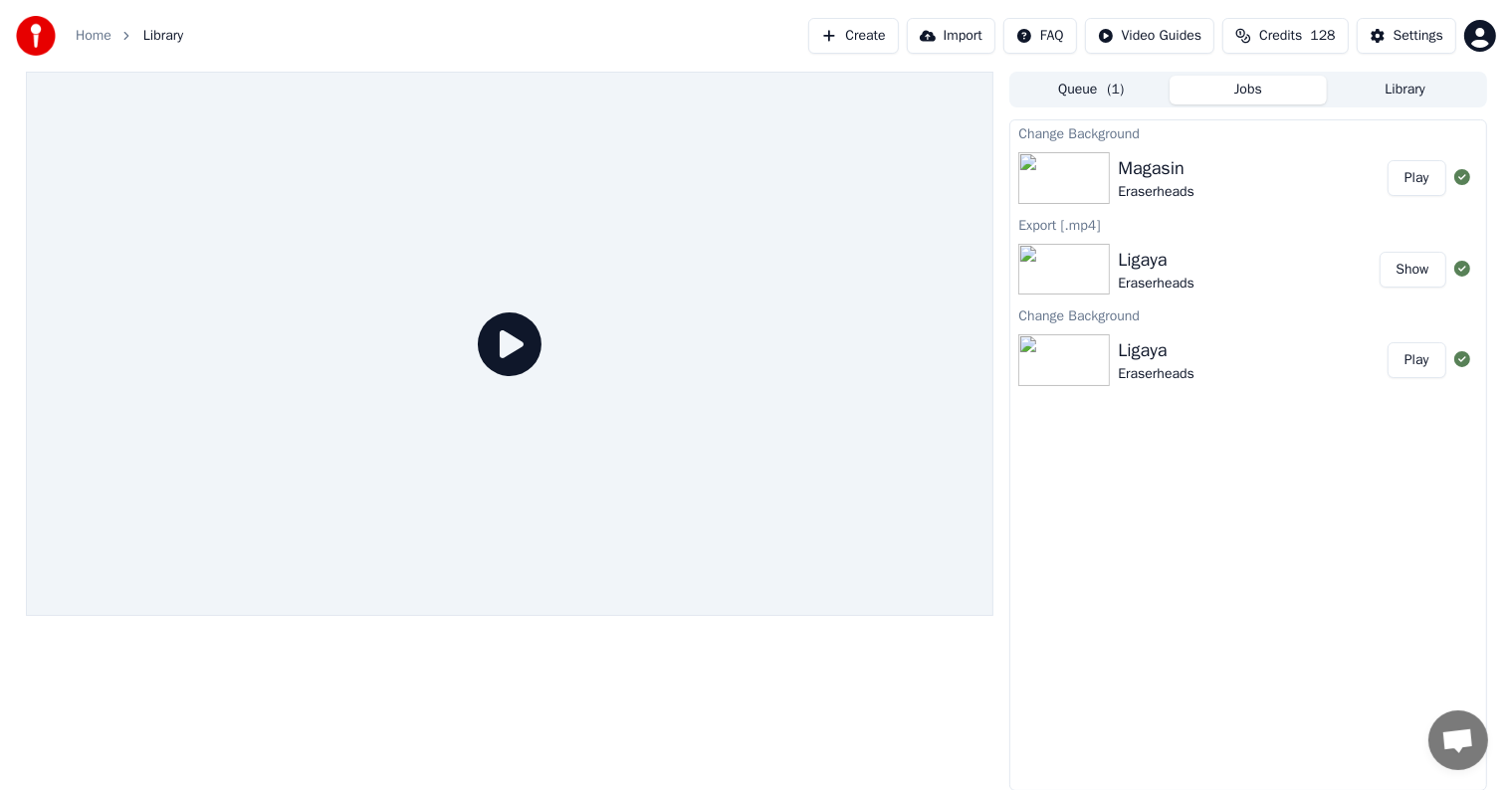 click on "Play" at bounding box center (1416, 178) 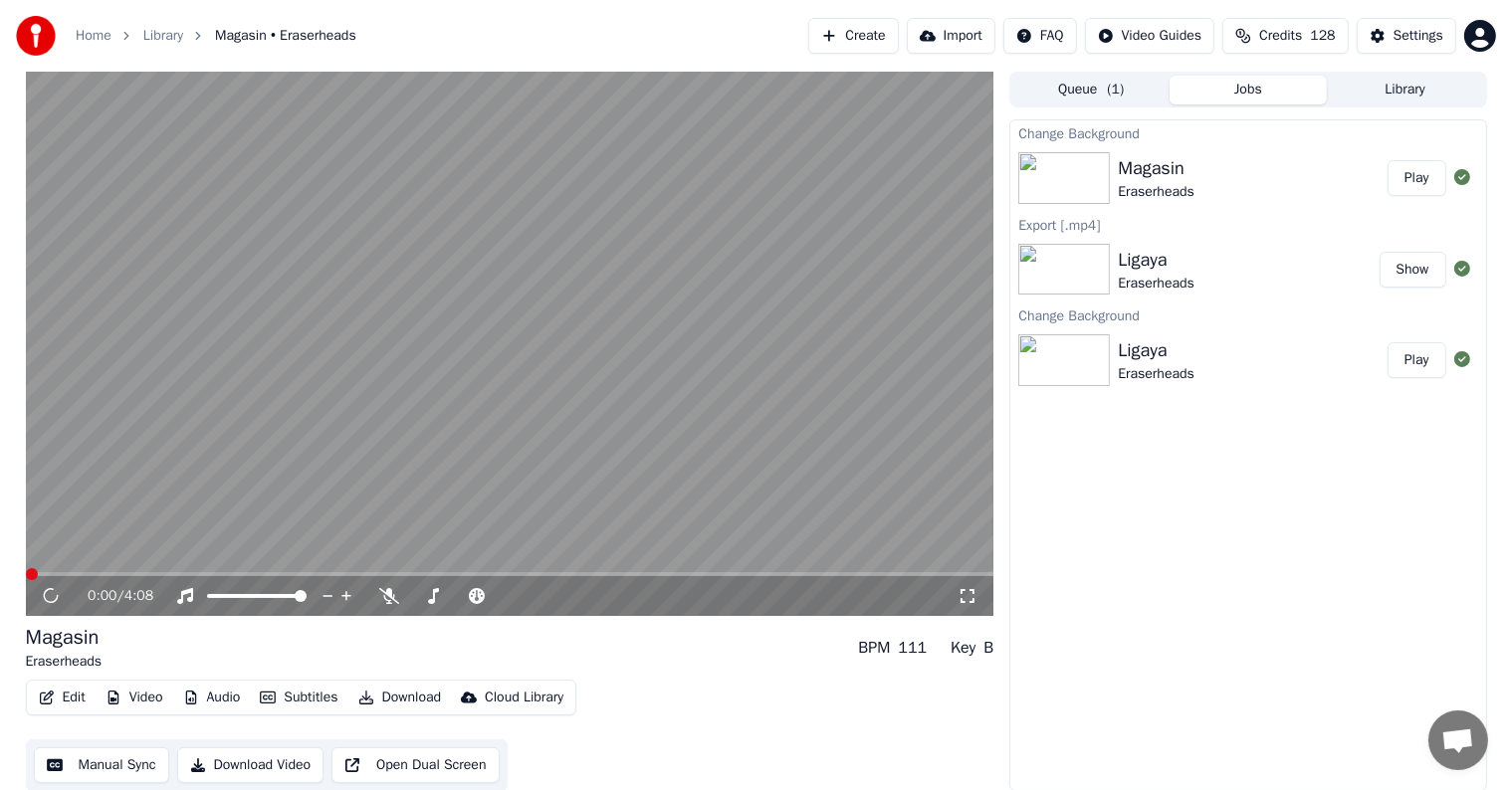 click on "Download" at bounding box center (400, 697) 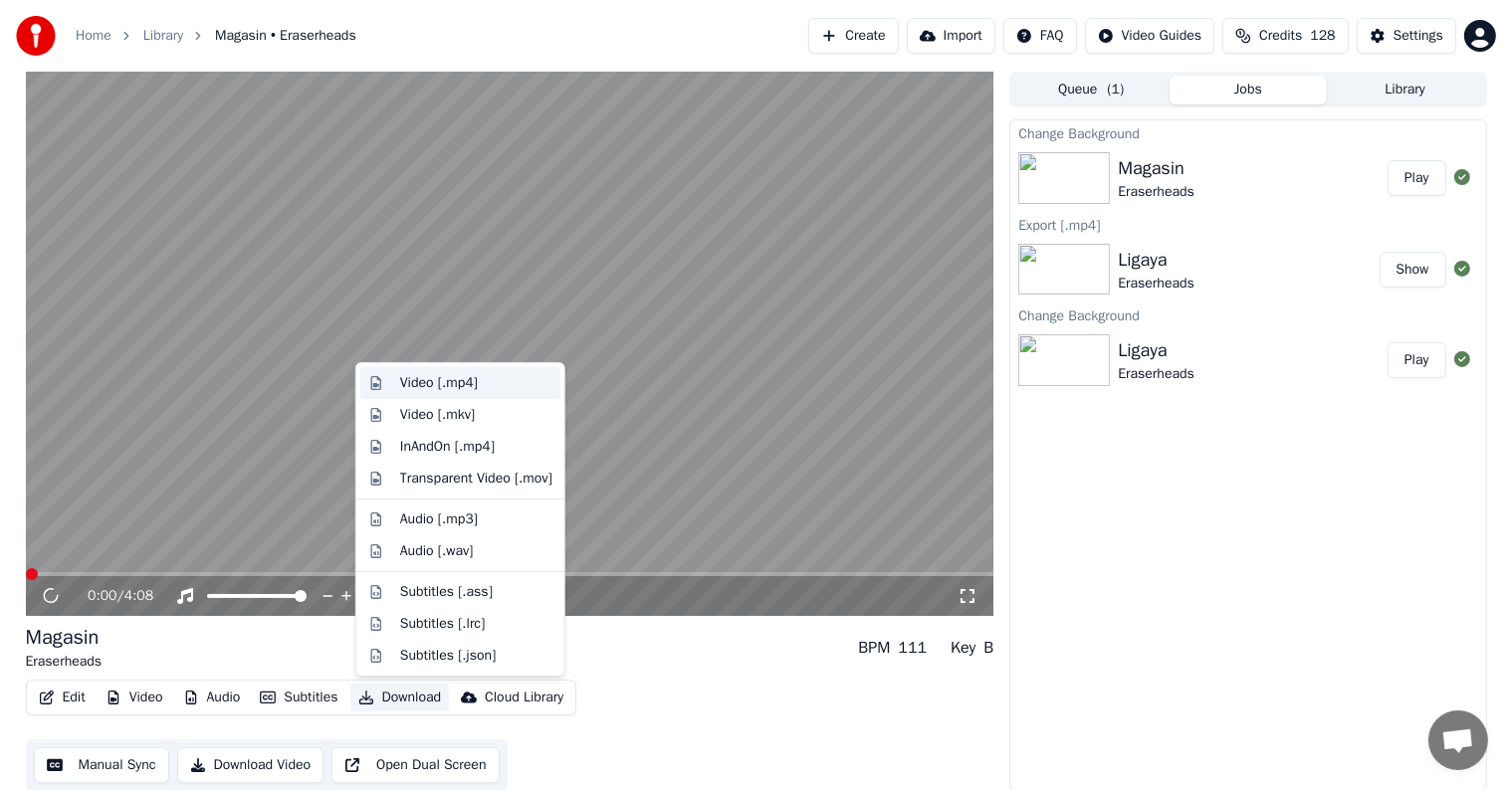 click on "Video [.mp4]" at bounding box center [460, 383] 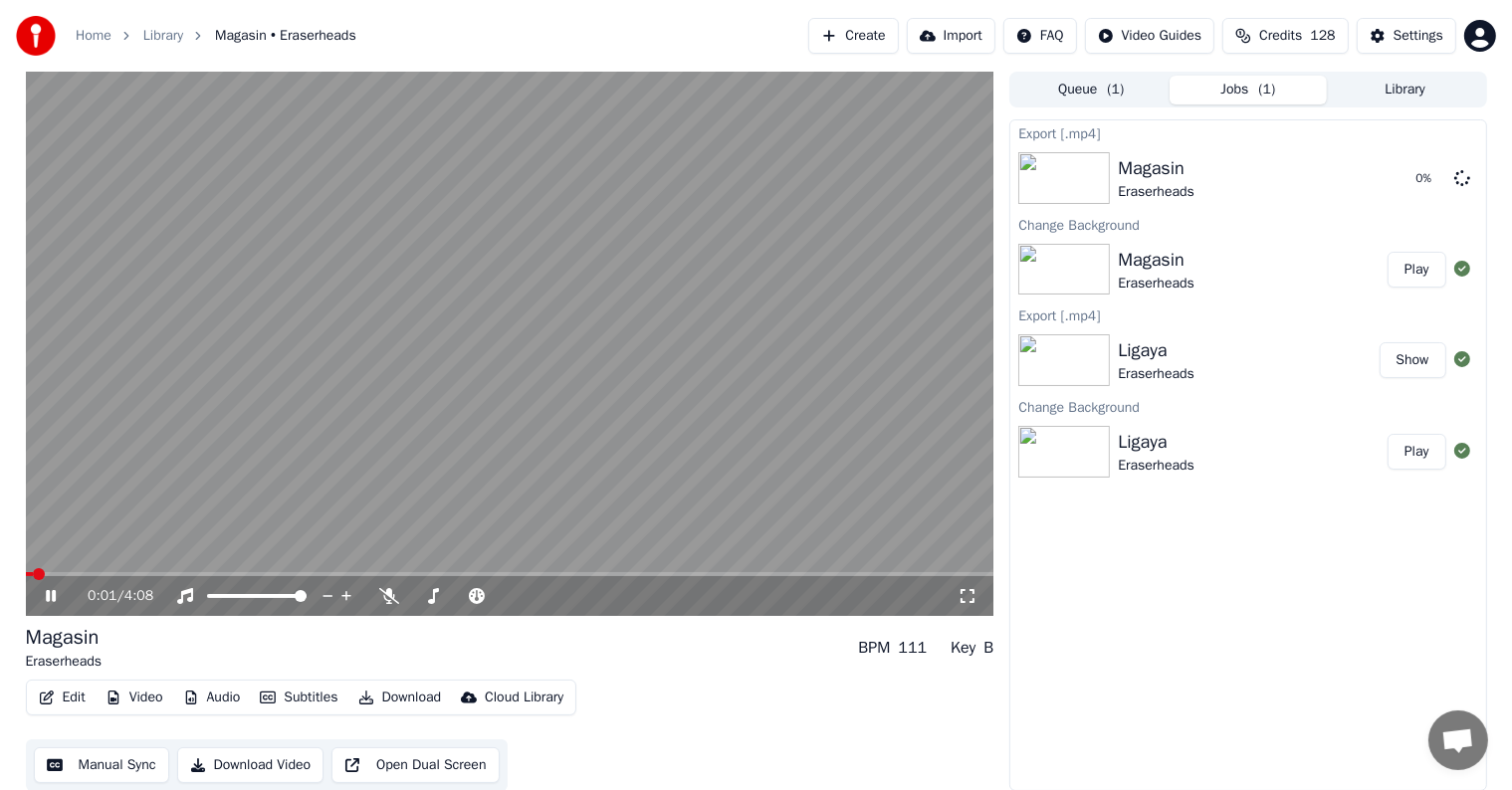 click 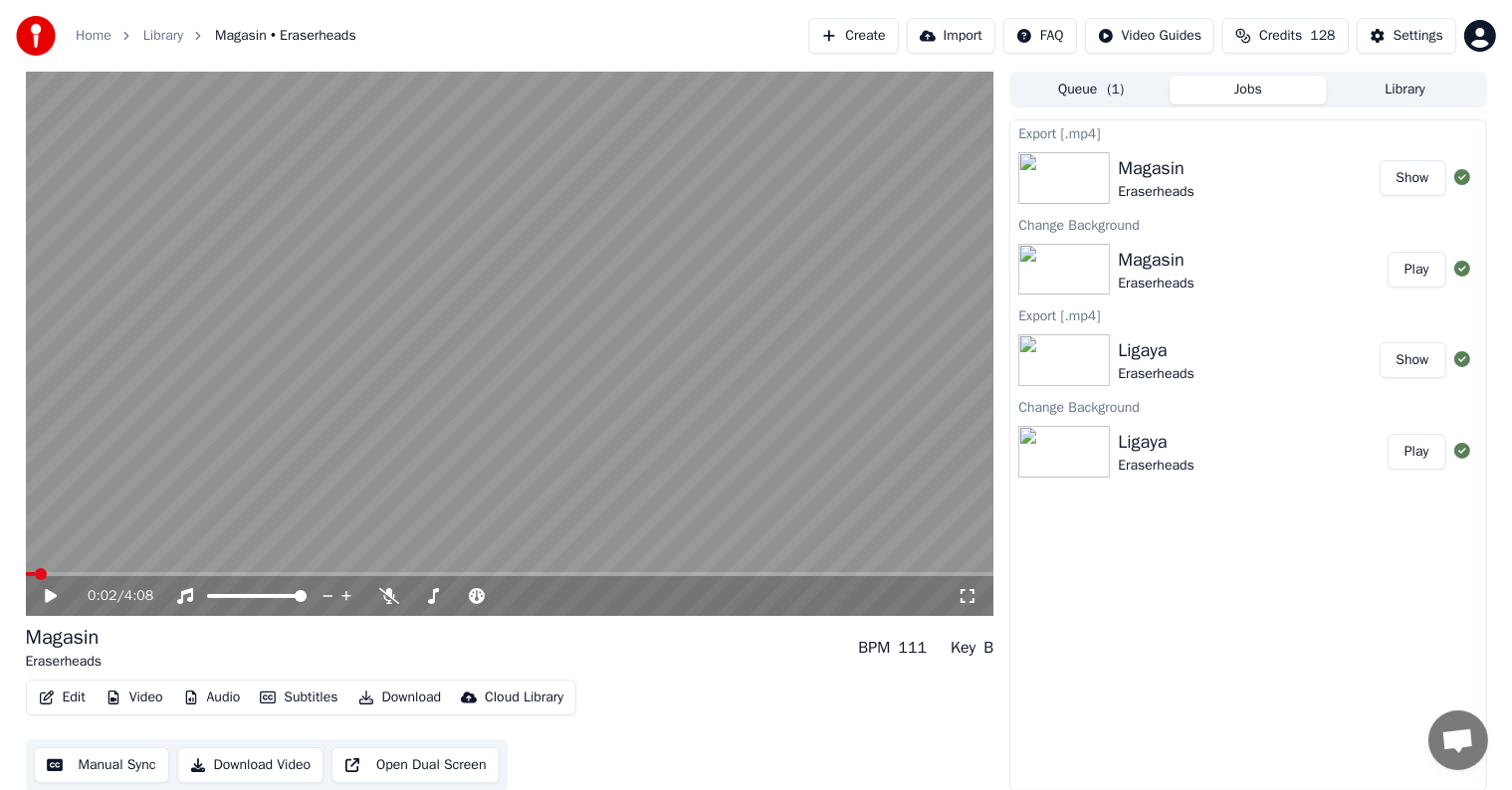 click on "Play" at bounding box center (1416, 452) 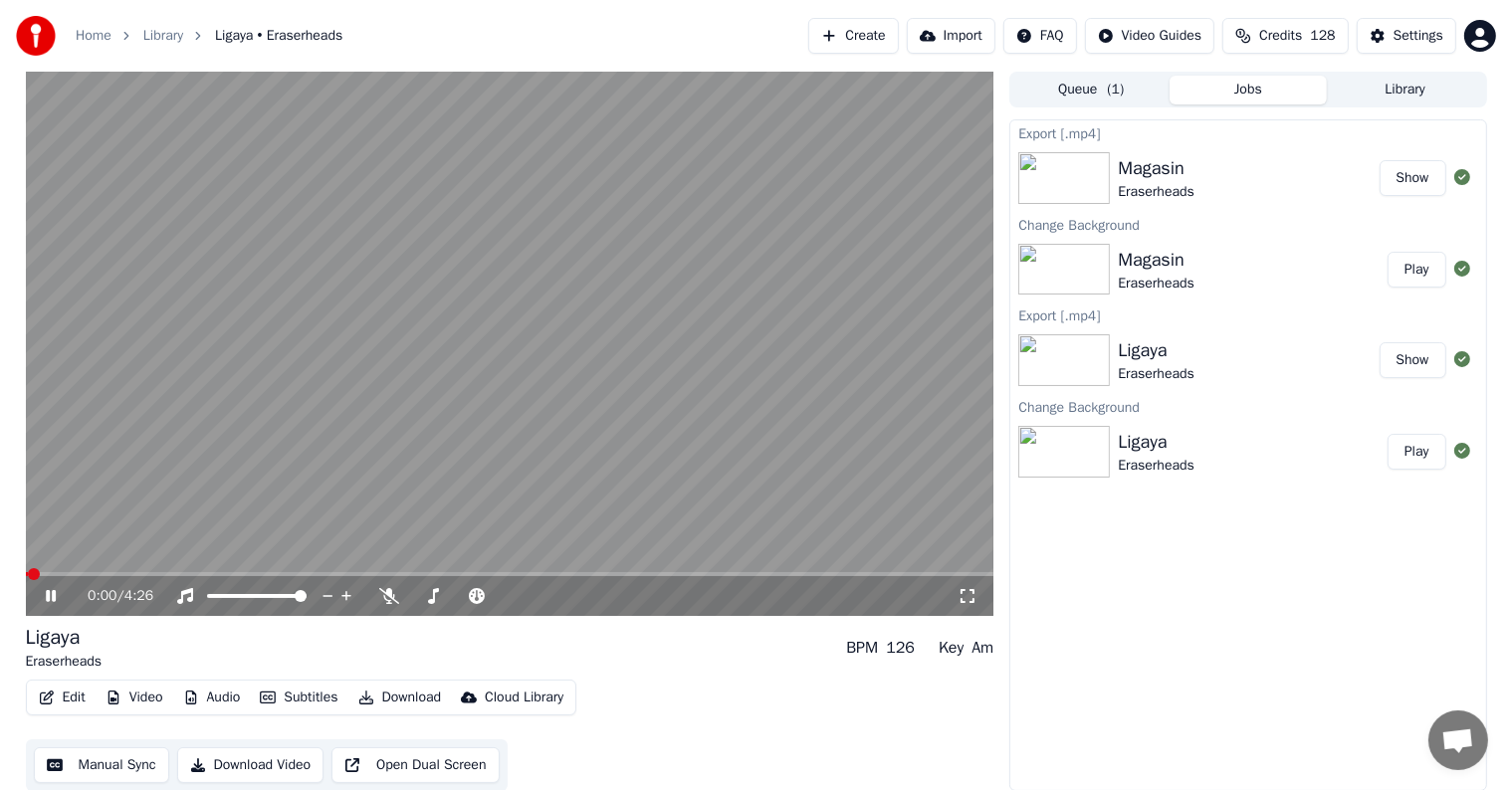 click 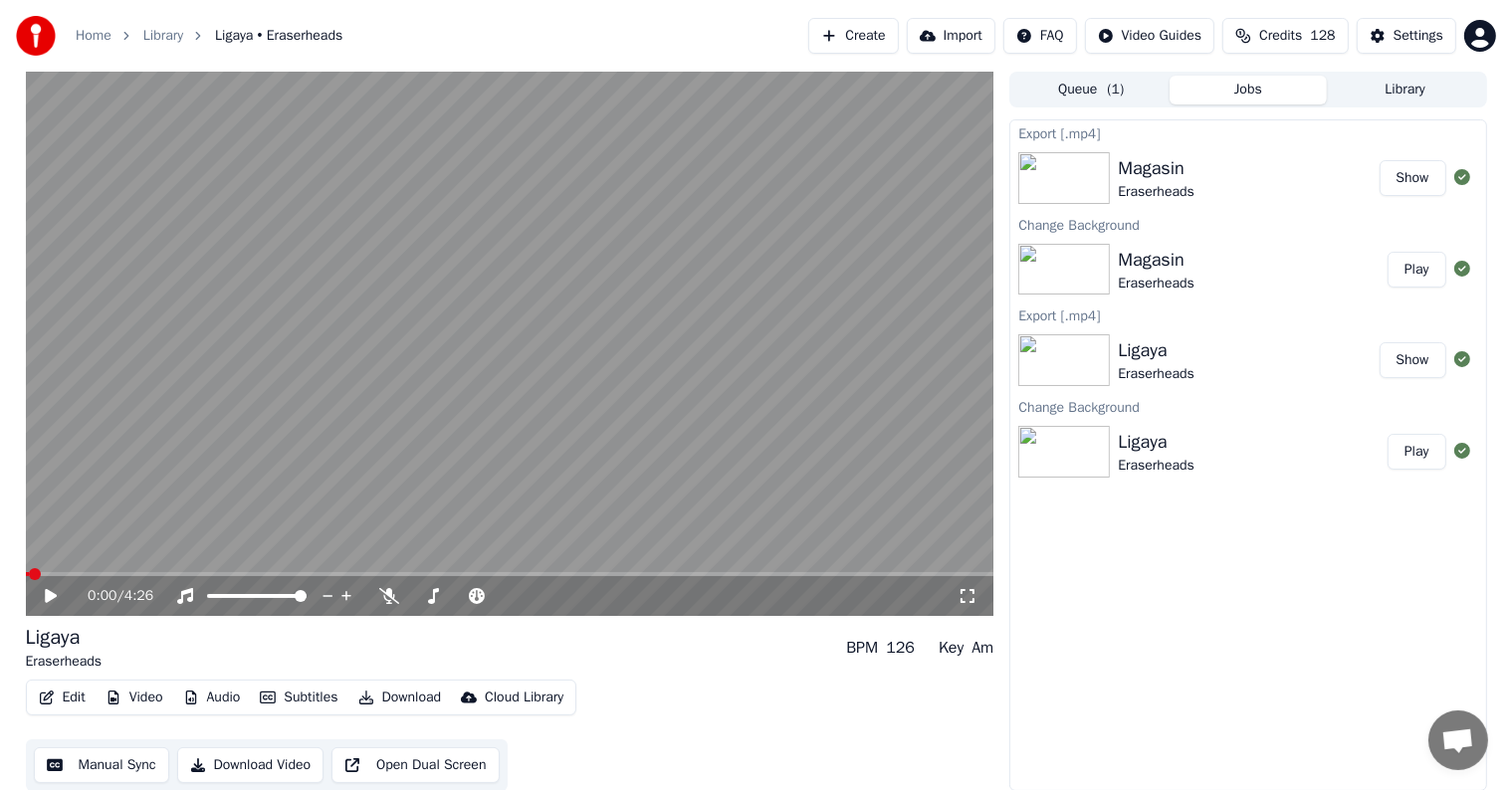 click on "Manual Sync" at bounding box center [102, 765] 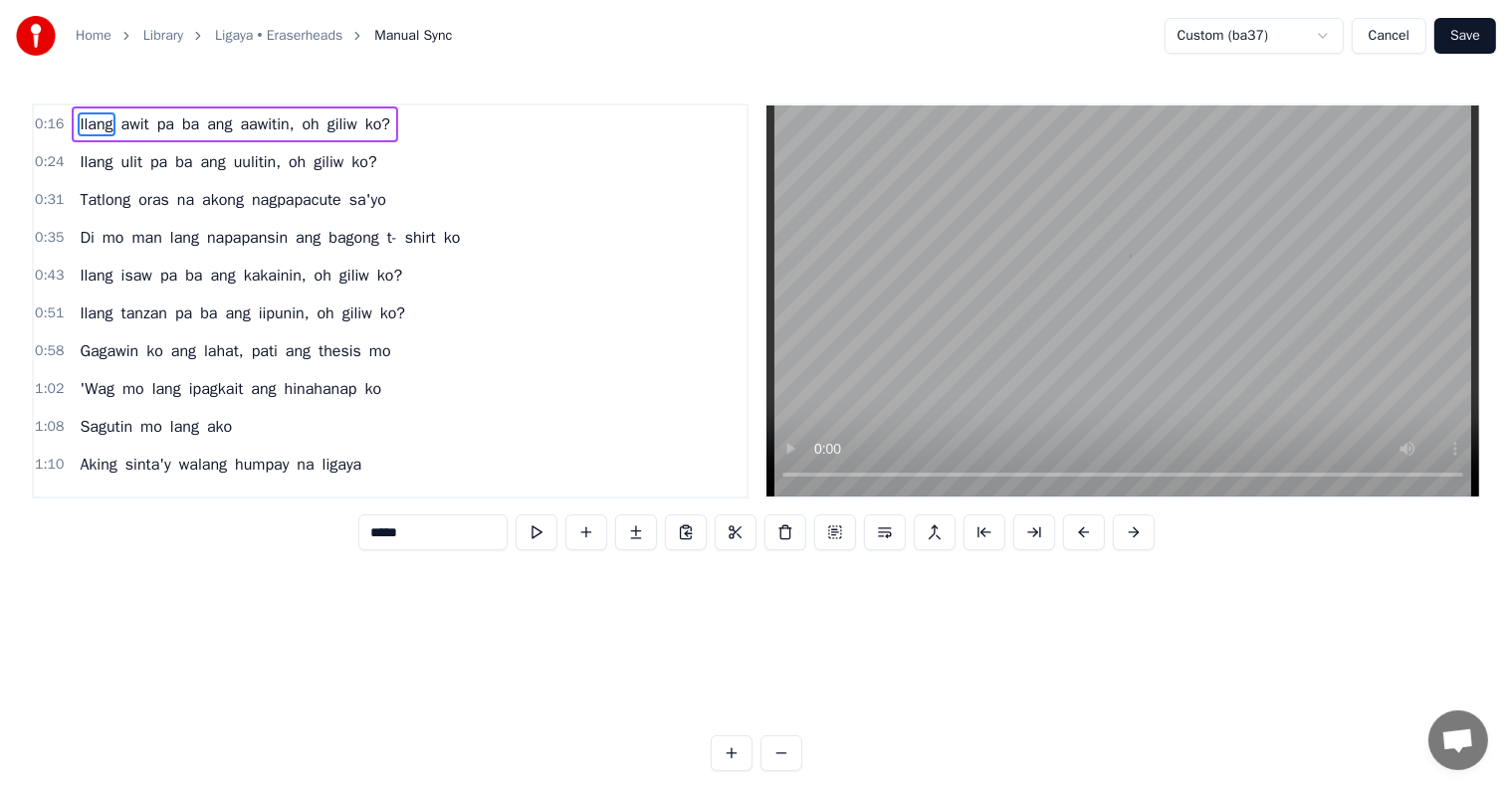 scroll, scrollTop: 0, scrollLeft: 4416, axis: horizontal 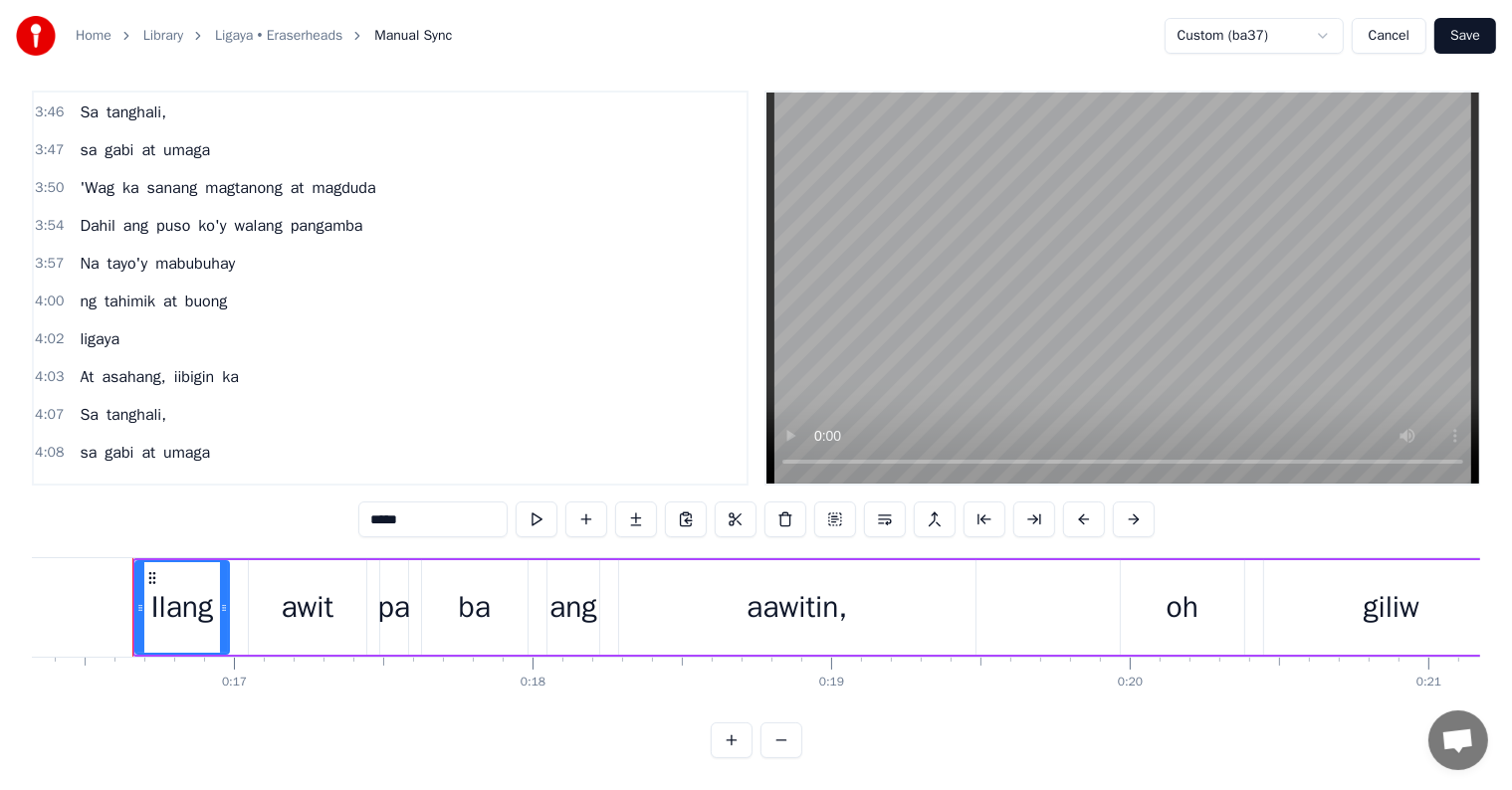 click on "4:00 ng tahimik at buong" at bounding box center (390, 301) 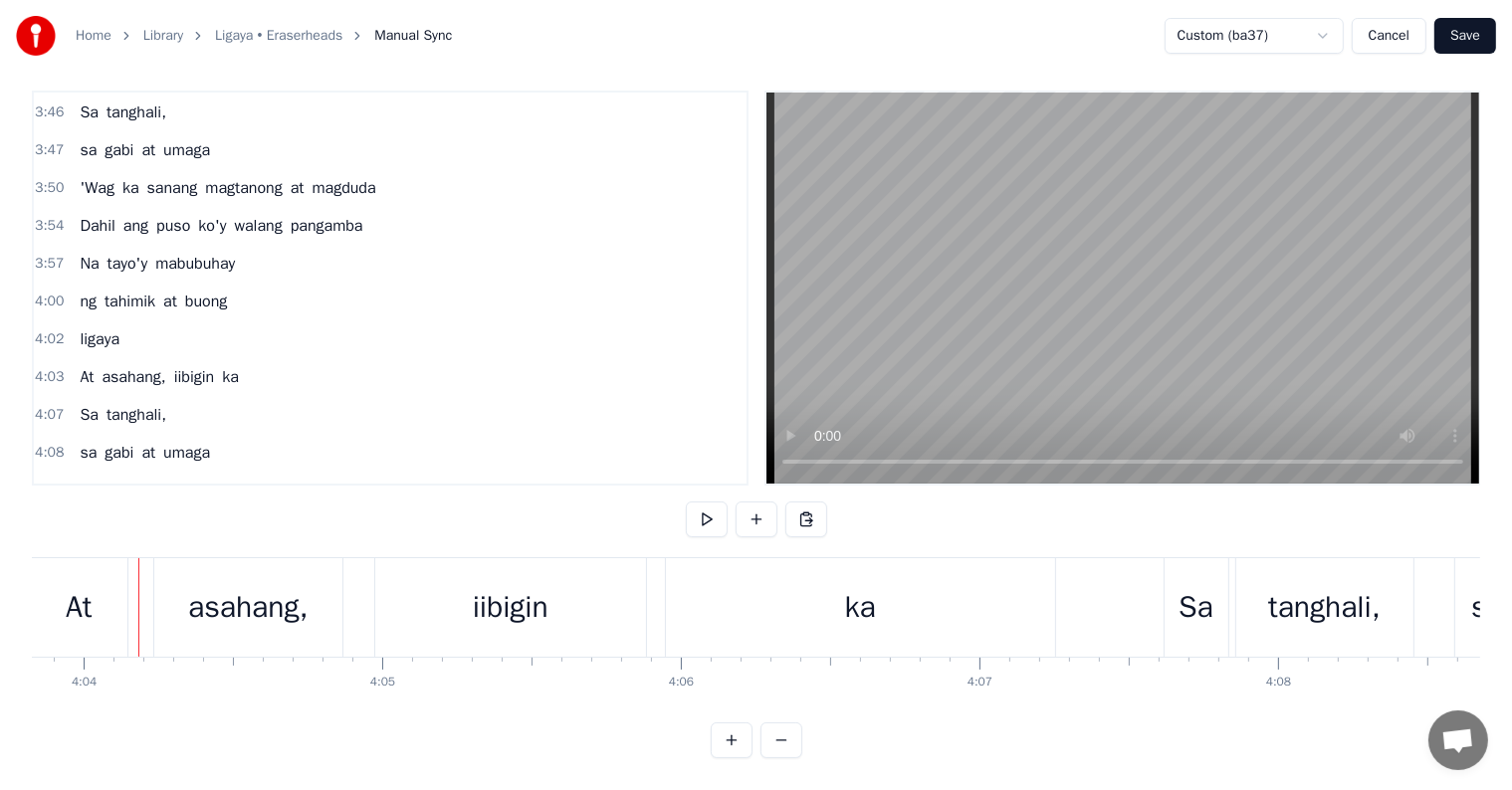 scroll, scrollTop: 0, scrollLeft: 72817, axis: horizontal 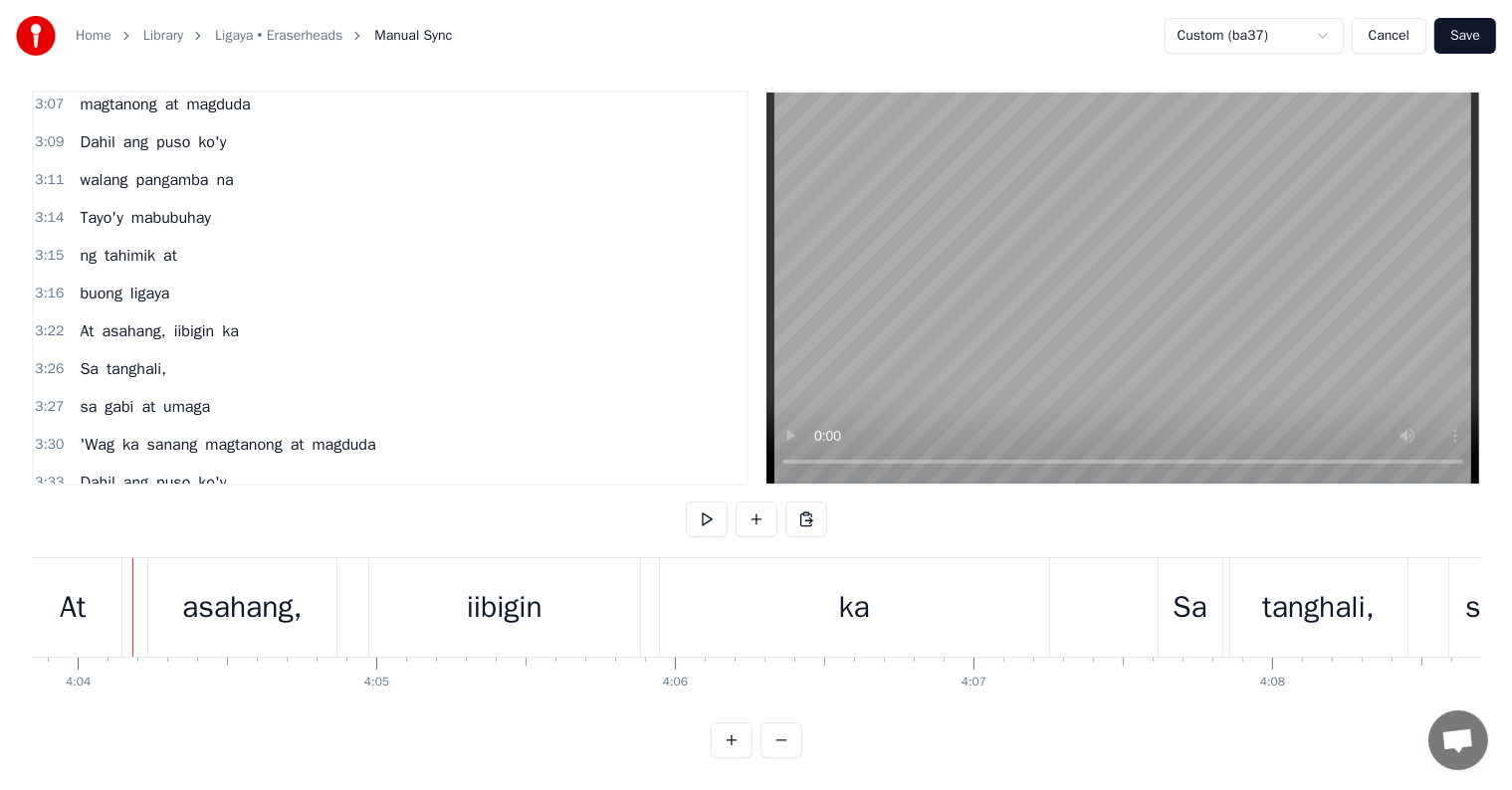 click on "Home Library Ligaya • Eraserheads Manual Sync Custom (ba37) Cancel Save 0:16 Ilang awit pa ba ang aawitin, oh giliw ko? 0:24 Ilang ulit pa ba ang uulitin, oh giliw ko? 0:31 Tatlong oras na akong nagpapacute sa'yo 0:35 Di mo man lang napapansin ang bagong t- shirt ko 0:43 Ilang isaw pa ba ang kakainin, oh giliw ko? 0:51 Ilang tanzan pa ba ang iipunin, oh giliw ko? 0:58 Gagawin ko ang lahat, pati ang thesis mo 1:02 'Wag mo lang ipagkait ang hinahanap ko 1:08 Sagutin mo lang ako 1:10 Aking sinta'y walang humpay na ligaya 1:14 At asahang, iibigin ka 1:18 Sa tanghali, sa 1:19 gabi at umaga 1:21 'Wag ka sanang magtanong at magduda 1:25 Dahil ang puso ko'y walang pangamba na 1:29 Tayo'y mabubuhay ng tahimik at buong ligaya 2:06 Ilang ahit pa ba 2:08 ang aahitin, oh giliw ko? 2:14 Ilang hirit pa ba ang hihiritin, oh giliw ko? 2:22 'Di naman ako manyakis tulad nang iba 2:26 Pinapangako ko sa'yo na igagalang ka 2:32 Sagutin mo lang ako 2:33 Aking sinta'y walang humpay na ligaya 2:38 At asahang, iibigin ka 2:41 Sa sa" at bounding box center (756, 372) 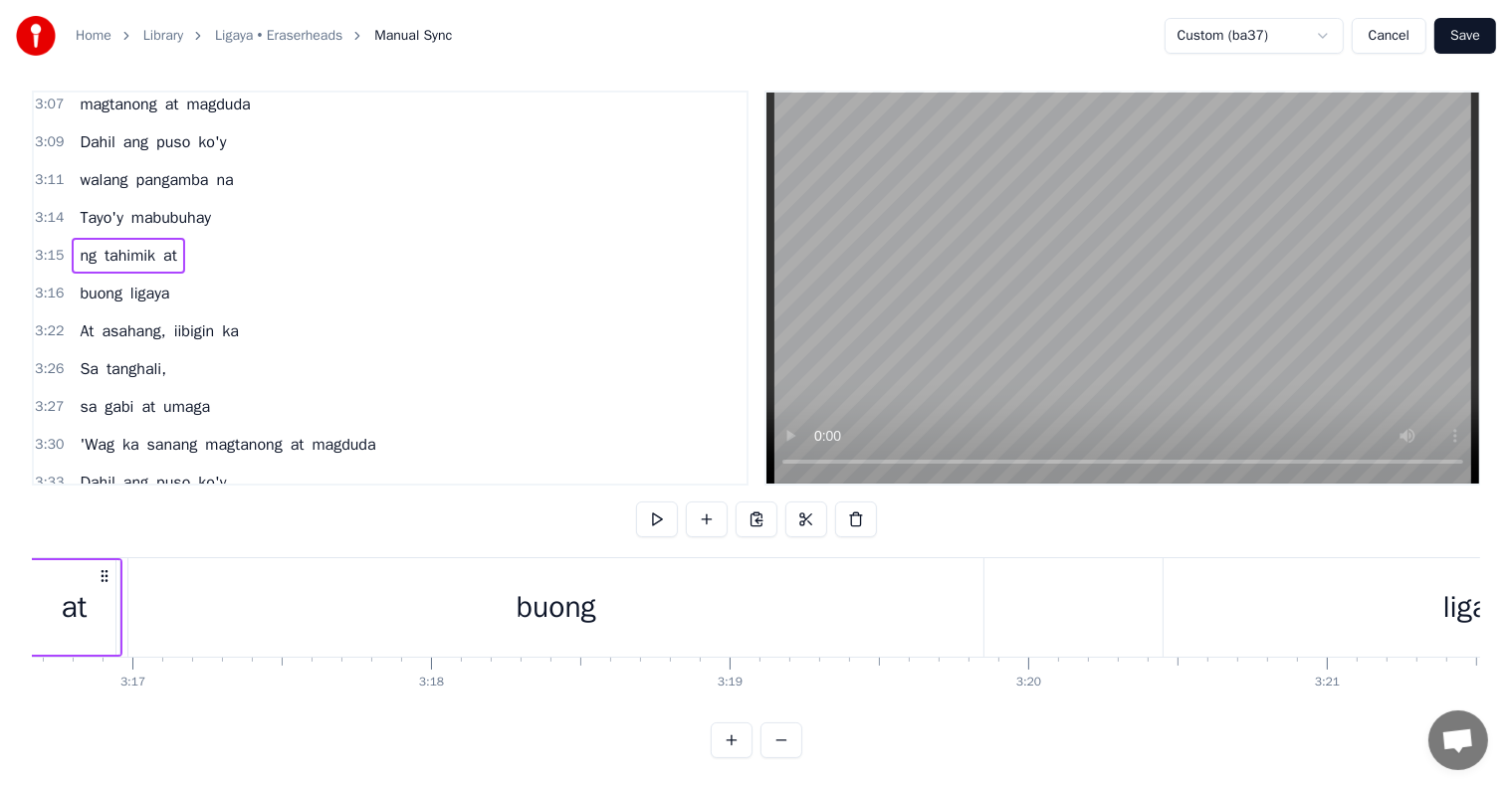 scroll, scrollTop: 0, scrollLeft: 58320, axis: horizontal 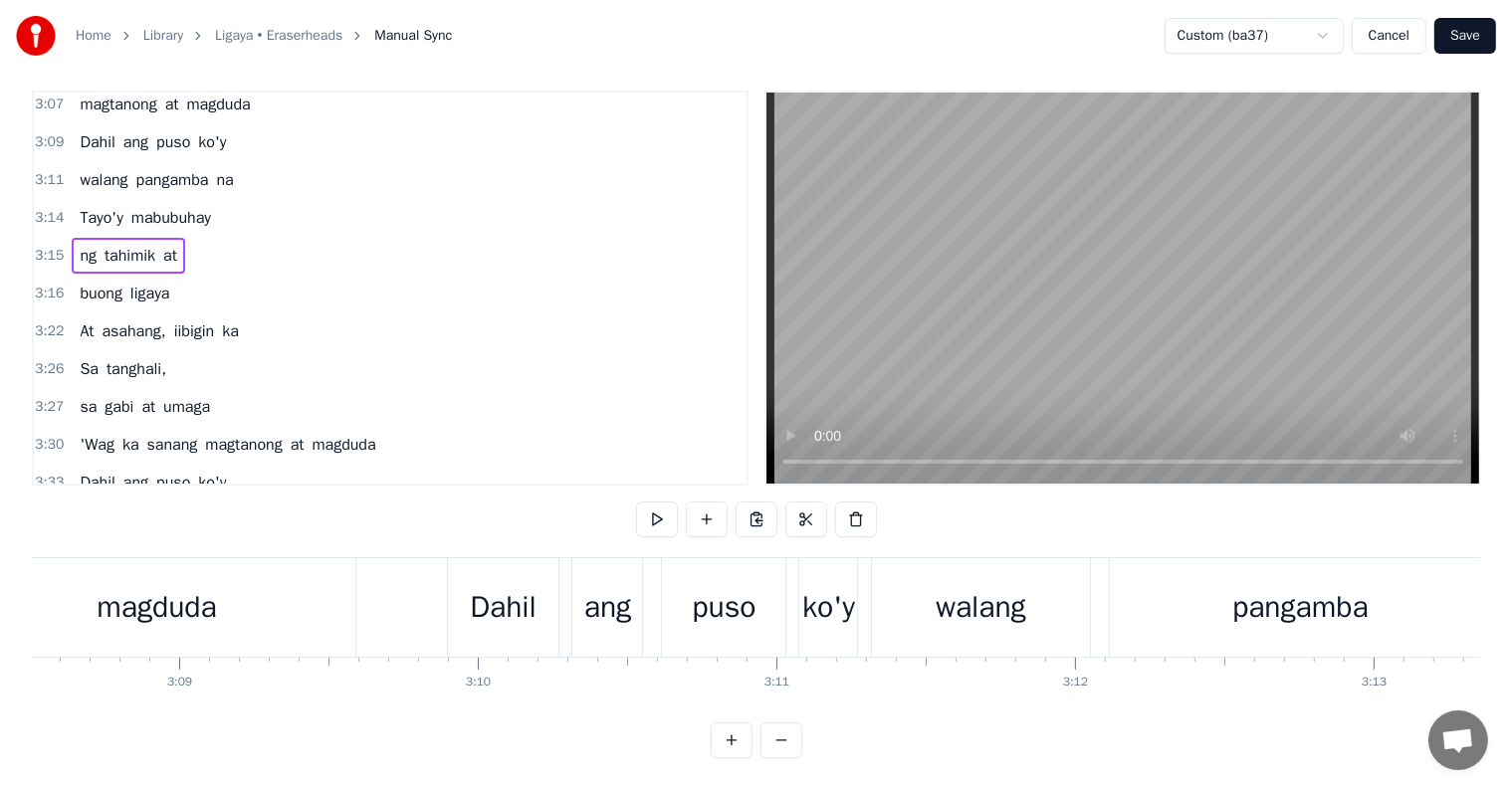 click at bounding box center [-16494, 607] 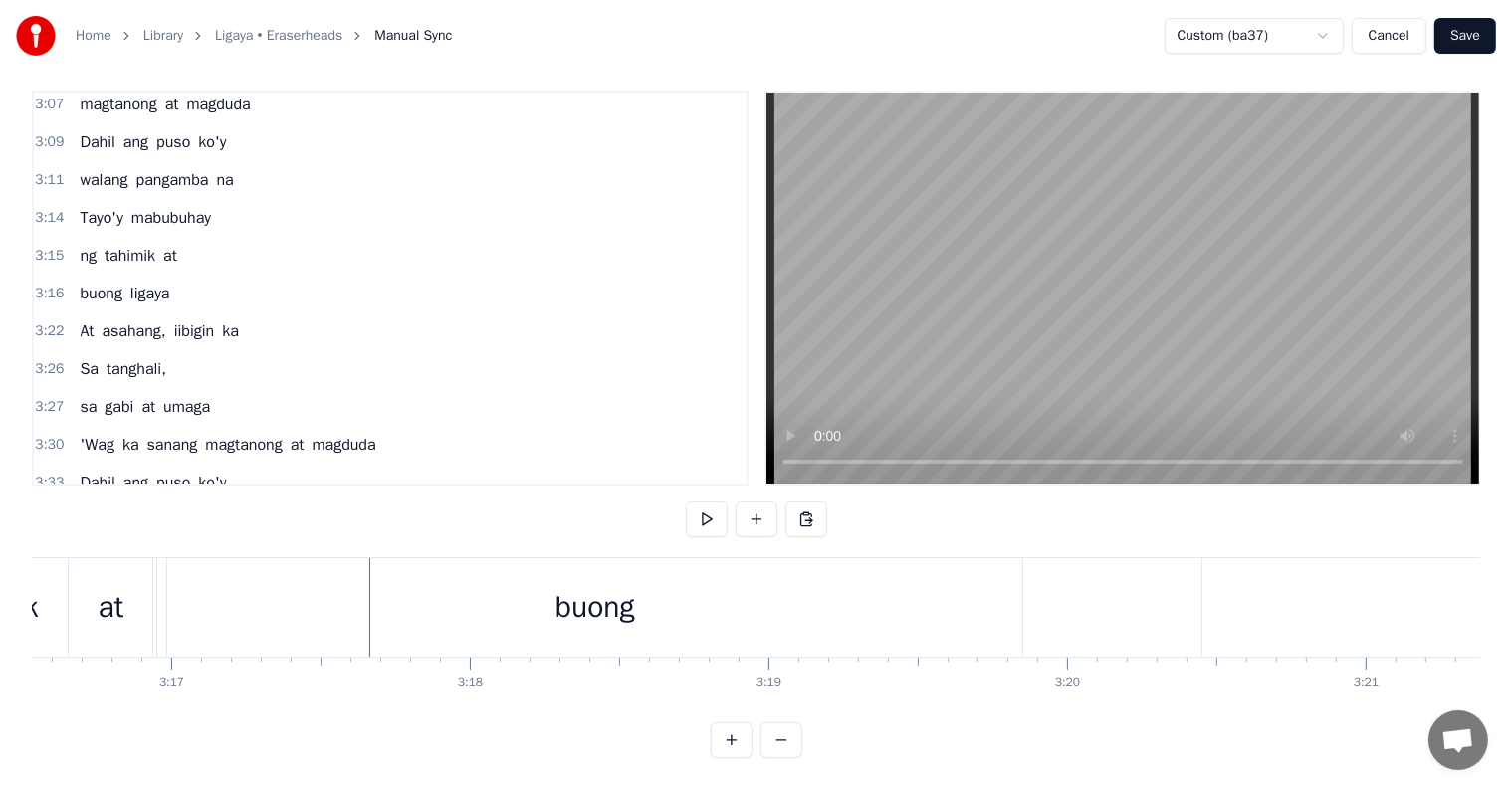 scroll, scrollTop: 0, scrollLeft: 58841, axis: horizontal 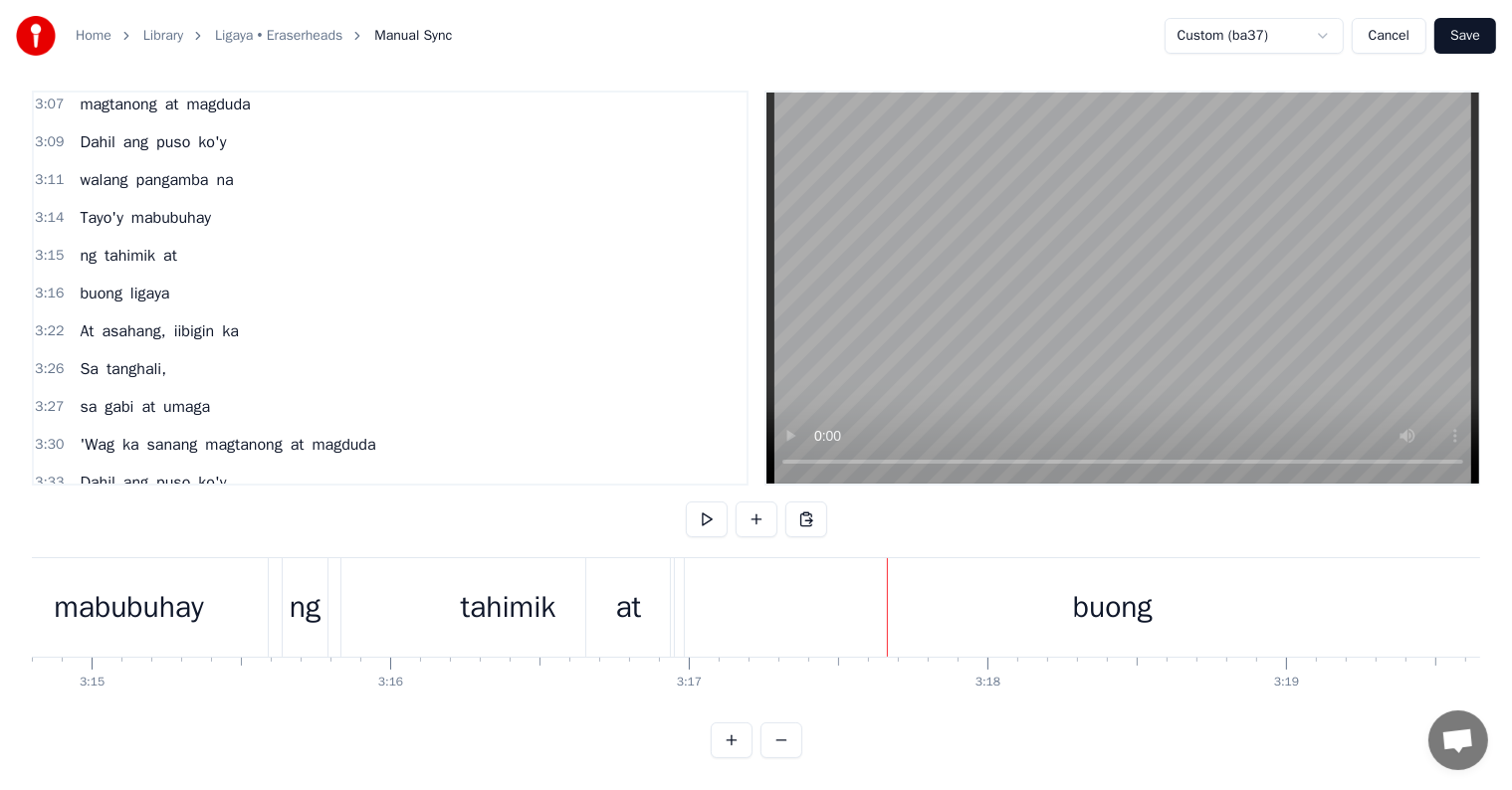 click on "ng  tahimik at" at bounding box center [481, 607] 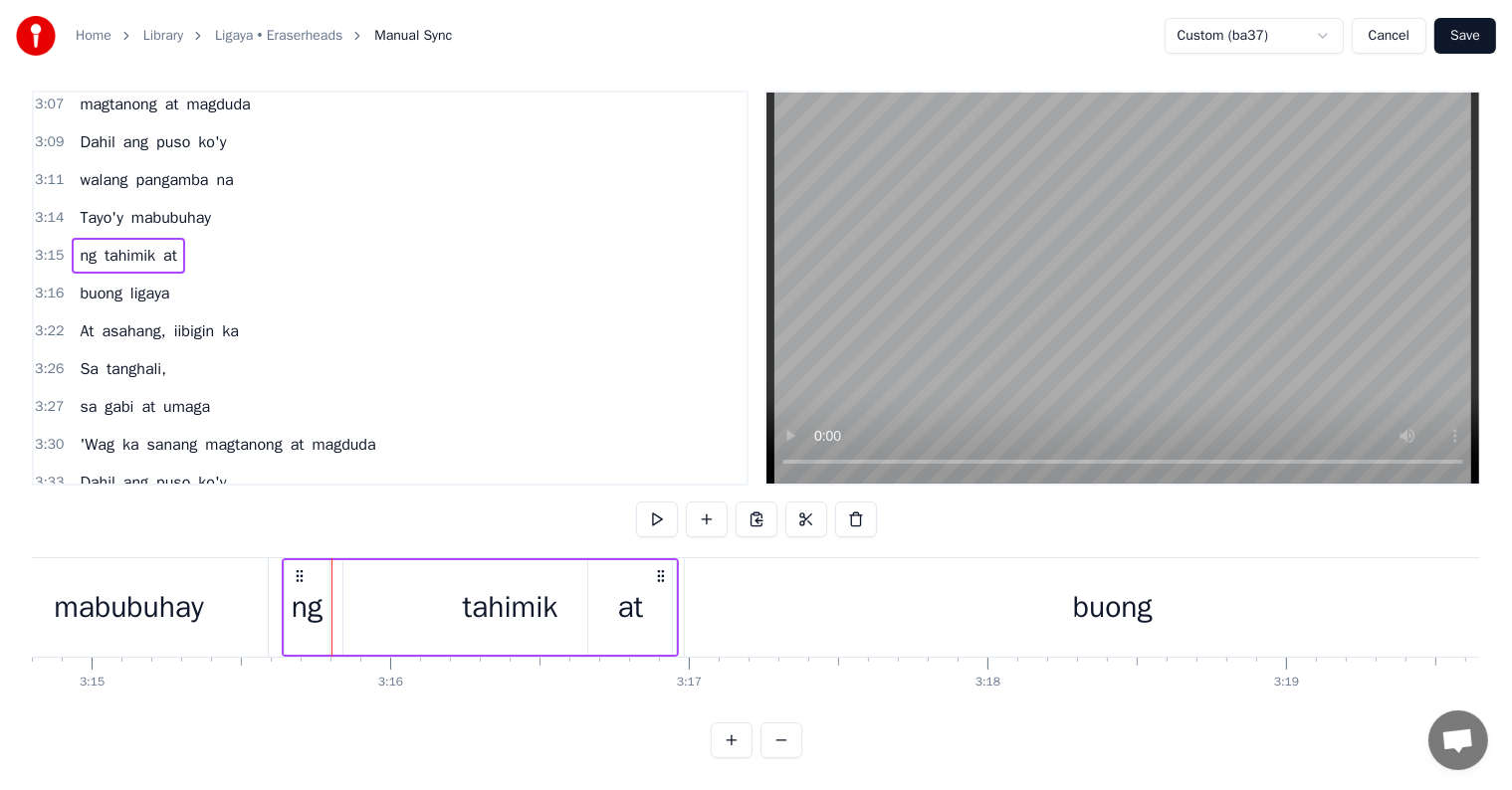 click on "ng  tahimik at" at bounding box center (481, 607) 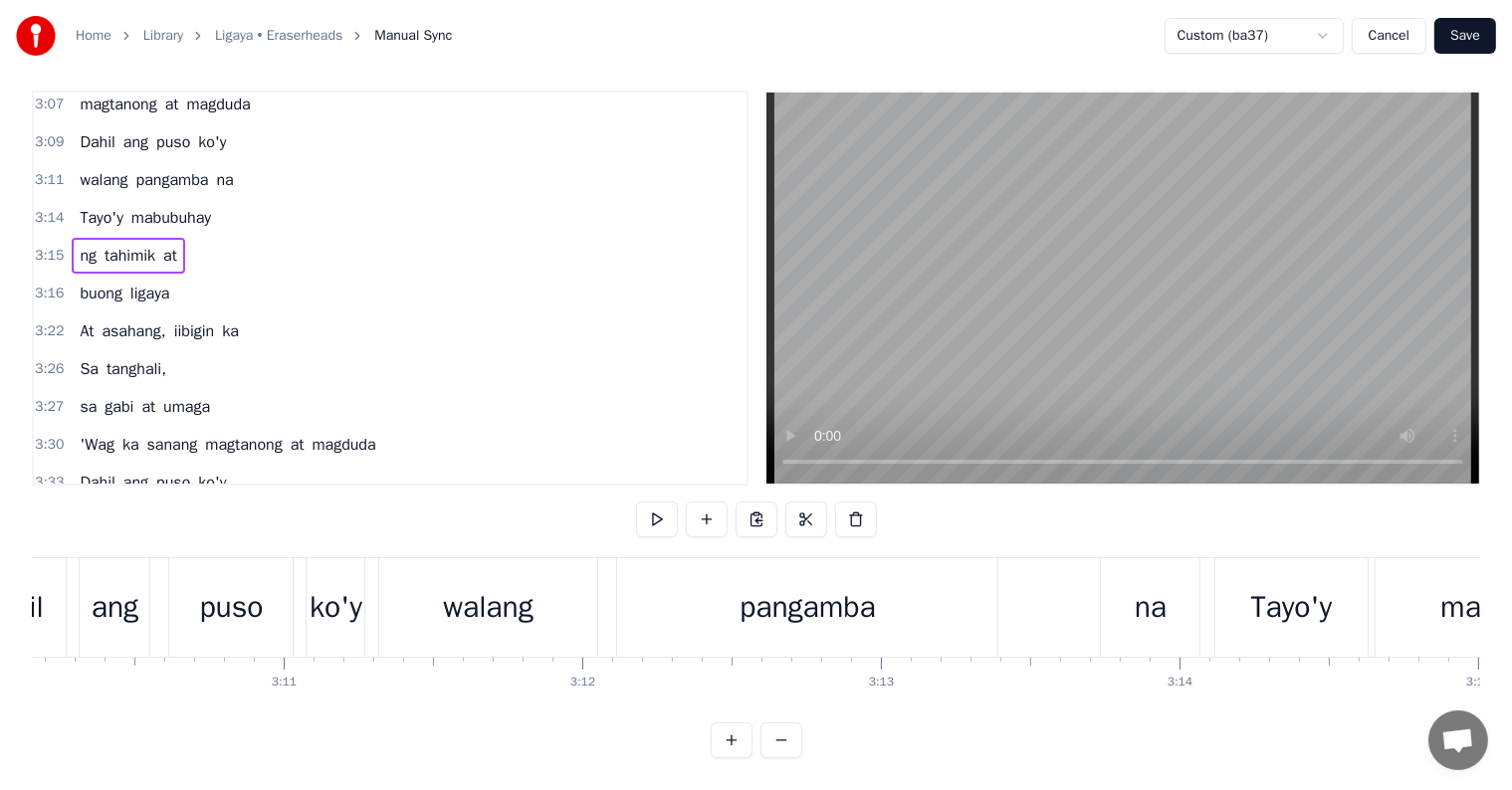 scroll, scrollTop: 0, scrollLeft: 56738, axis: horizontal 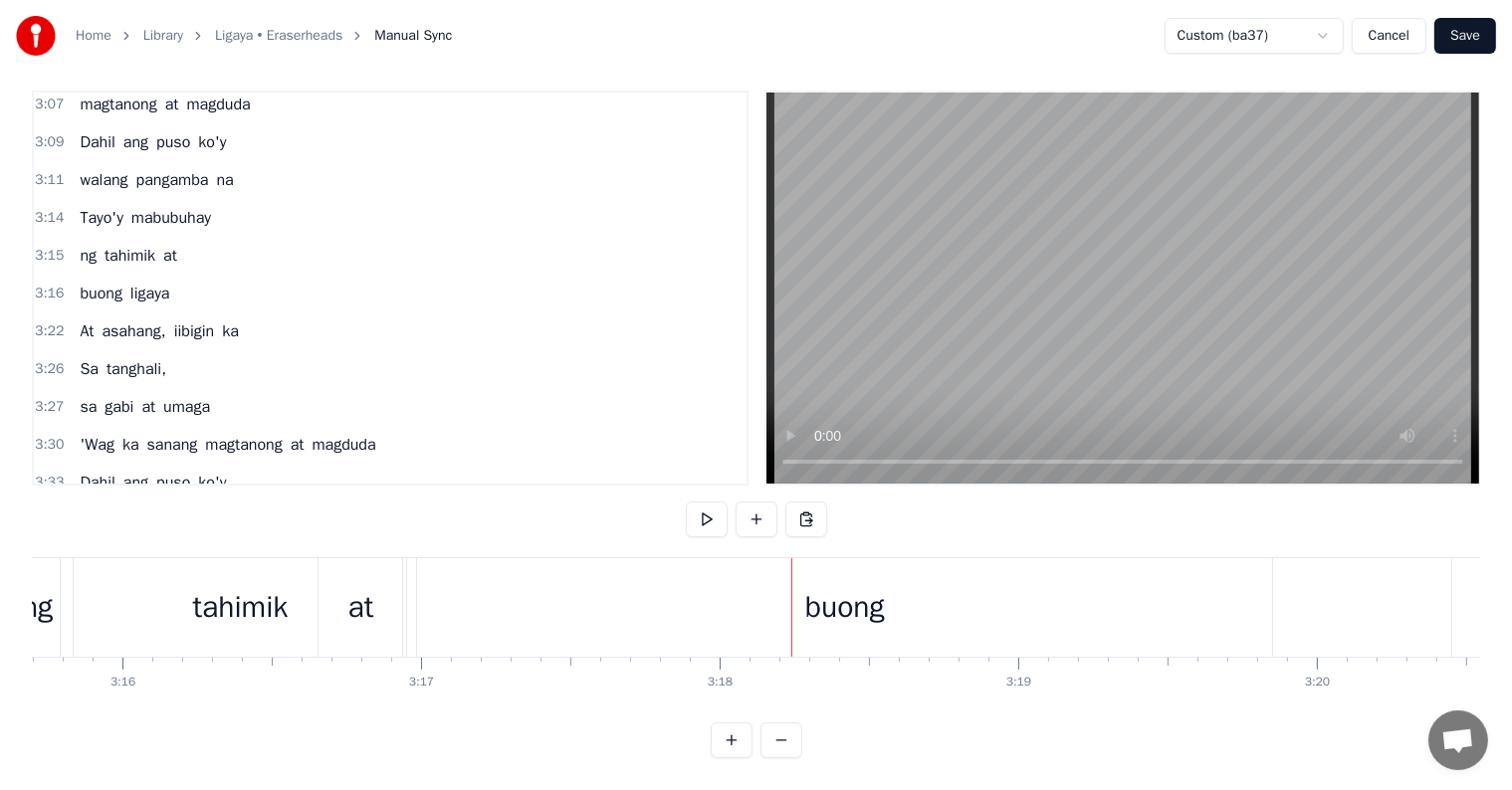 click on "at" at bounding box center (360, 607) 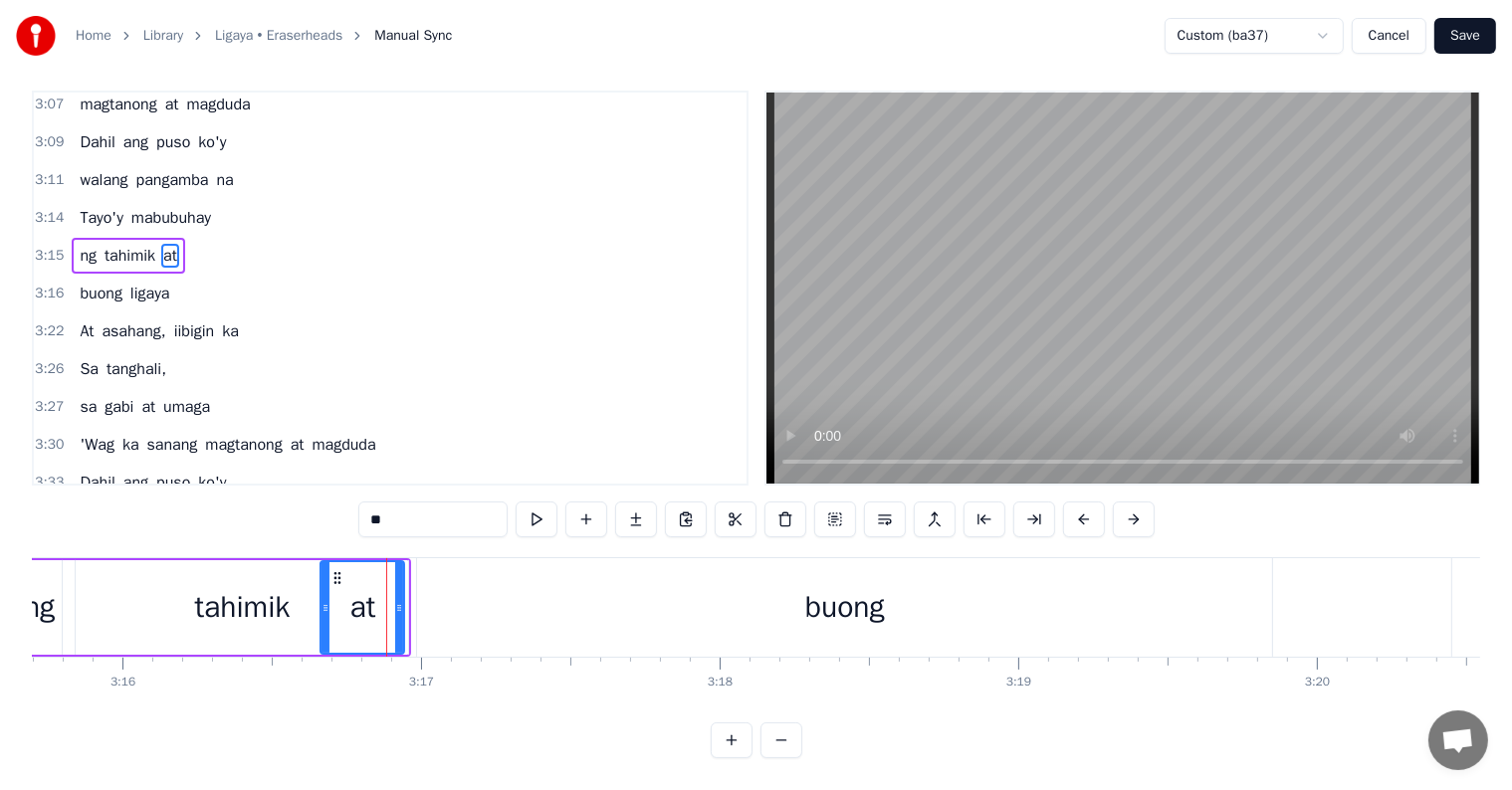 scroll, scrollTop: 0, scrollLeft: 0, axis: both 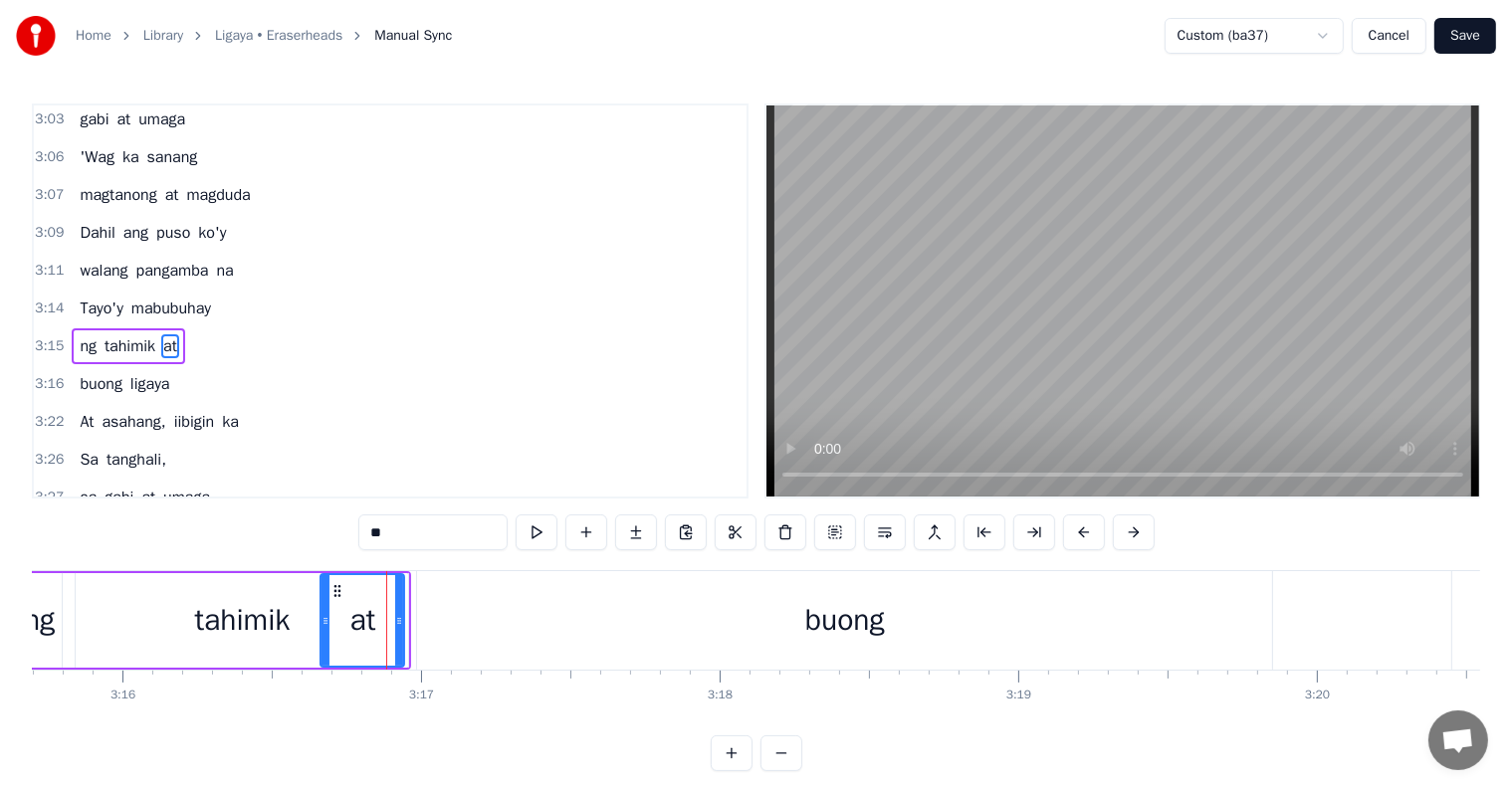 click on "at" at bounding box center (363, 620) 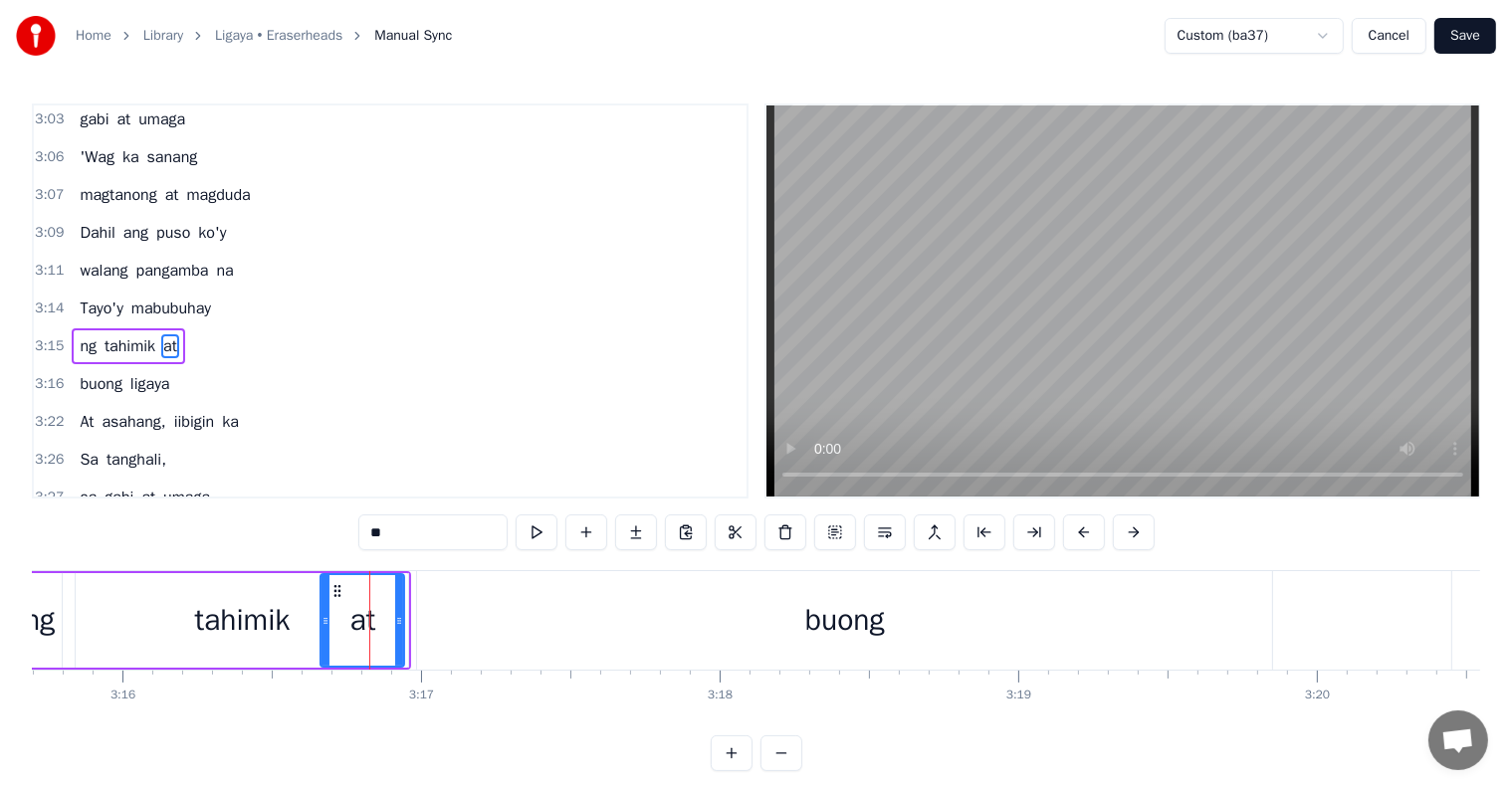 click on "at" at bounding box center [363, 620] 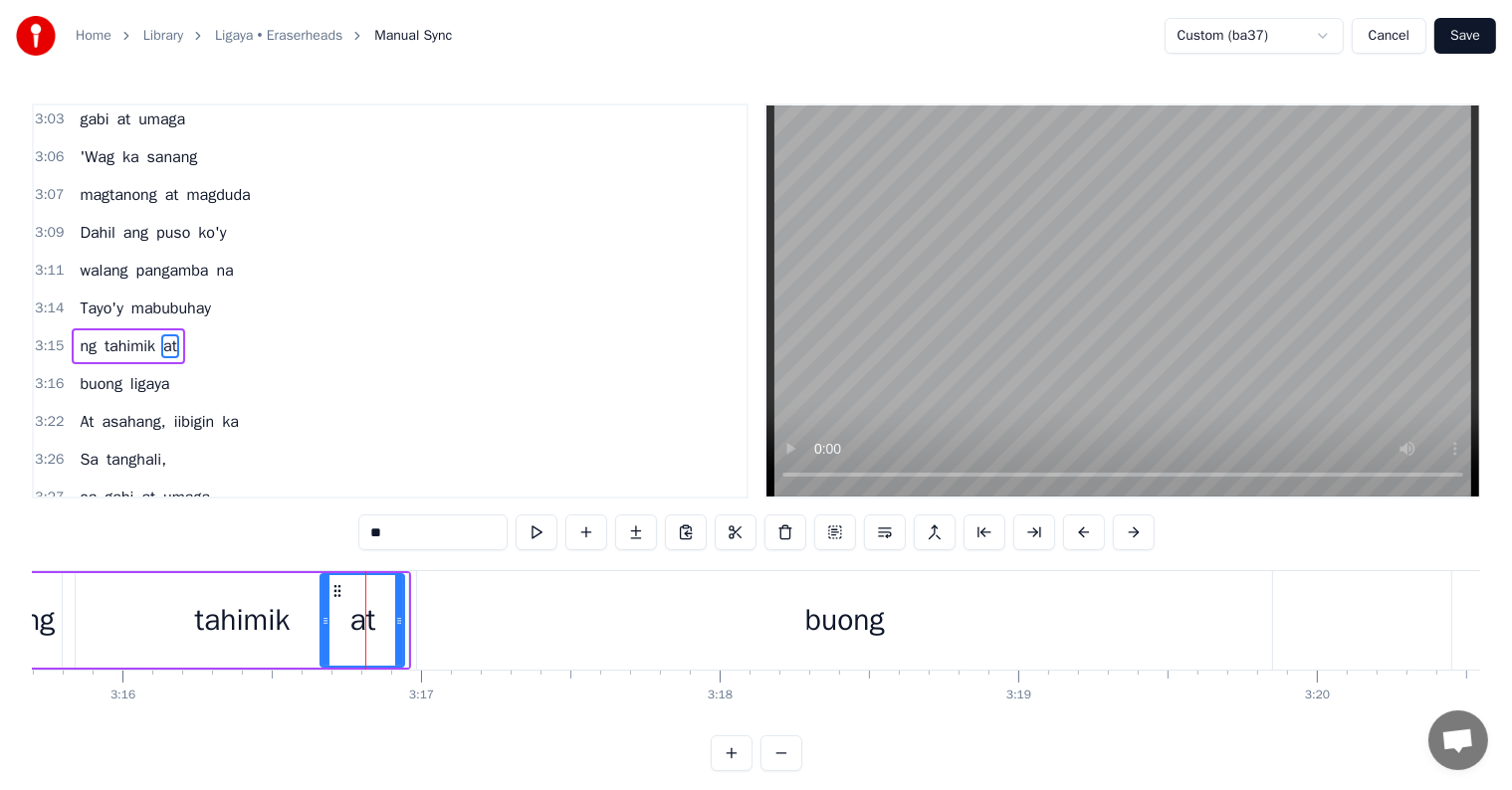 click on "at" at bounding box center [363, 620] 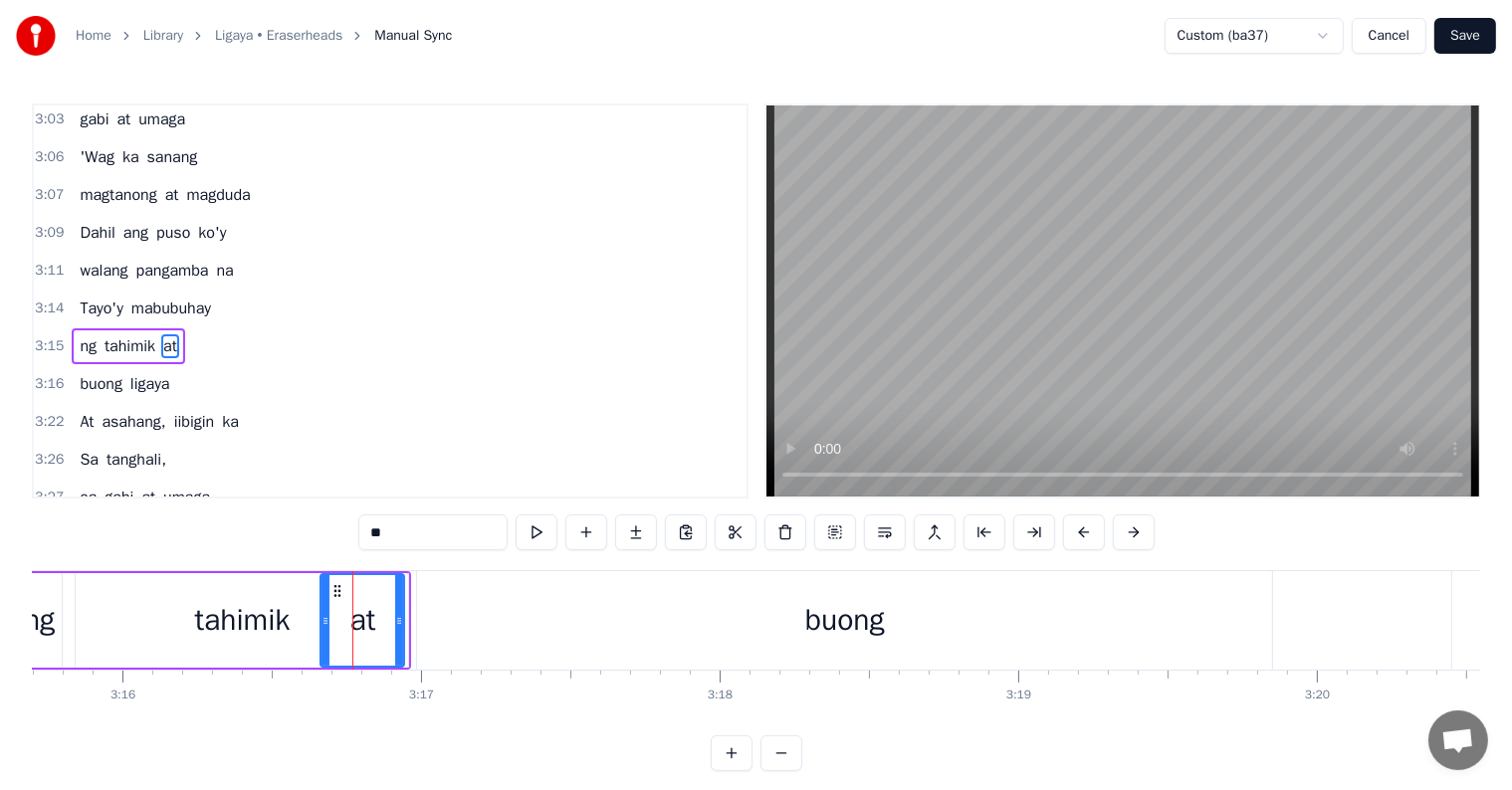click at bounding box center [785, 532] 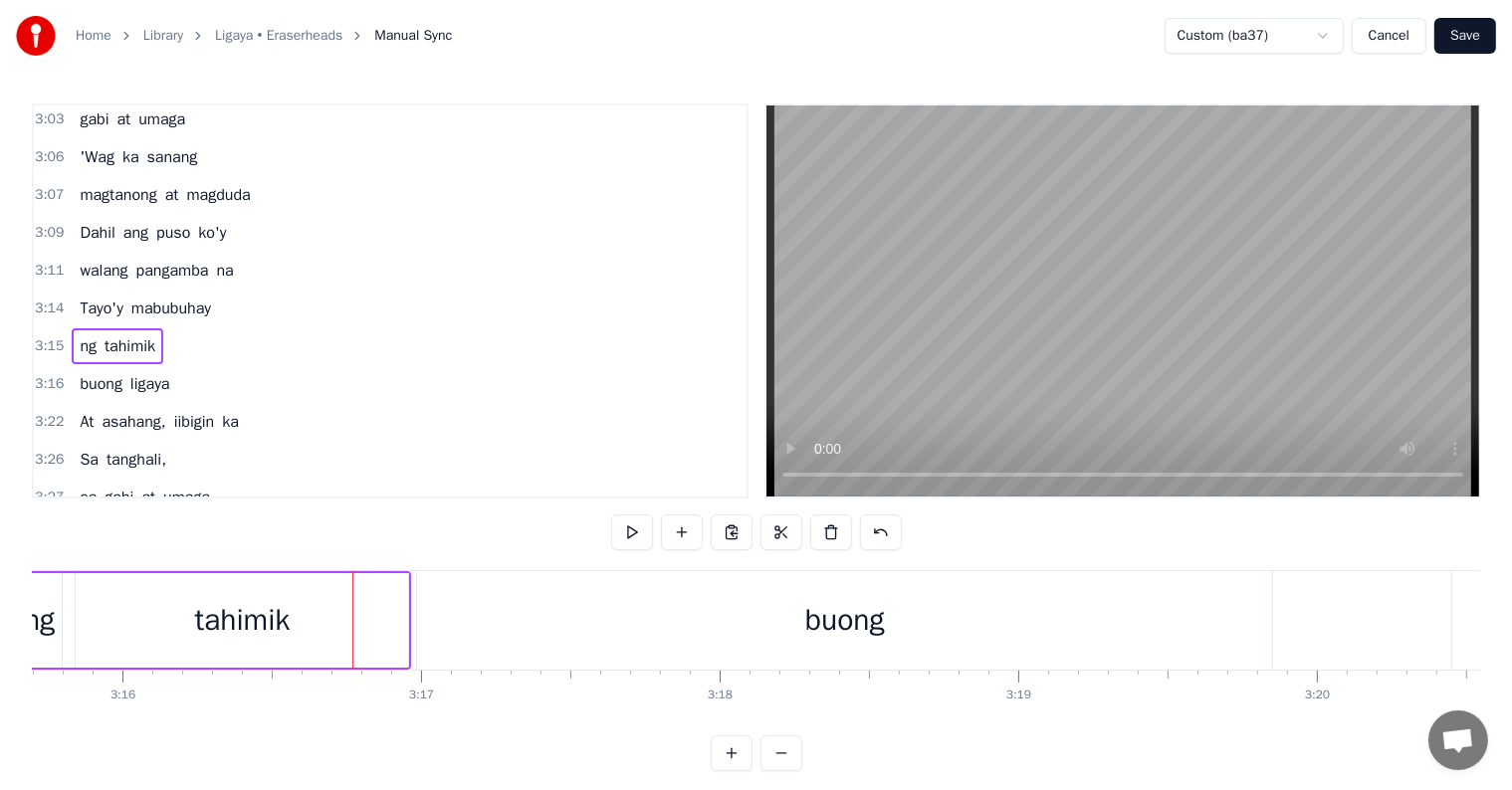 click on "tahimik" at bounding box center [242, 620] 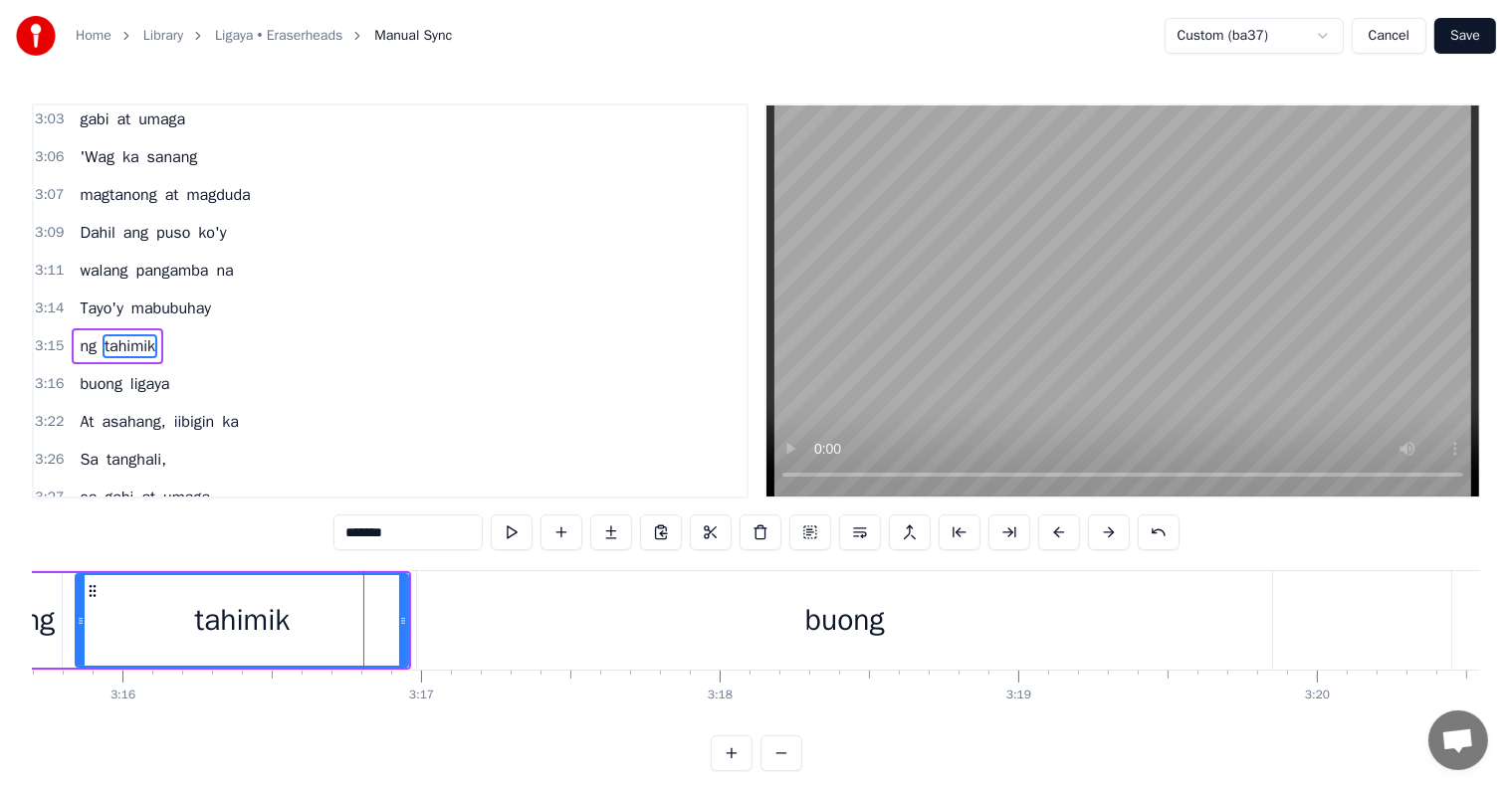 click on "tahimik" at bounding box center [242, 620] 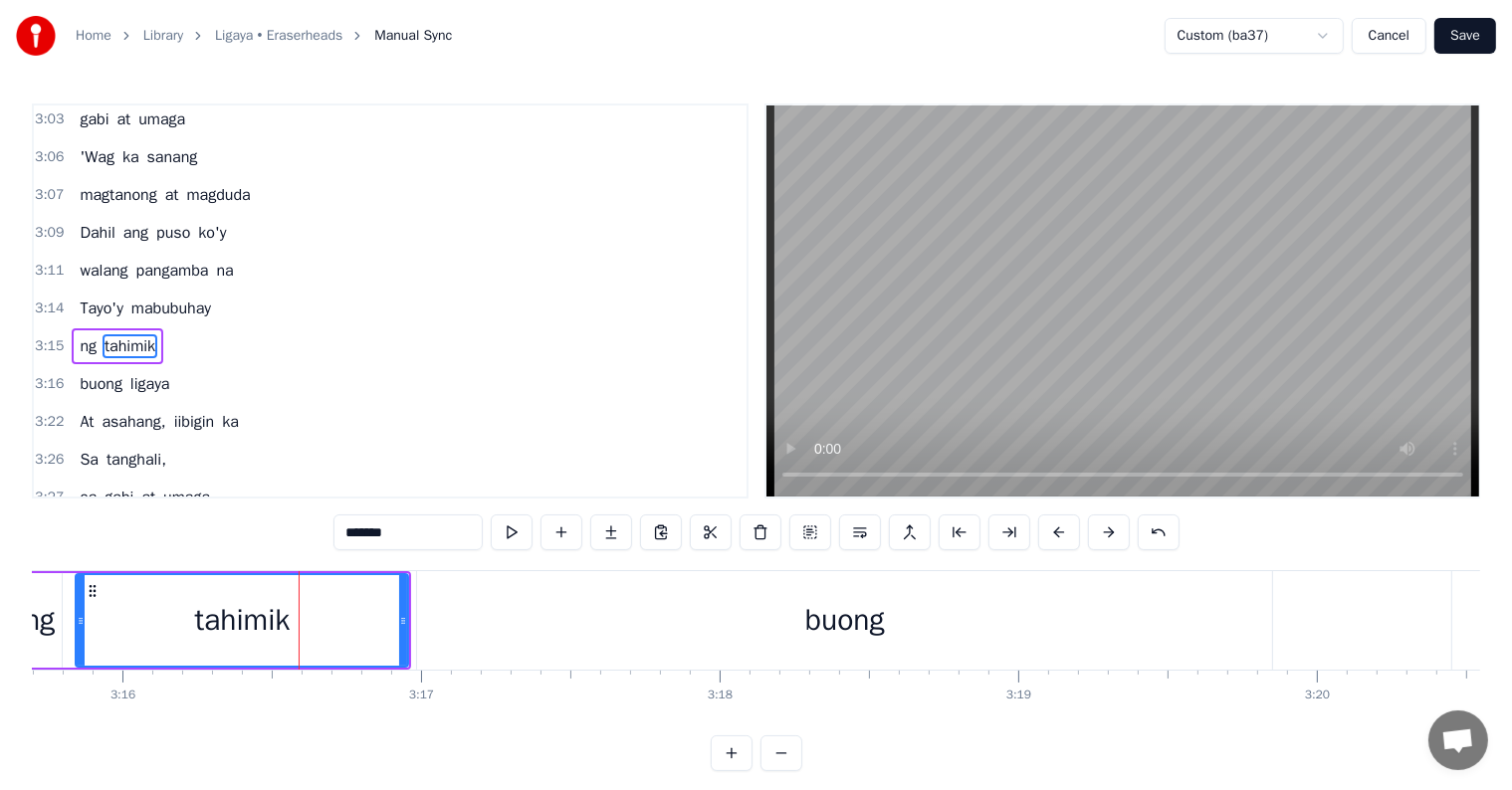 click on "tahimik" at bounding box center (243, 620) 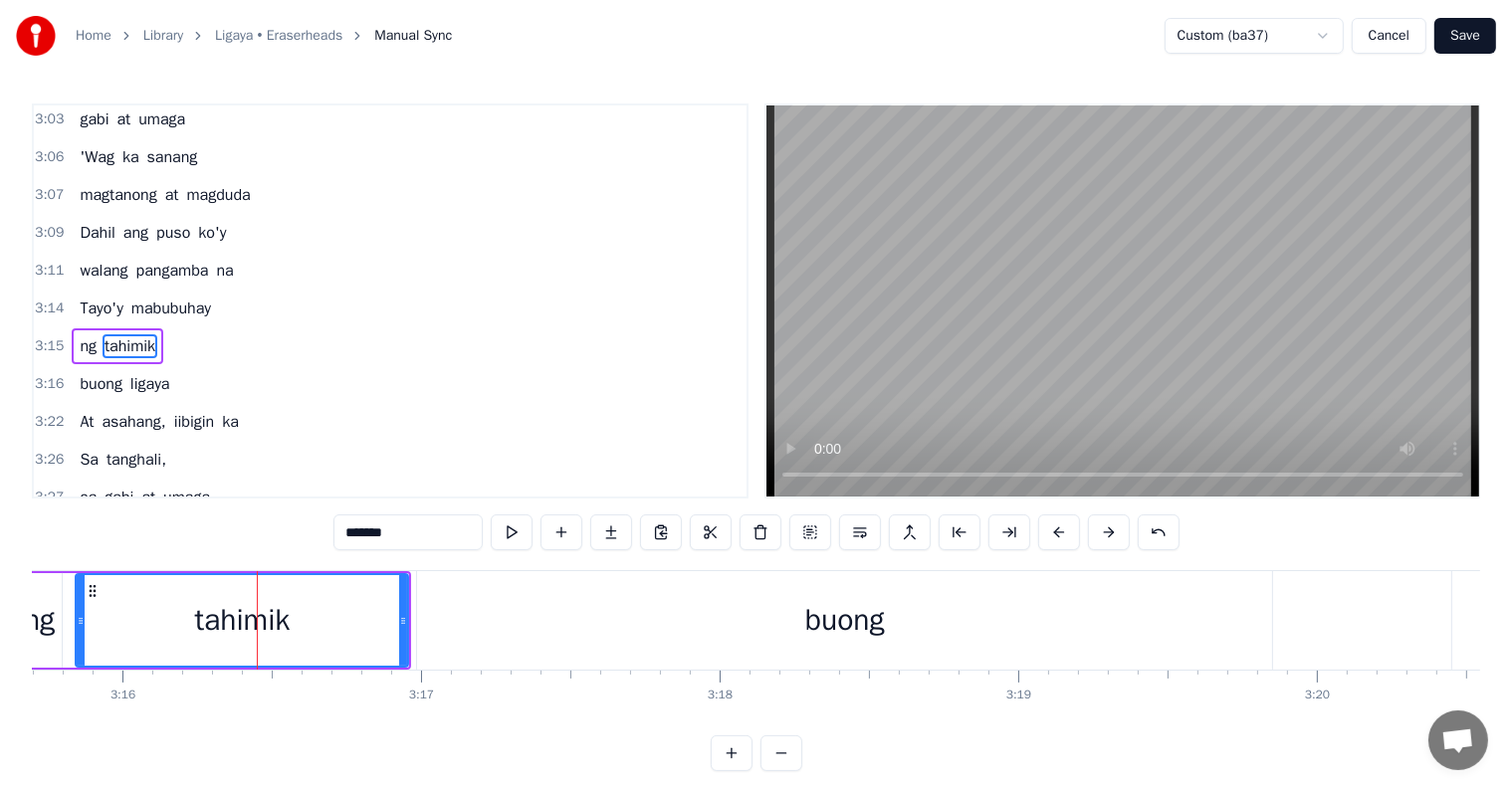 drag, startPoint x: 228, startPoint y: 313, endPoint x: 171, endPoint y: 299, distance: 58.694122 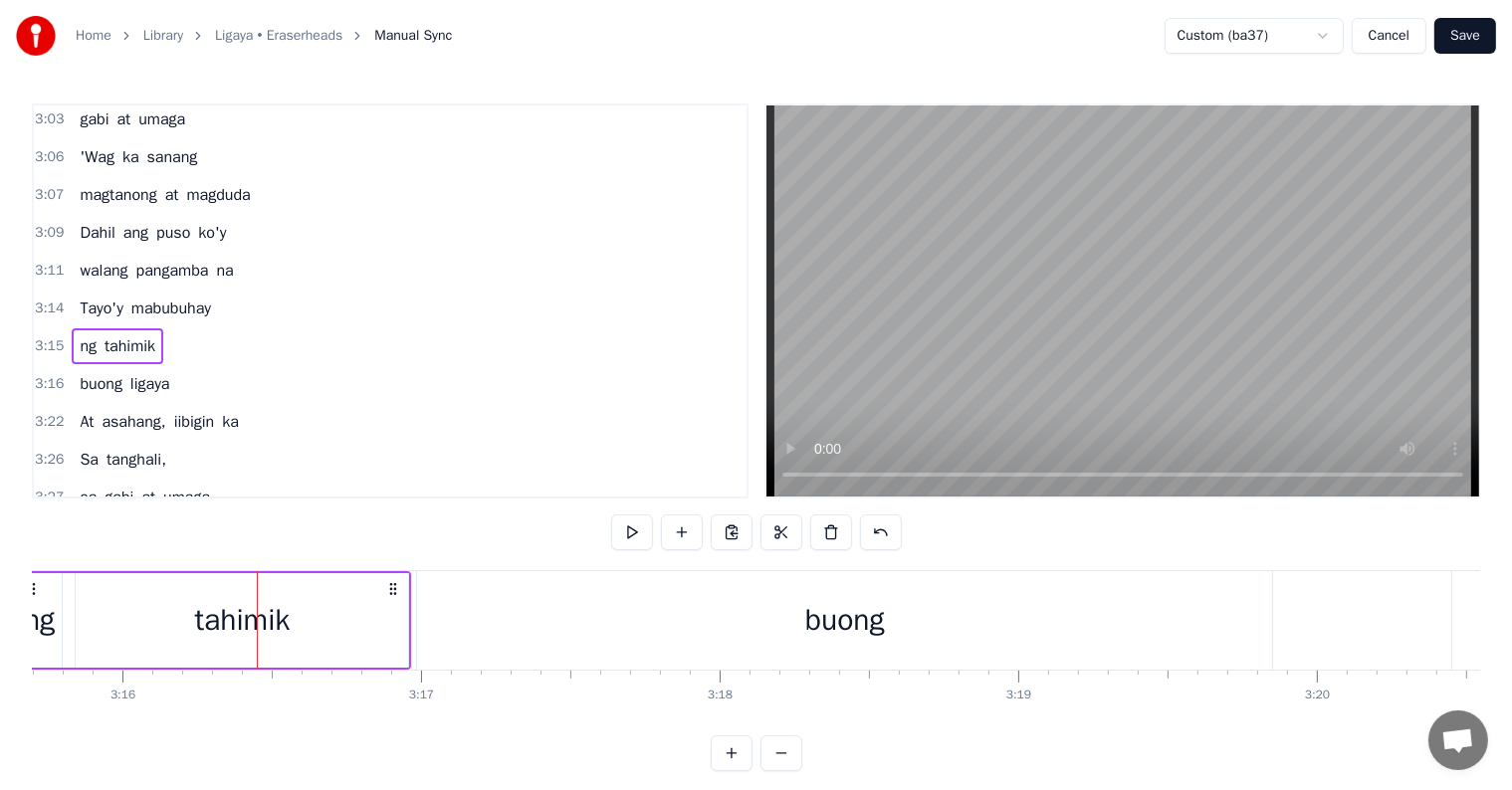 scroll, scrollTop: 0, scrollLeft: 58320, axis: horizontal 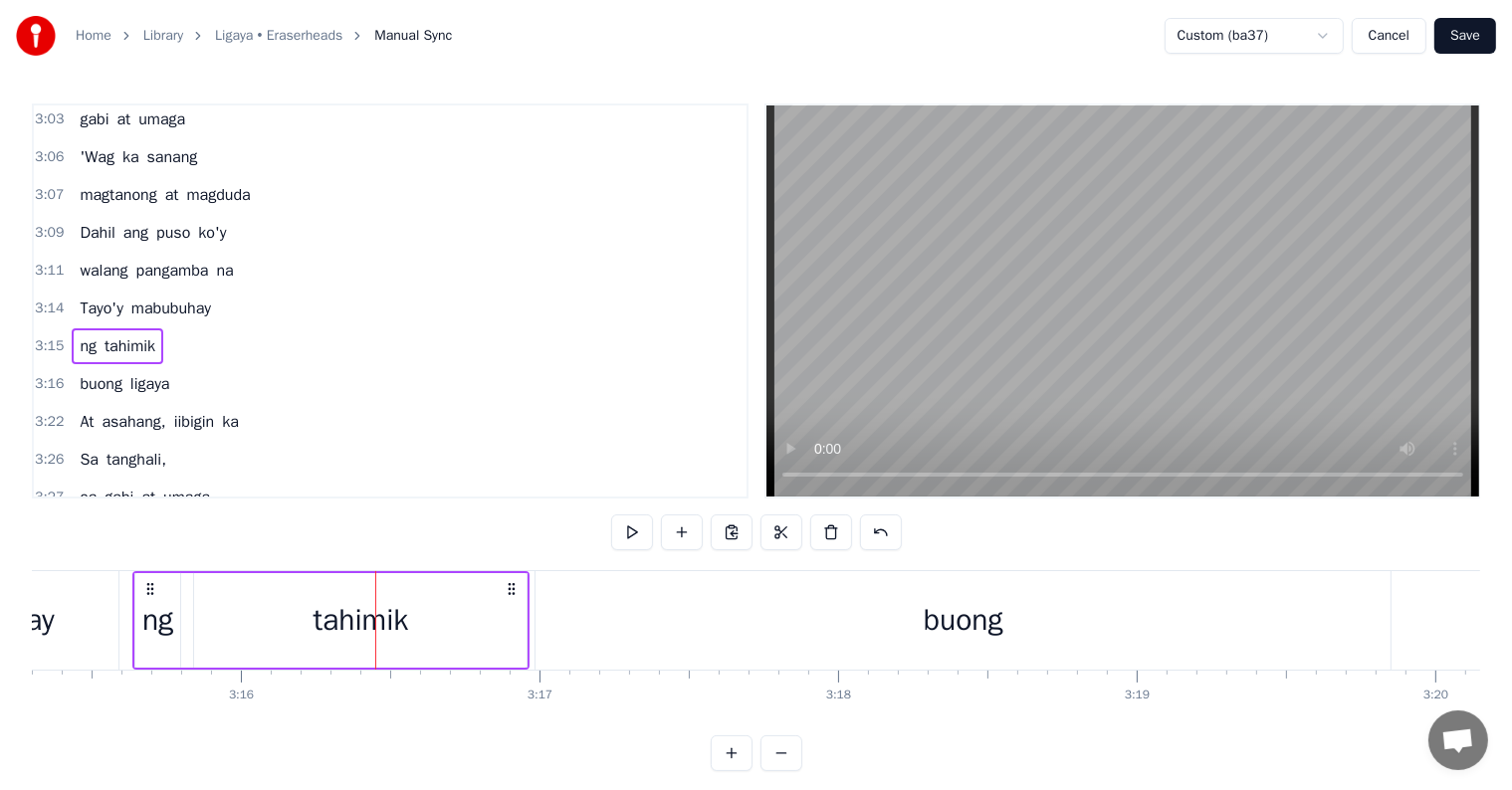 click on "tahimik" at bounding box center (129, 346) 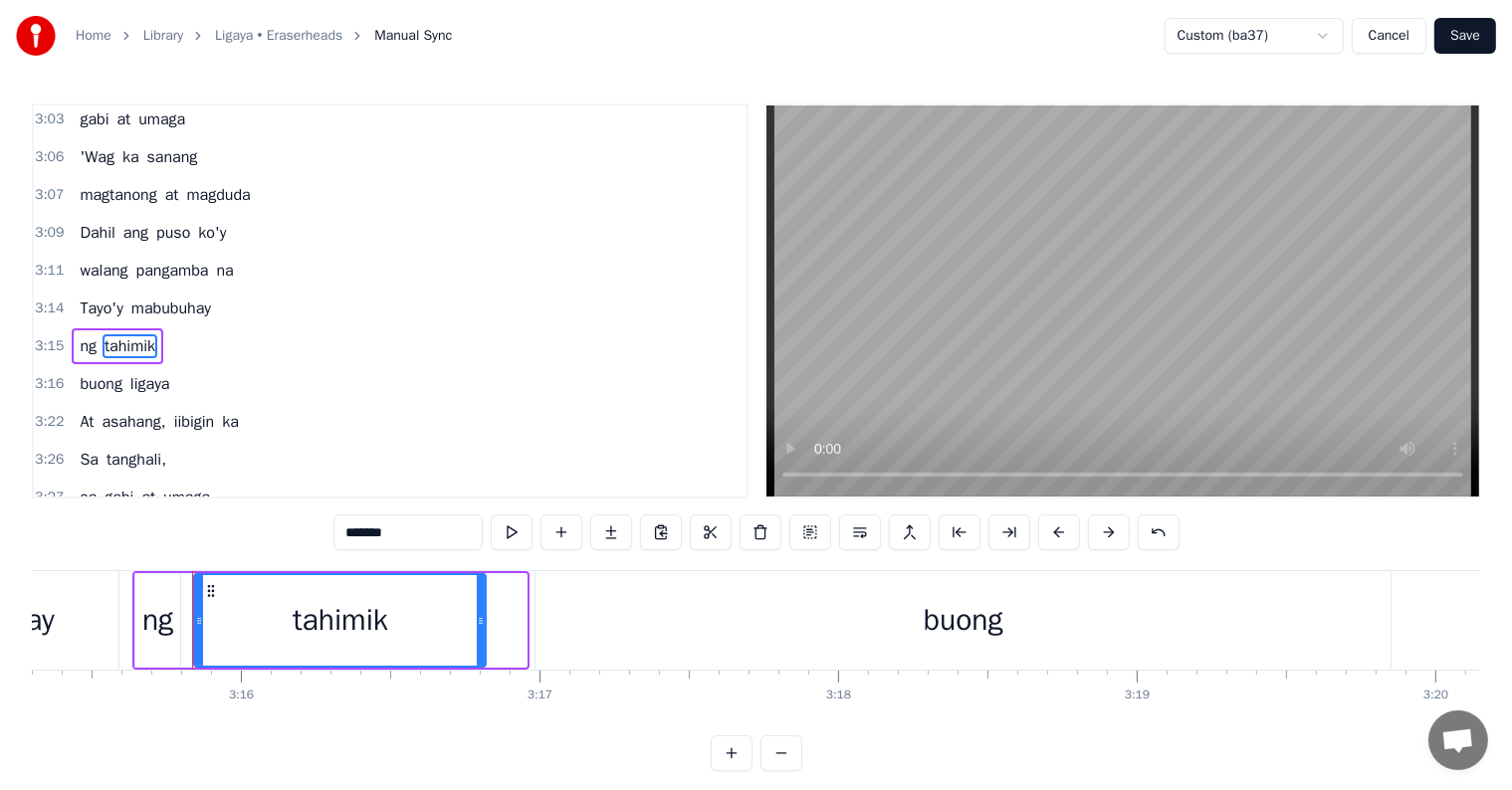 drag, startPoint x: 514, startPoint y: 617, endPoint x: 496, endPoint y: 612, distance: 18.681542 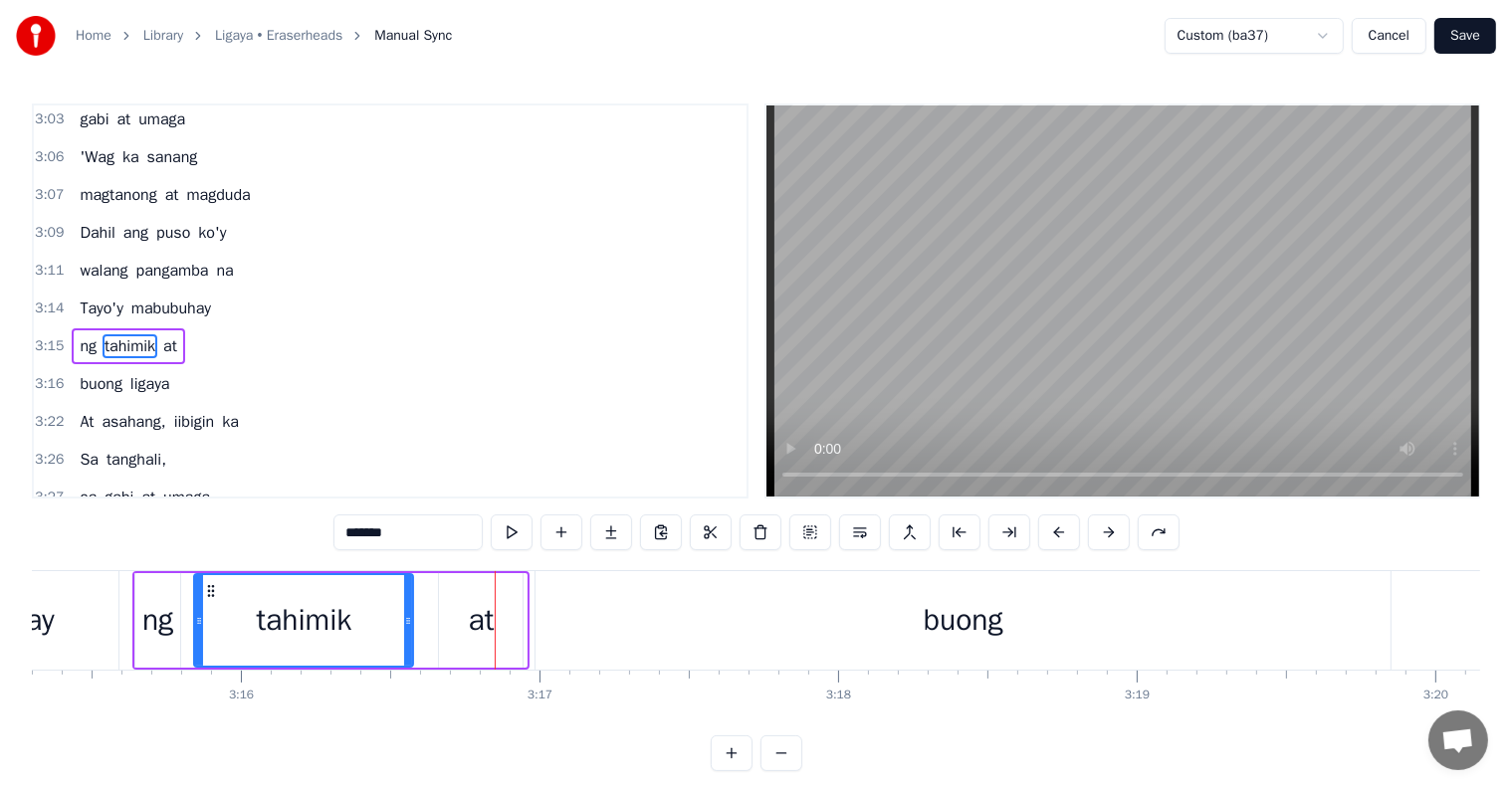 drag, startPoint x: 523, startPoint y: 623, endPoint x: 418, endPoint y: 599, distance: 107.70794 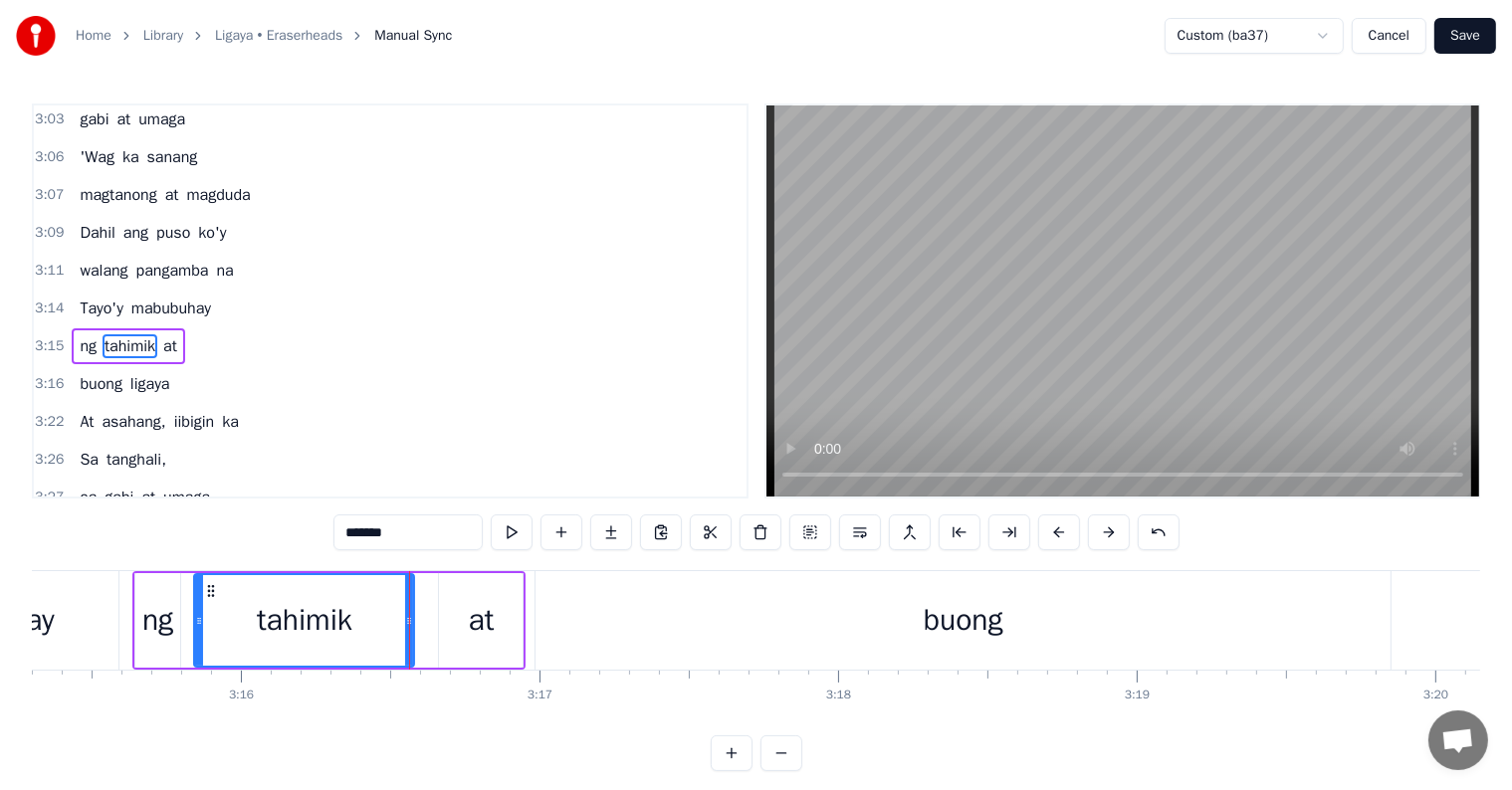 click on "at" at bounding box center [482, 620] 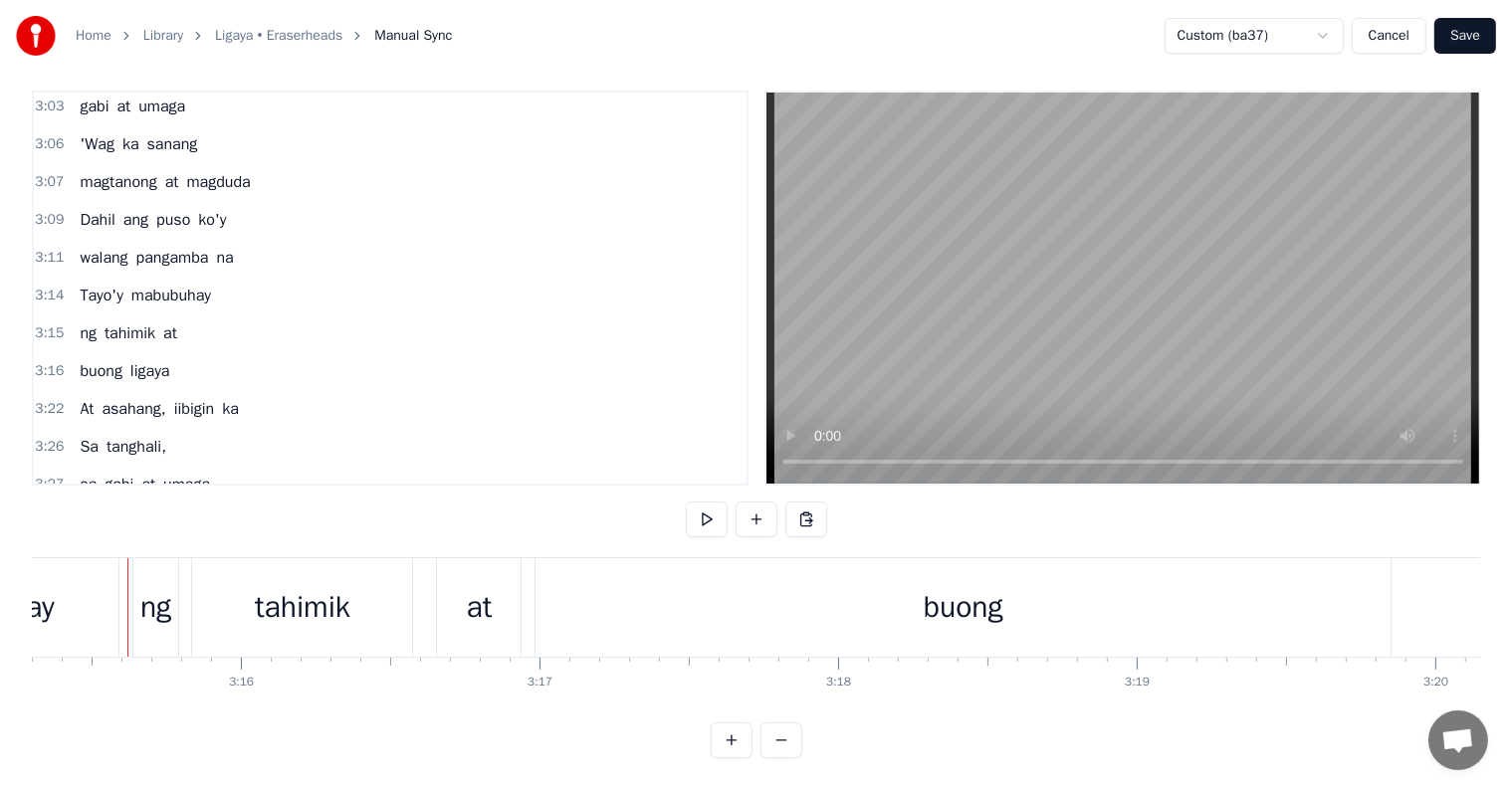 scroll, scrollTop: 30, scrollLeft: 0, axis: vertical 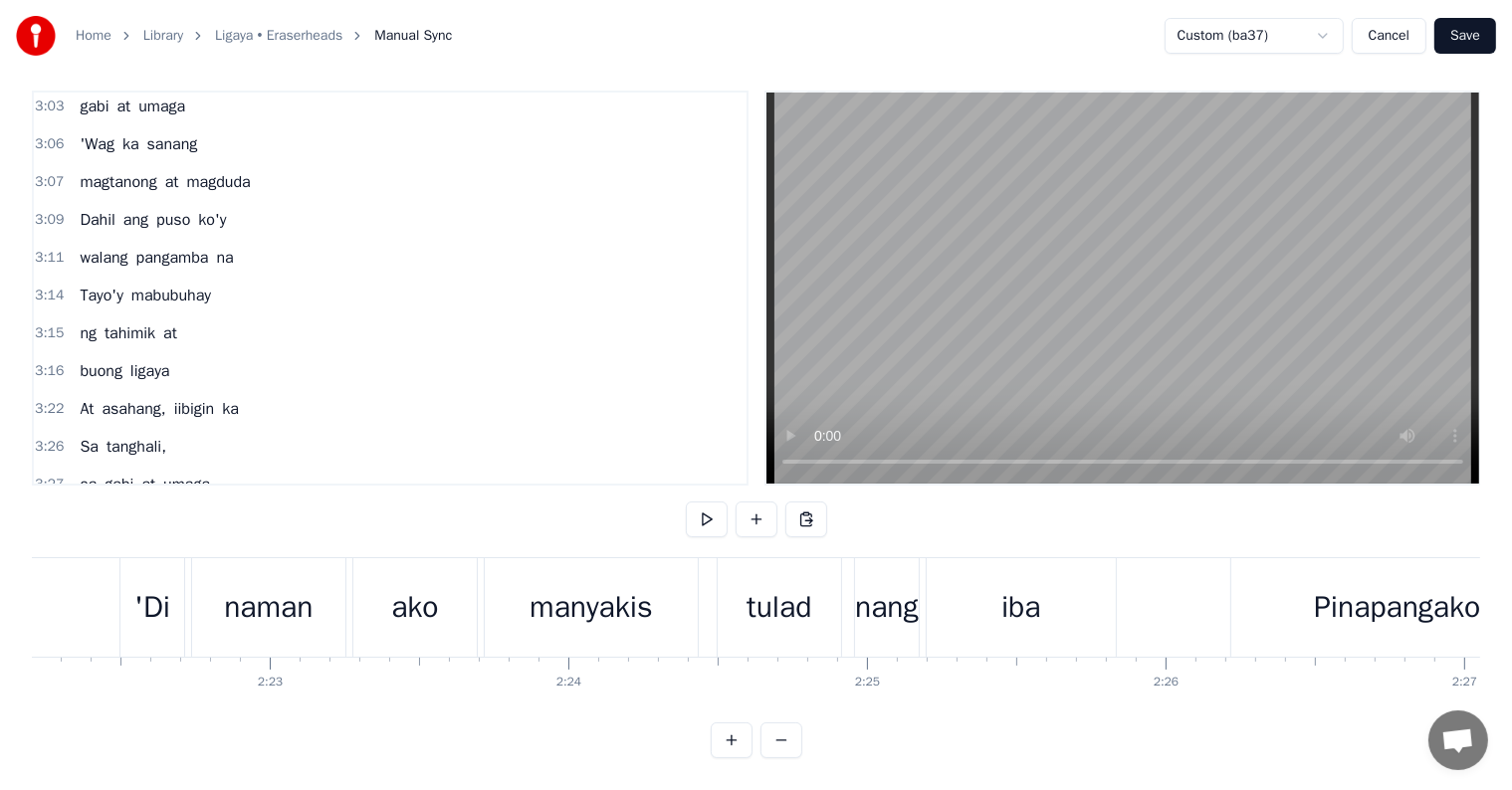 click on "Save" at bounding box center [1465, 36] 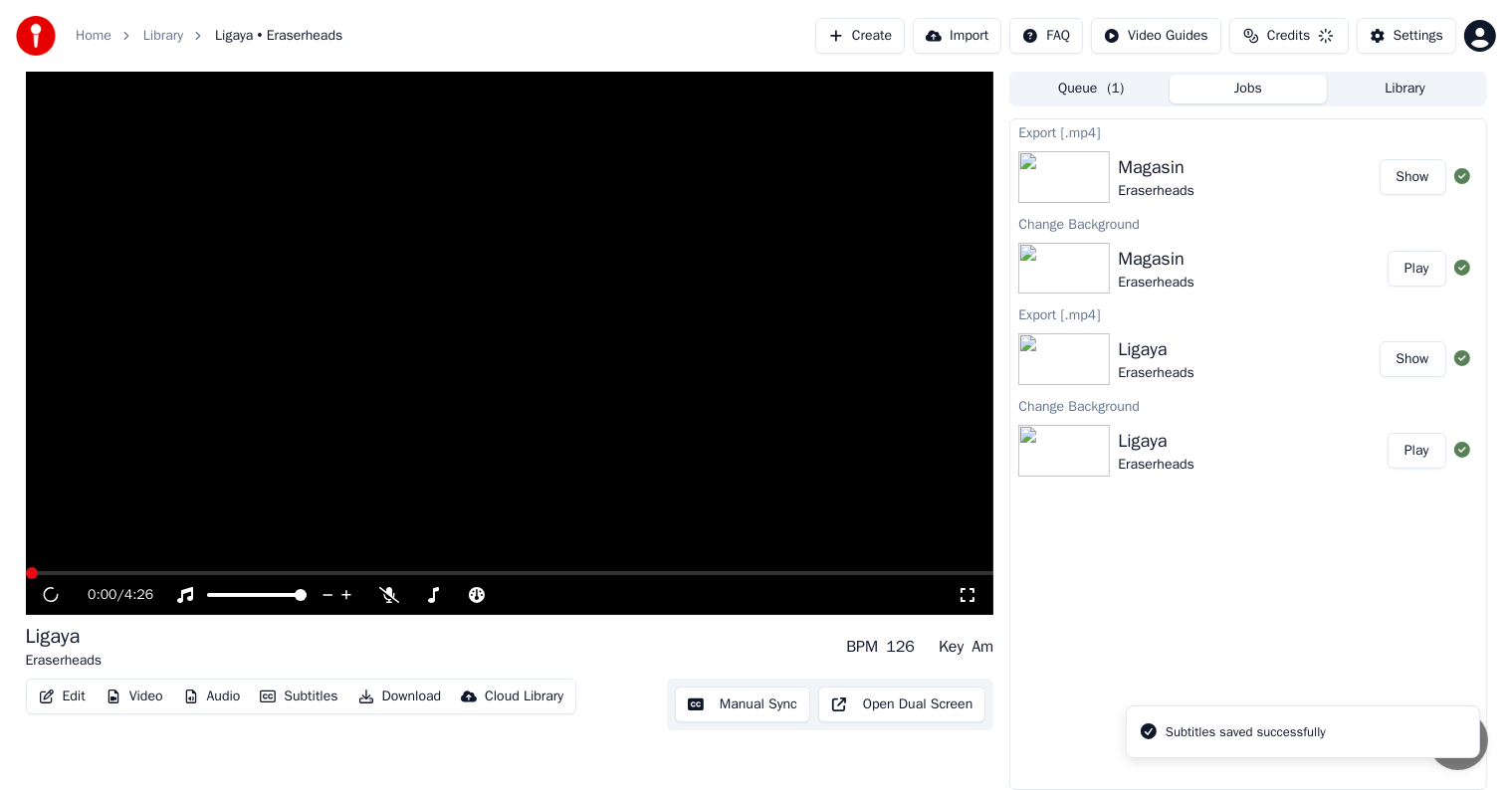 scroll, scrollTop: 1, scrollLeft: 0, axis: vertical 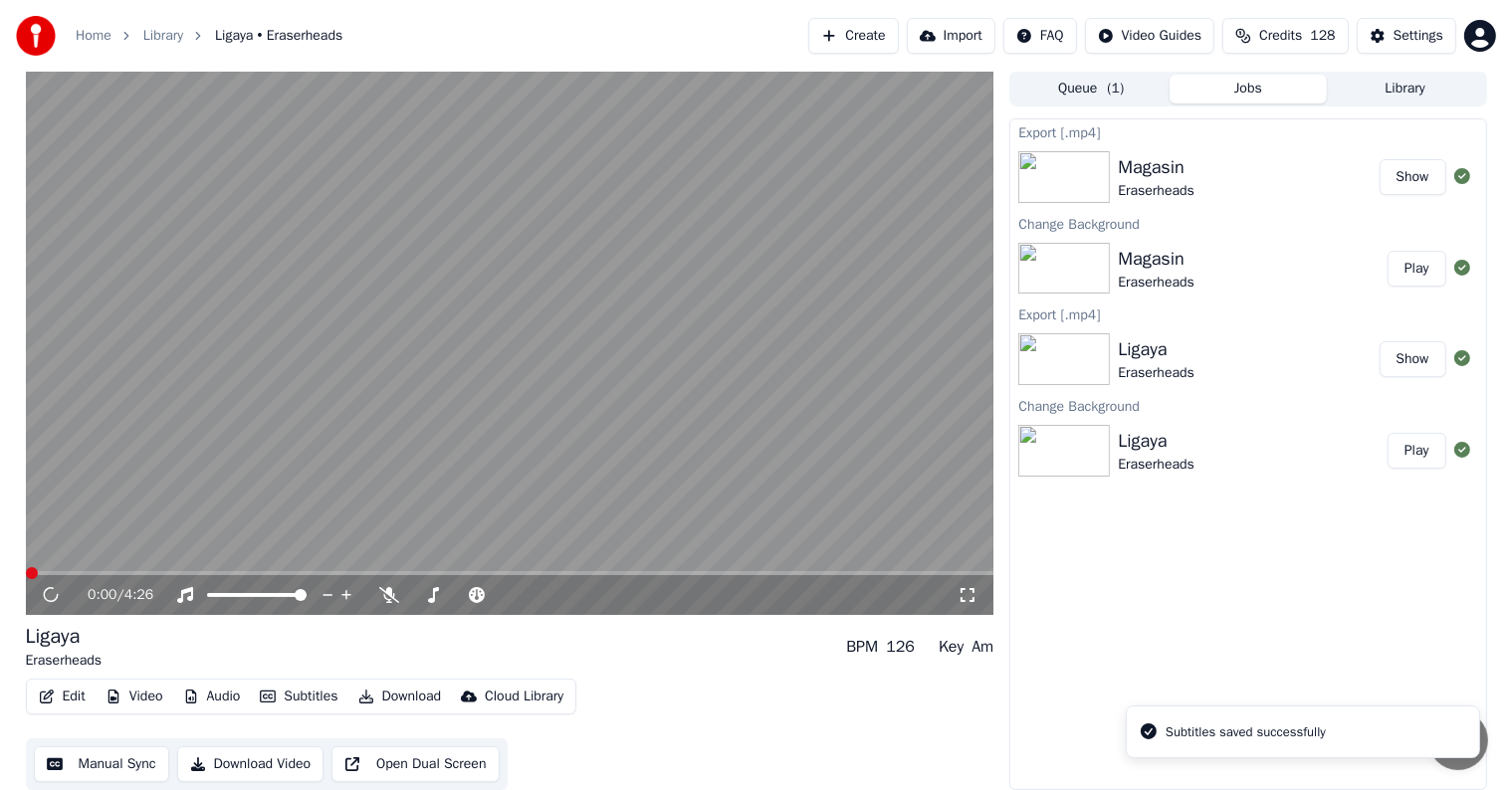 click on "Download" at bounding box center [400, 696] 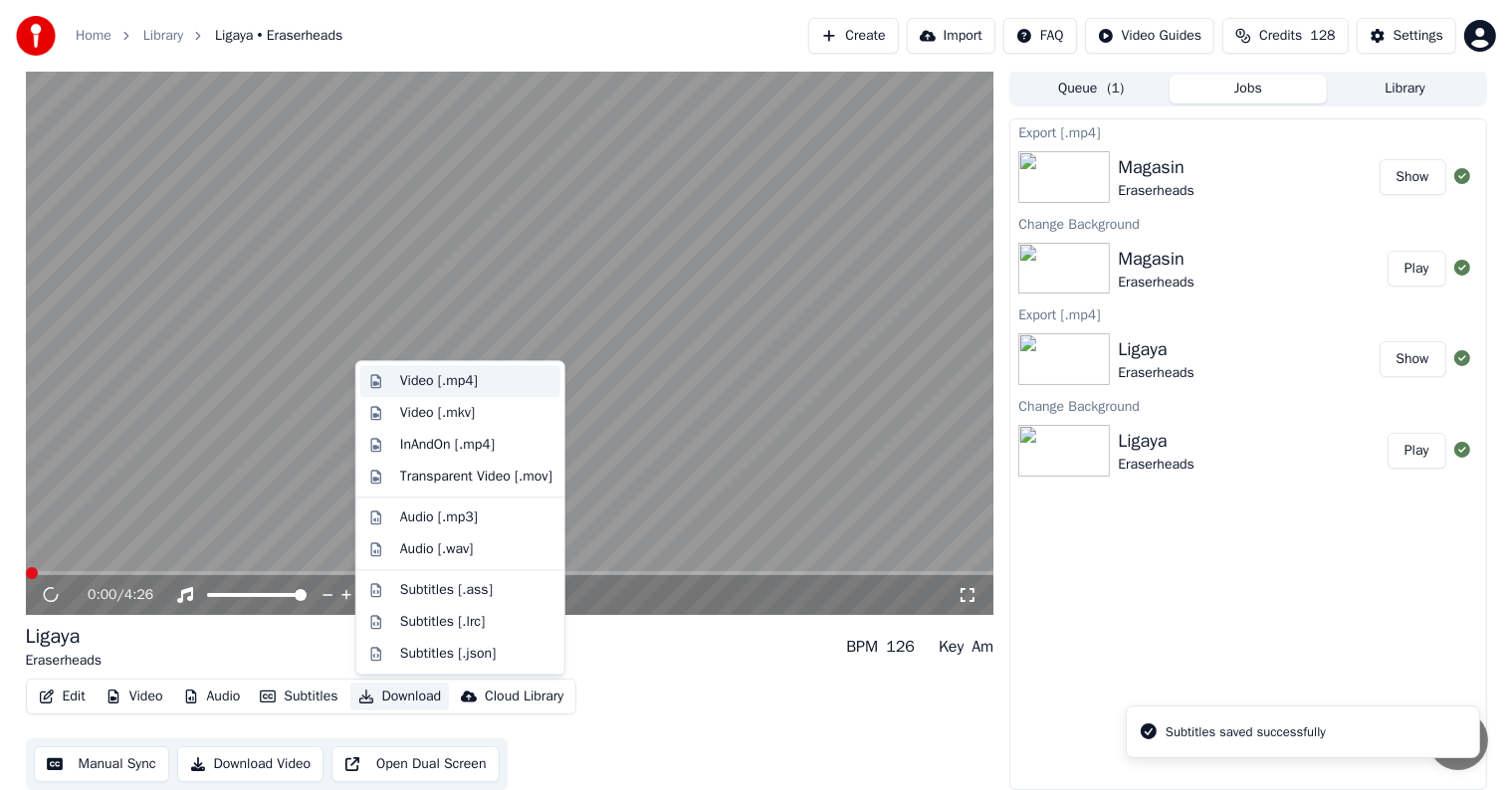 click on "Video [.mp4]" at bounding box center (439, 381) 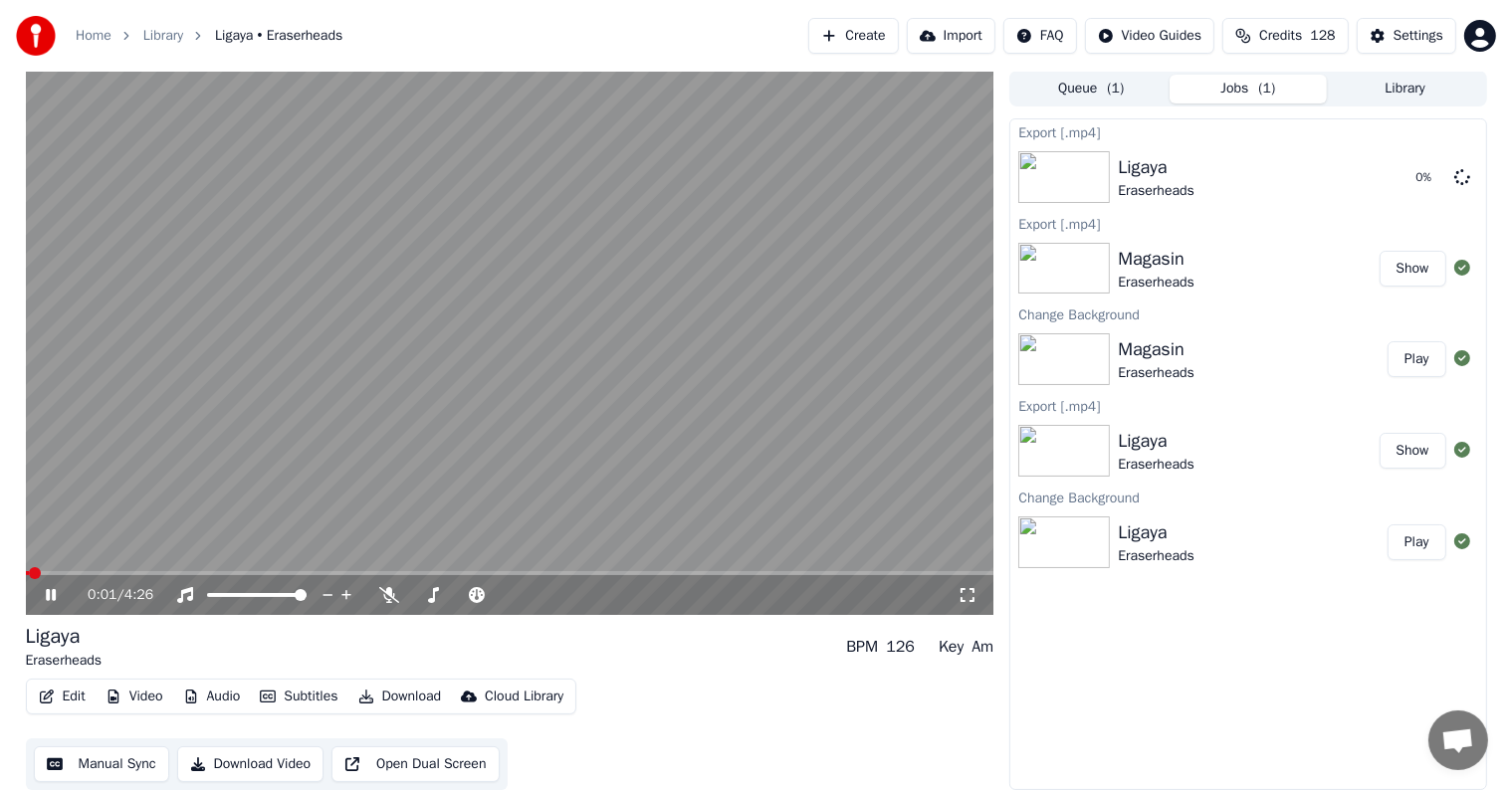 click 